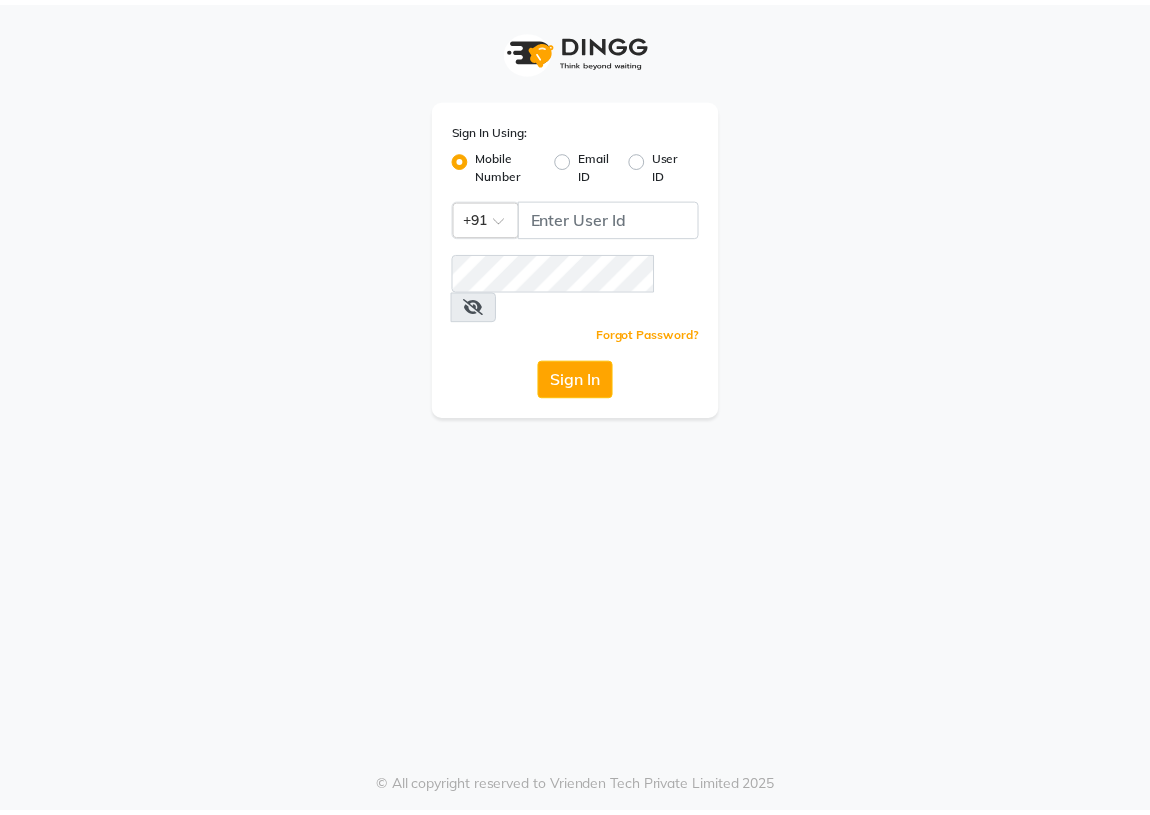 scroll, scrollTop: 0, scrollLeft: 0, axis: both 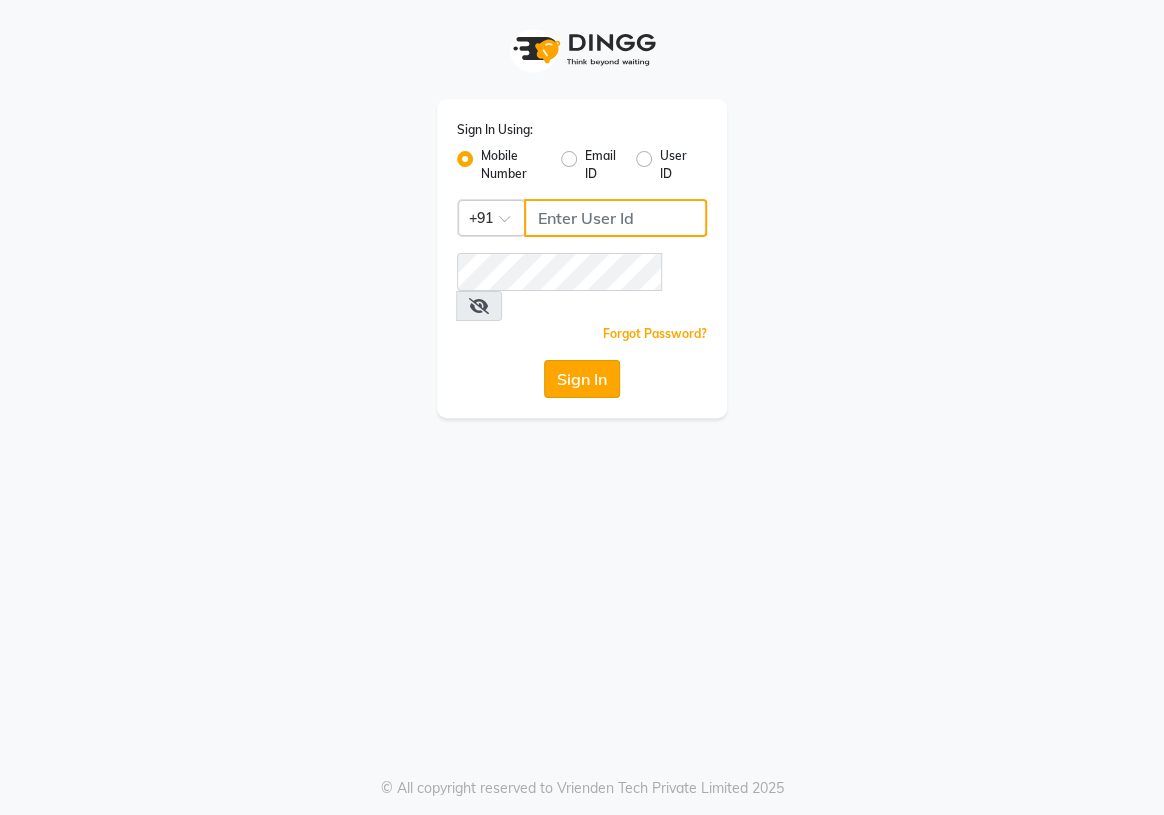 type on "8234090909" 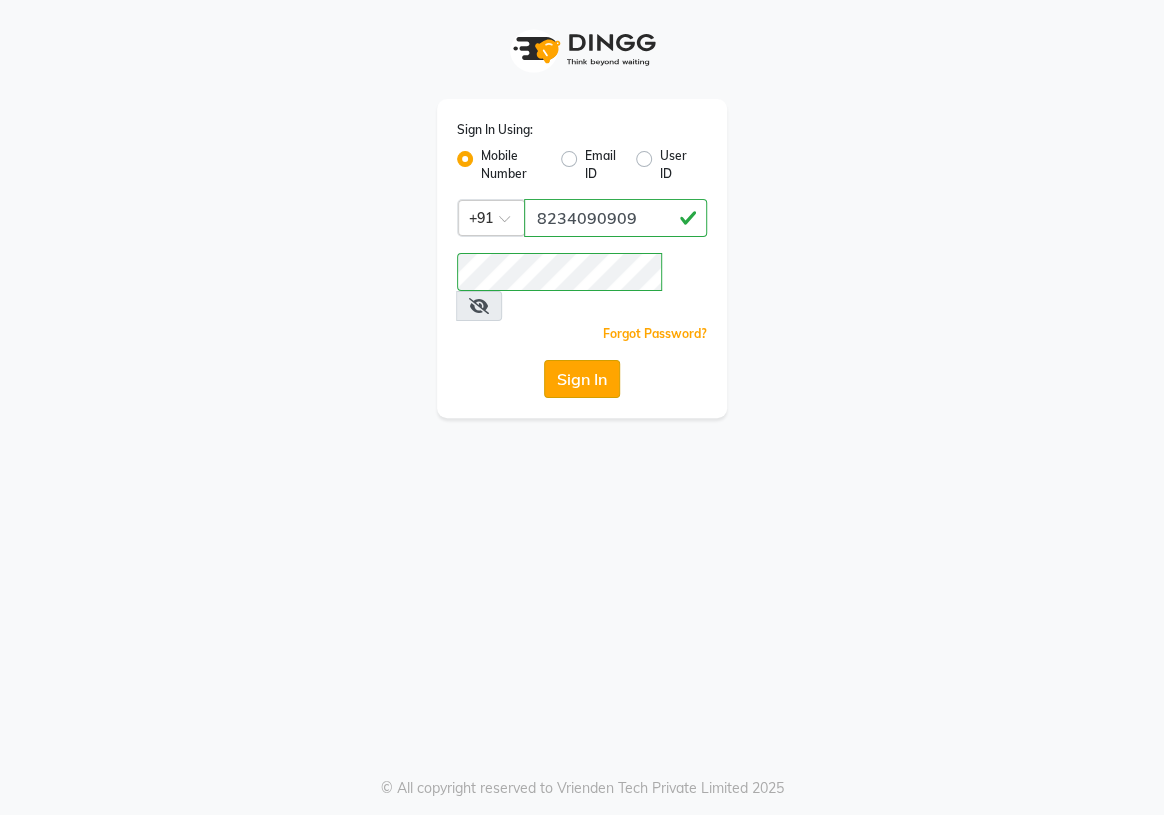 click on "Sign In" 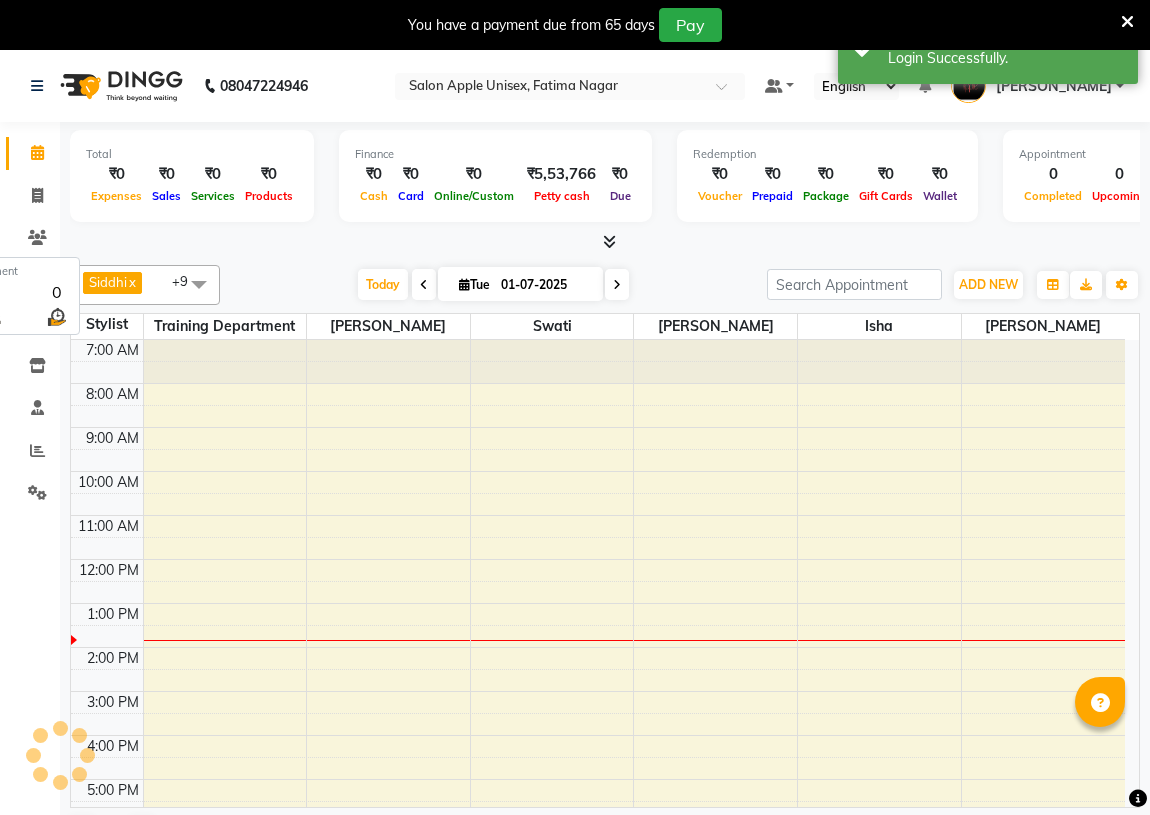 scroll, scrollTop: 54, scrollLeft: 0, axis: vertical 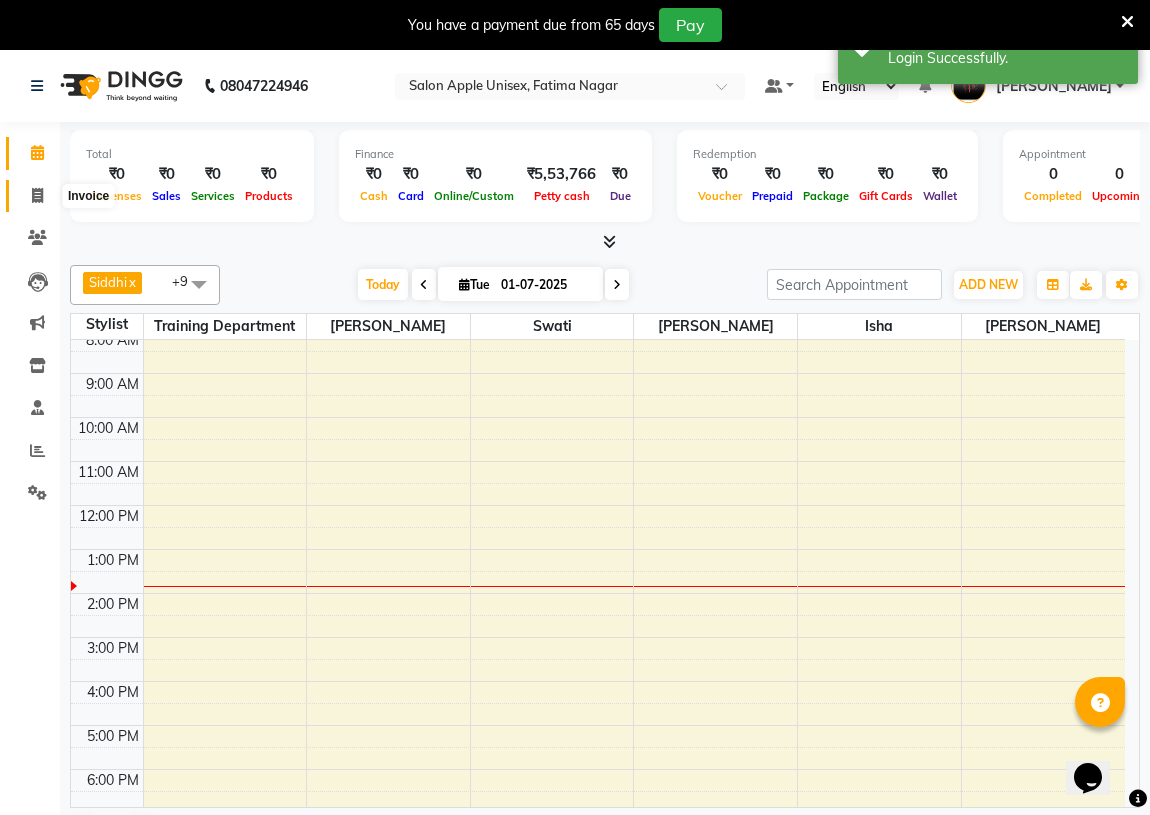 click 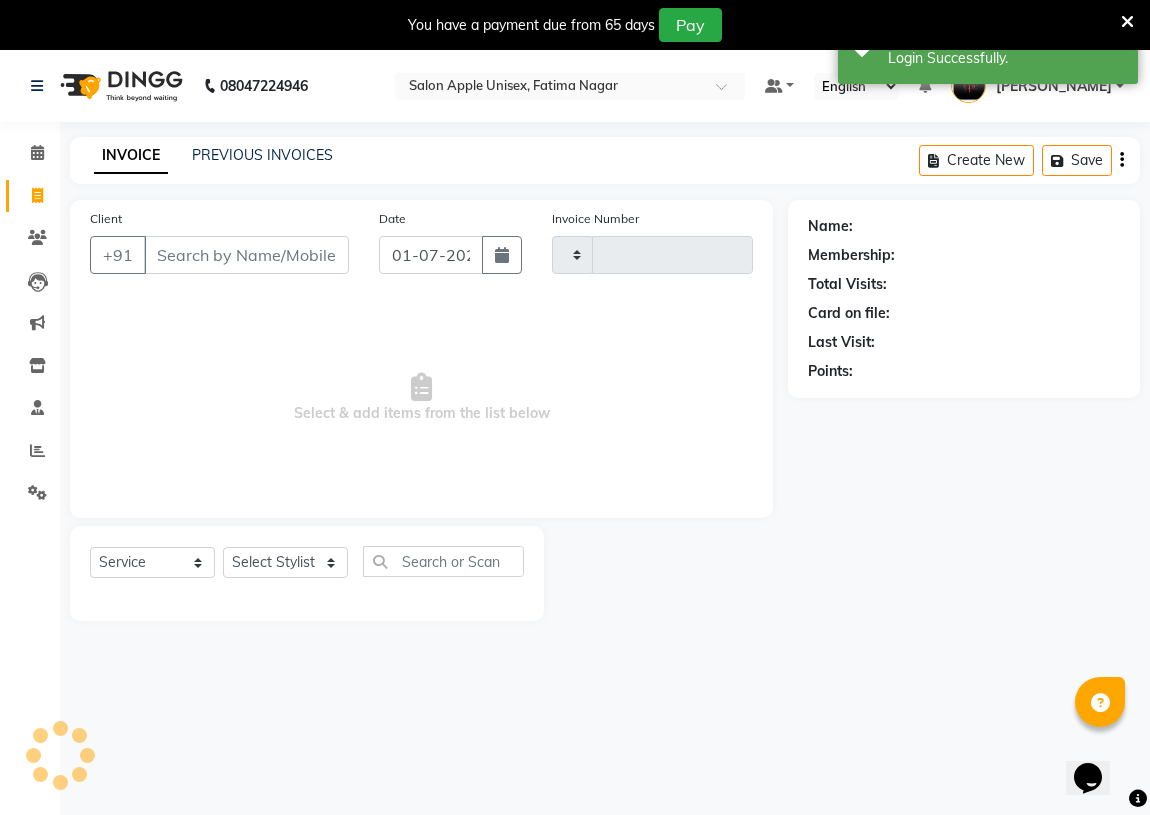 type on "1030" 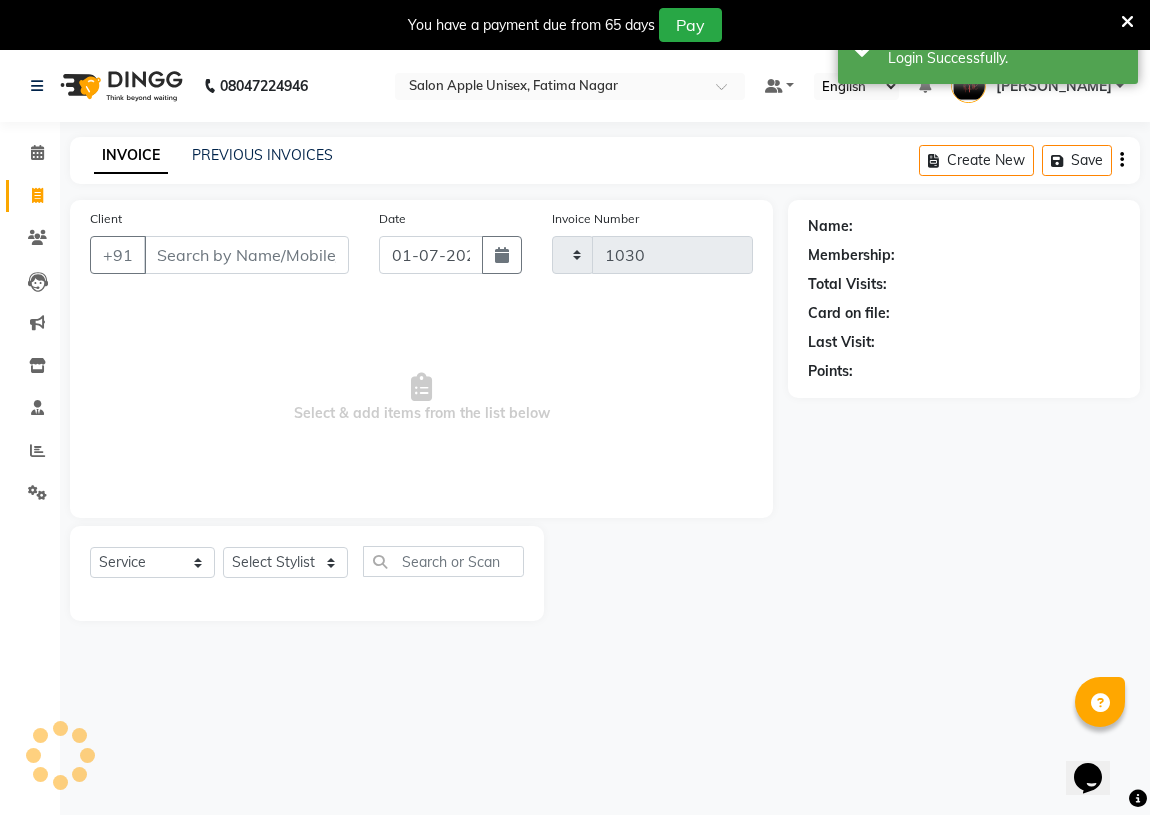 select on "118" 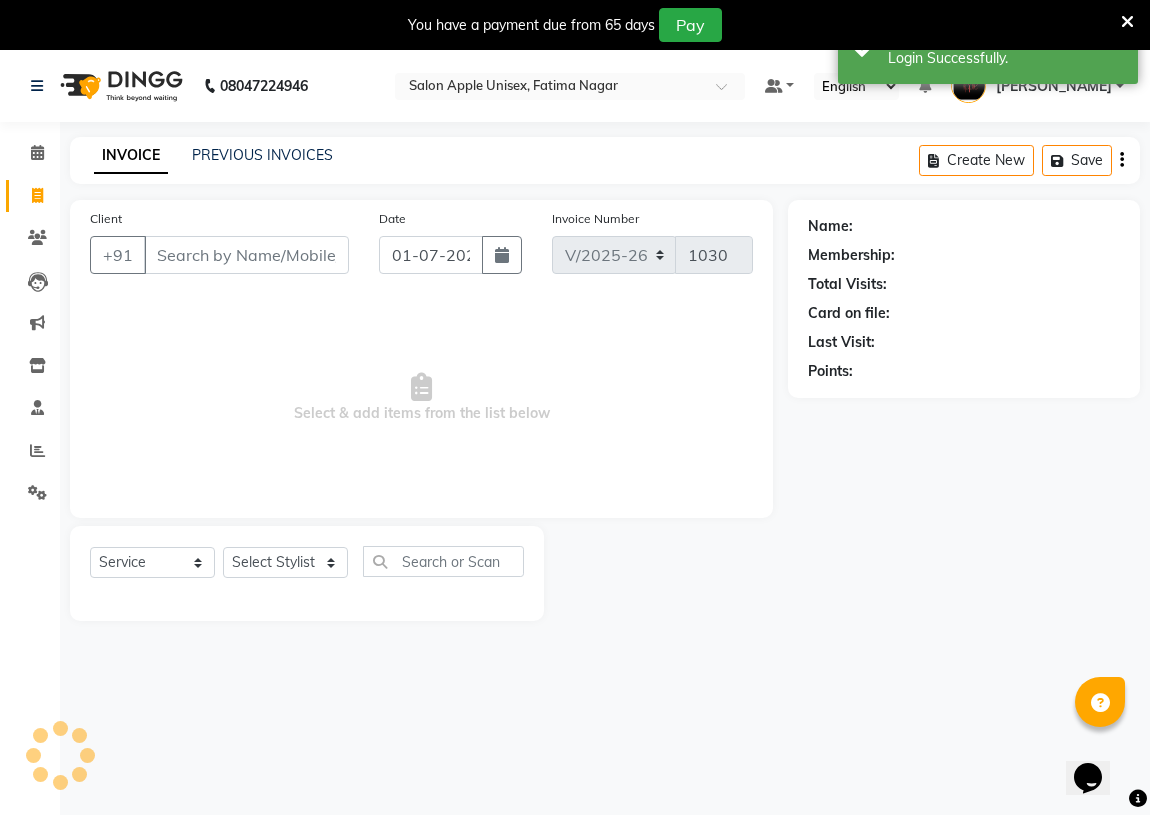 click on "Client" at bounding box center [246, 255] 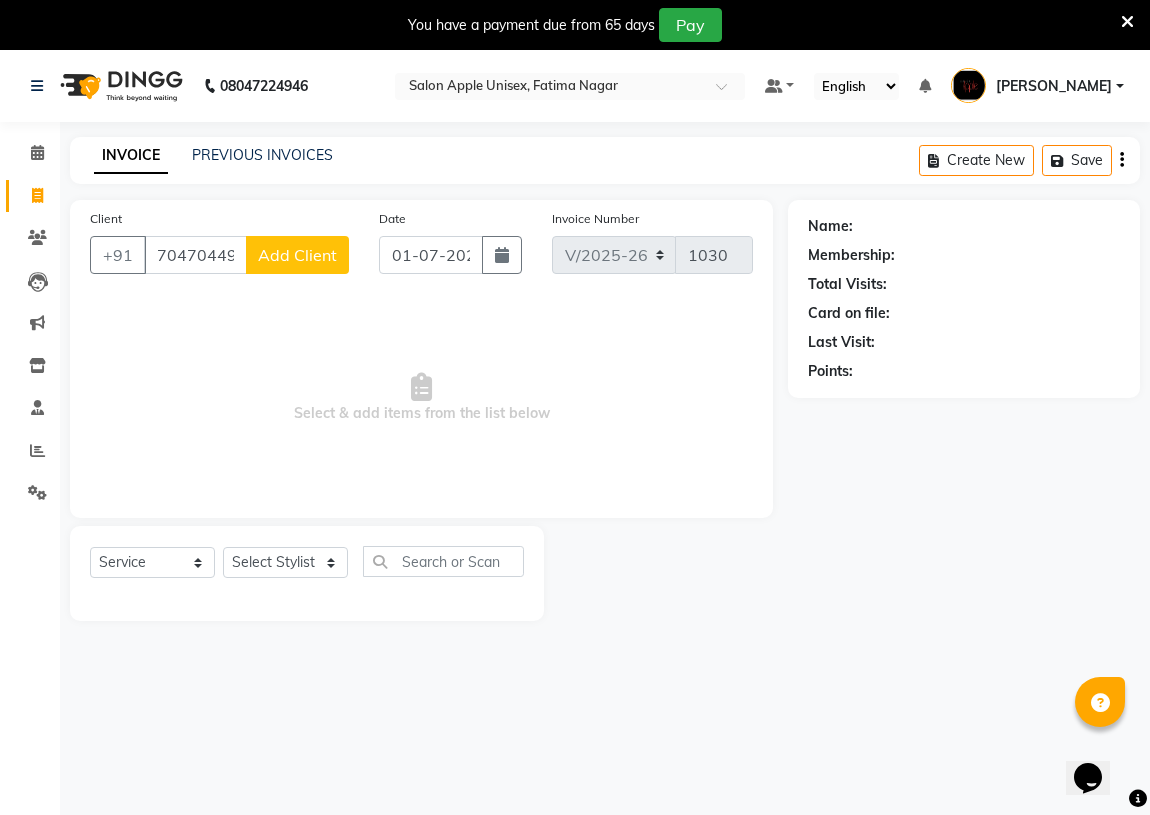 type on "7047044949" 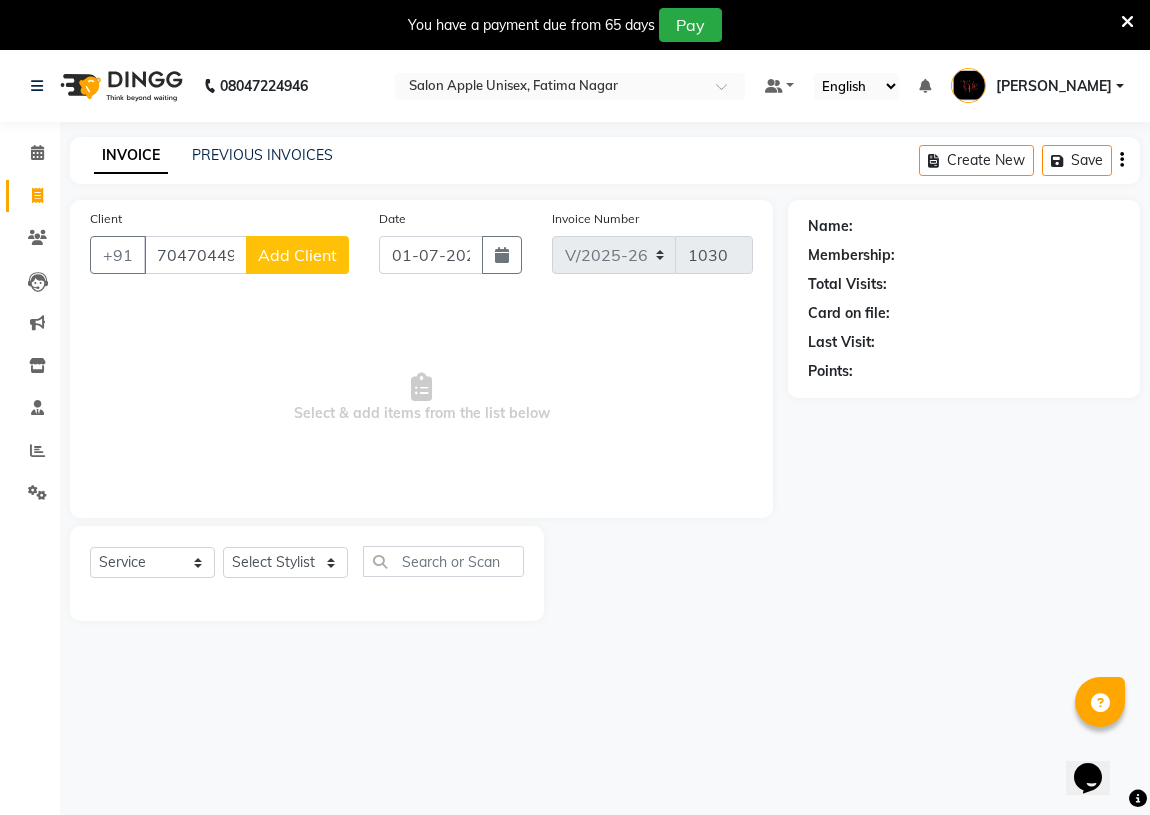 click on "Add Client" 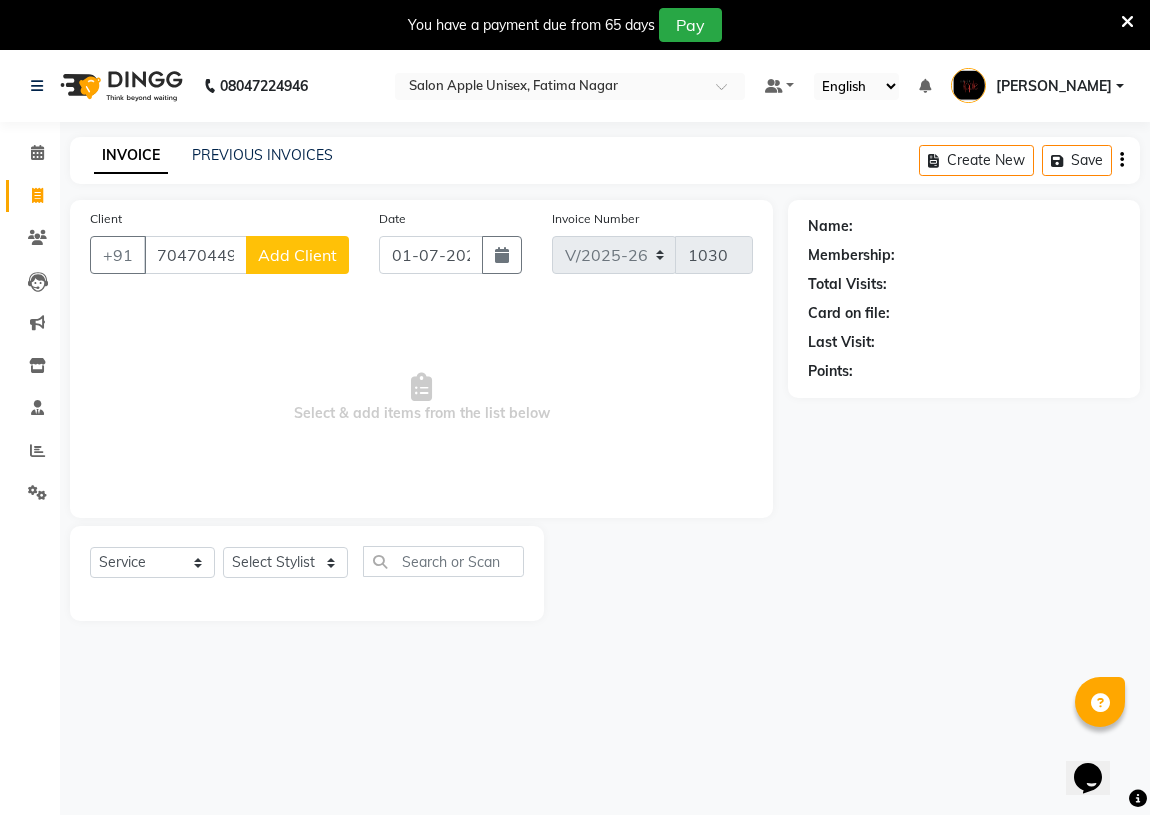 select on "22" 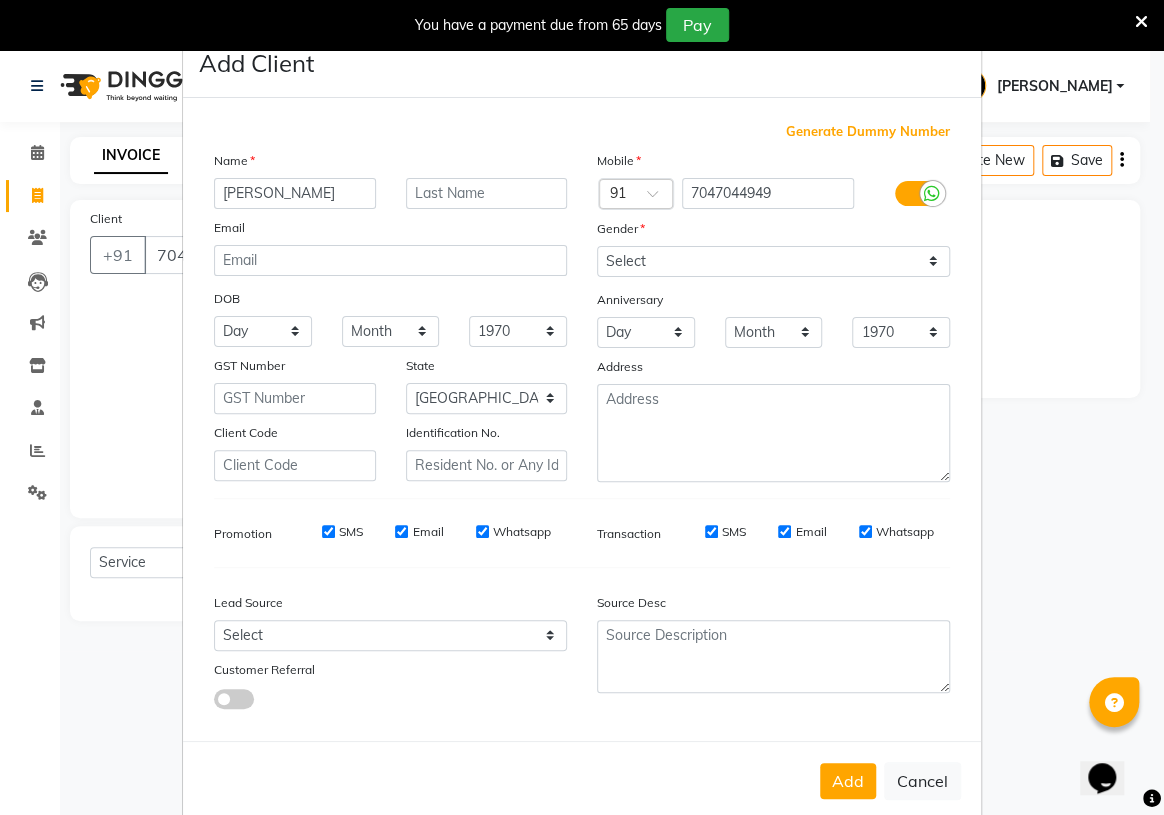 type on "[PERSON_NAME]" 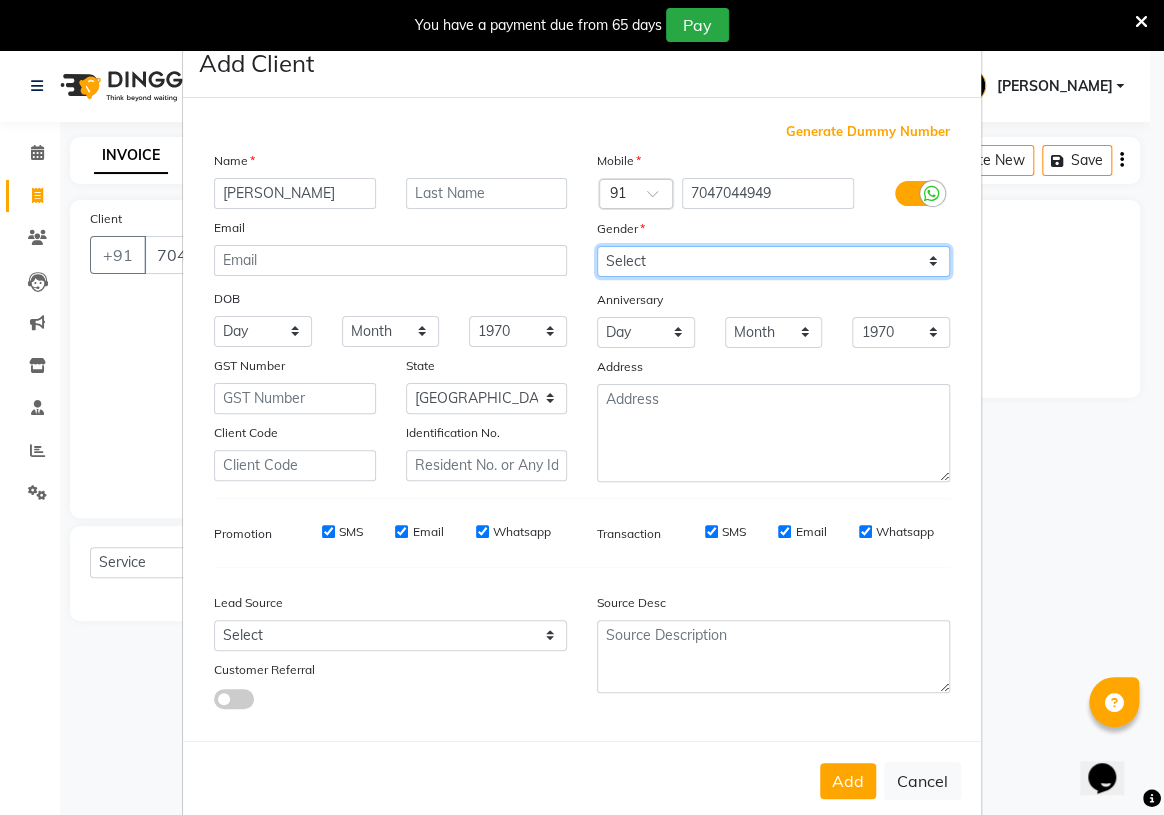 click on "Select [DEMOGRAPHIC_DATA] [DEMOGRAPHIC_DATA] Other Prefer Not To Say" at bounding box center (773, 261) 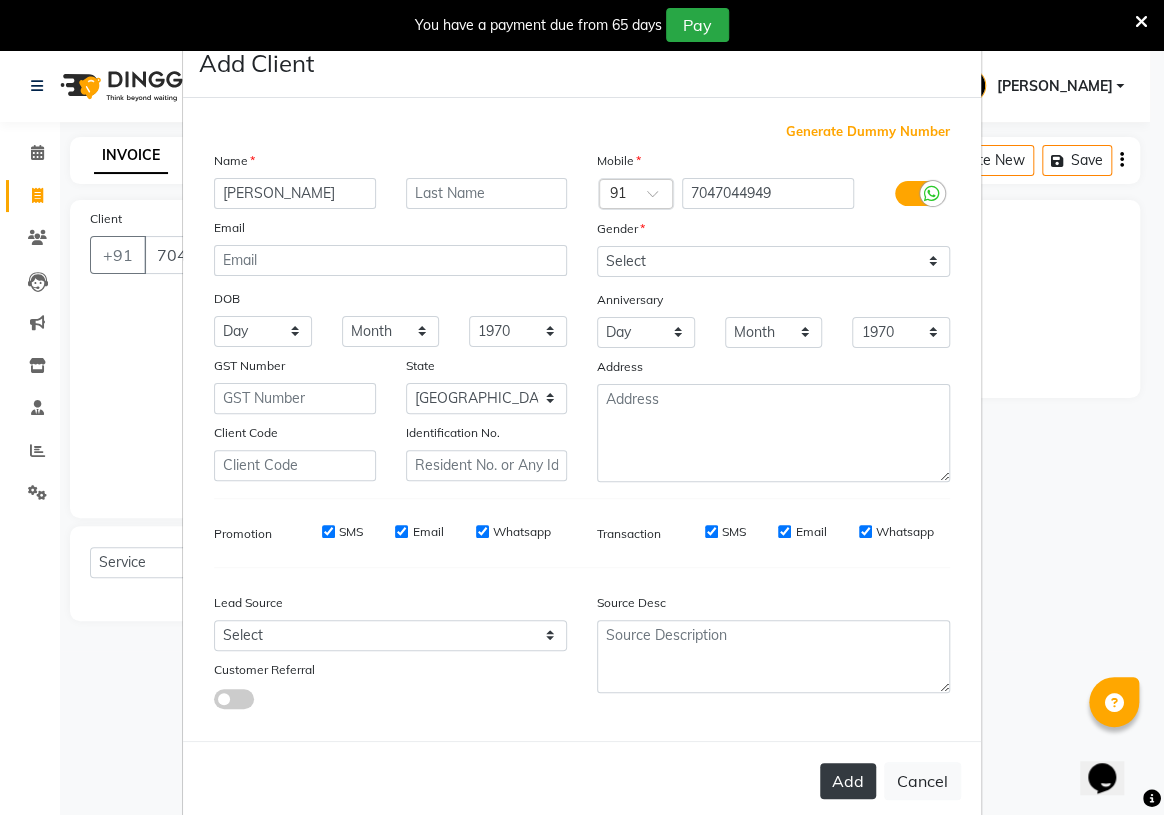 click on "Add" at bounding box center (848, 781) 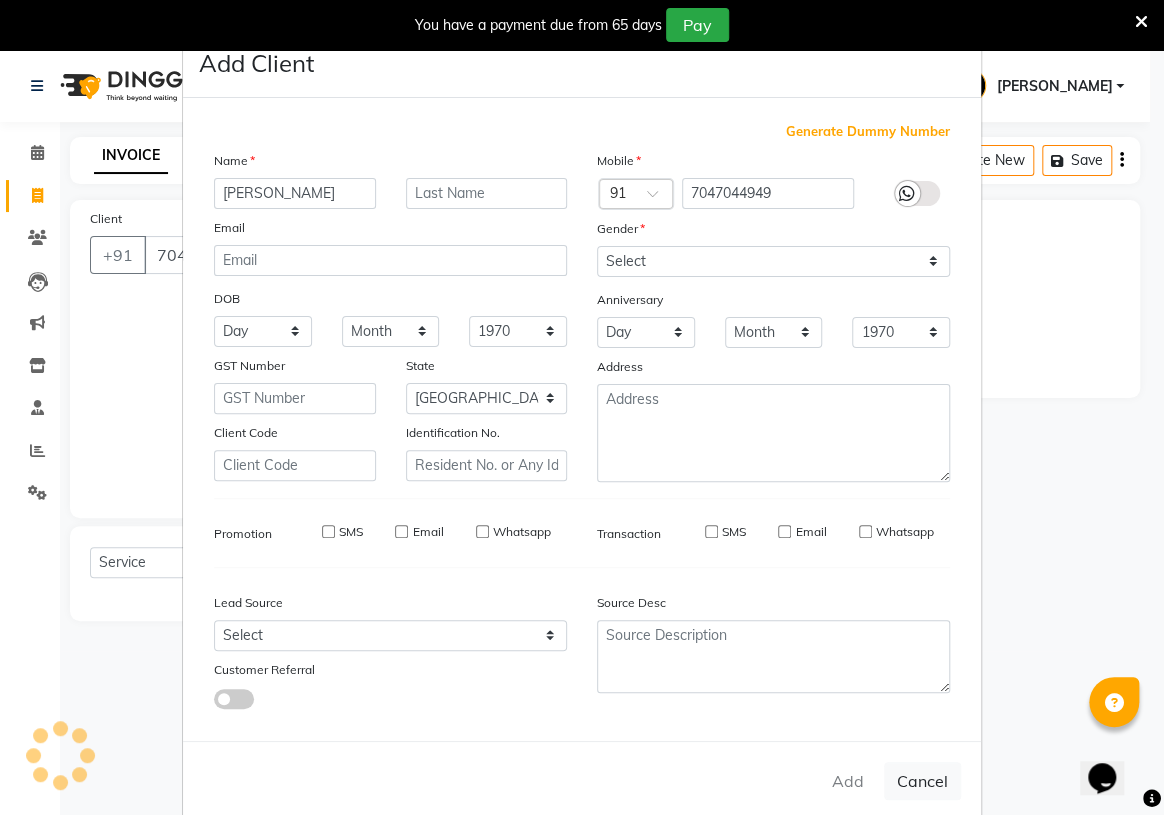 type 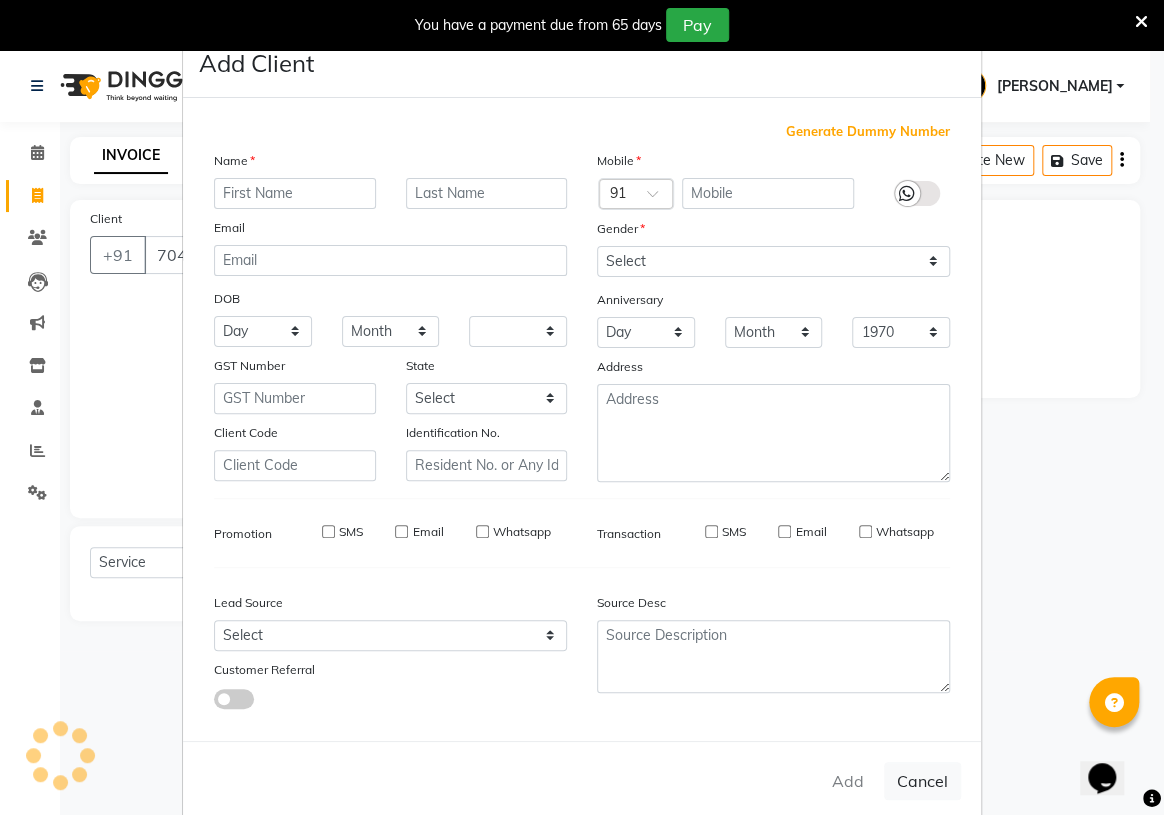 select 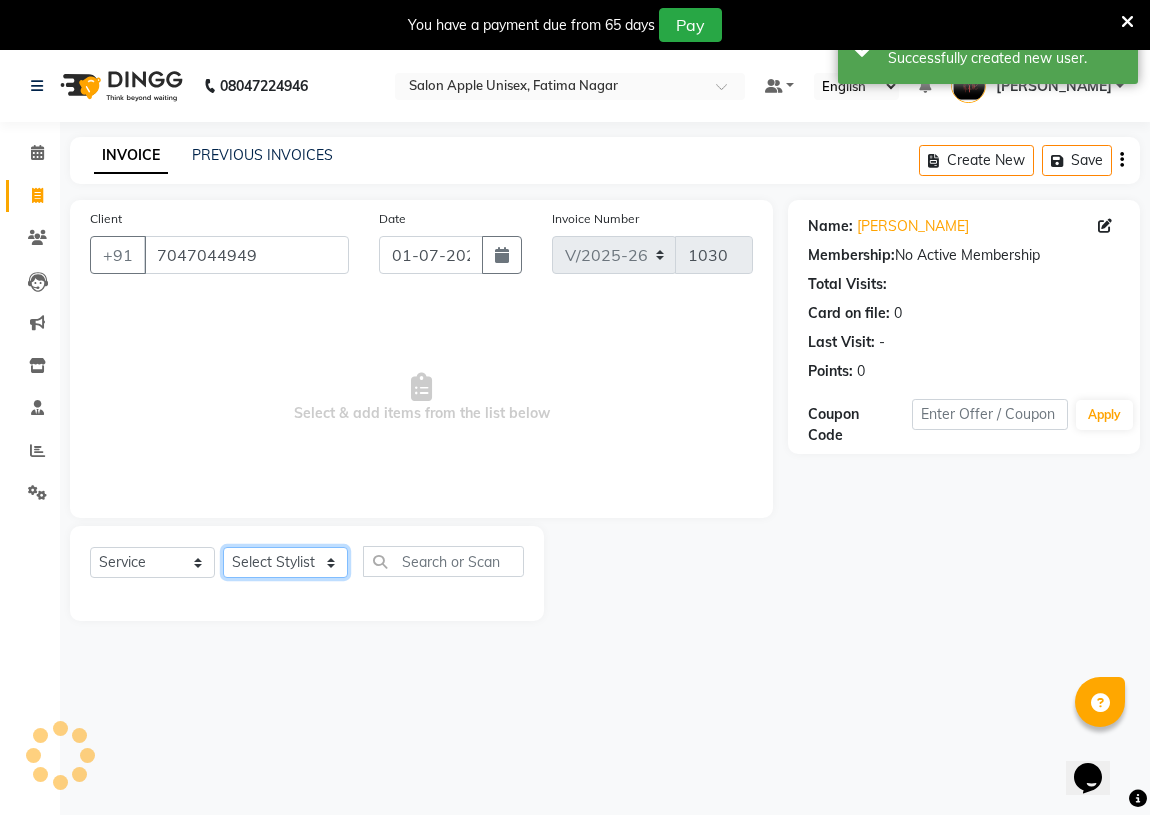 click on "Select Stylist [PERSON_NAME]  [PERSON_NAME] [PERSON_NAME] [PERSON_NAME]  Training Department [GEOGRAPHIC_DATA]" 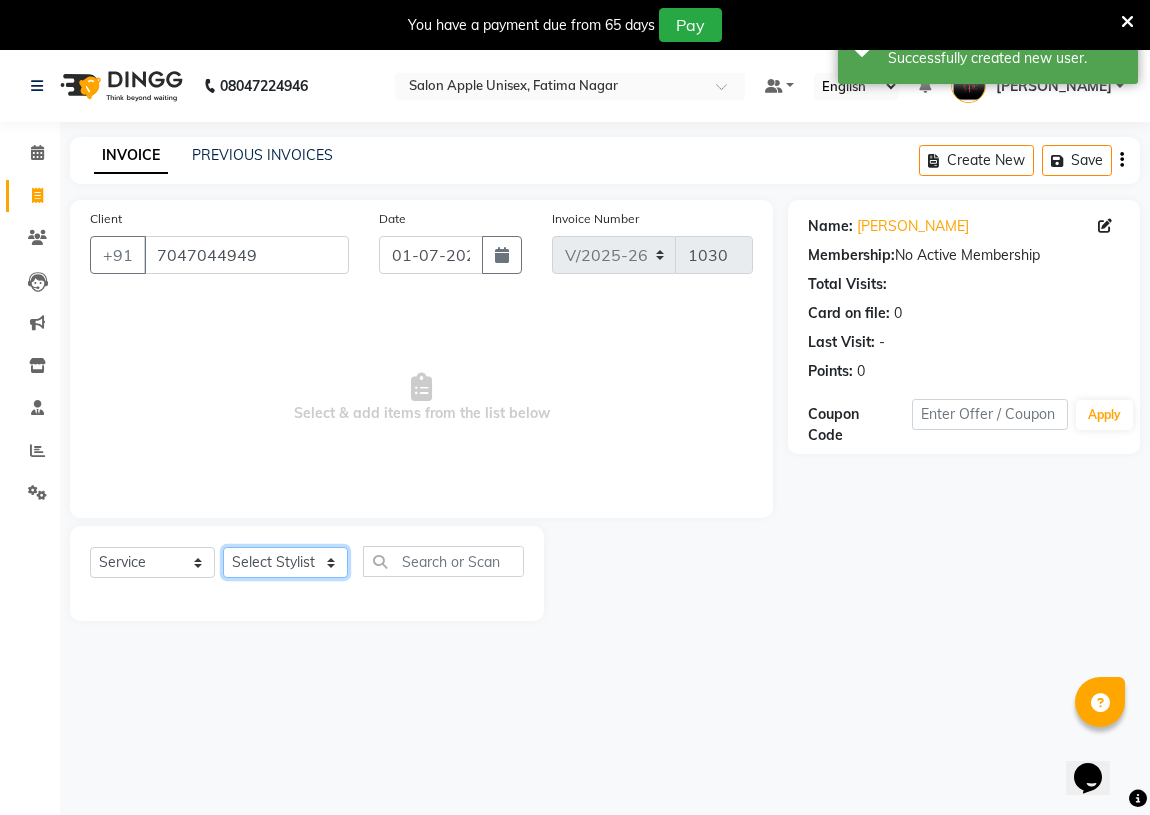 select on "23907" 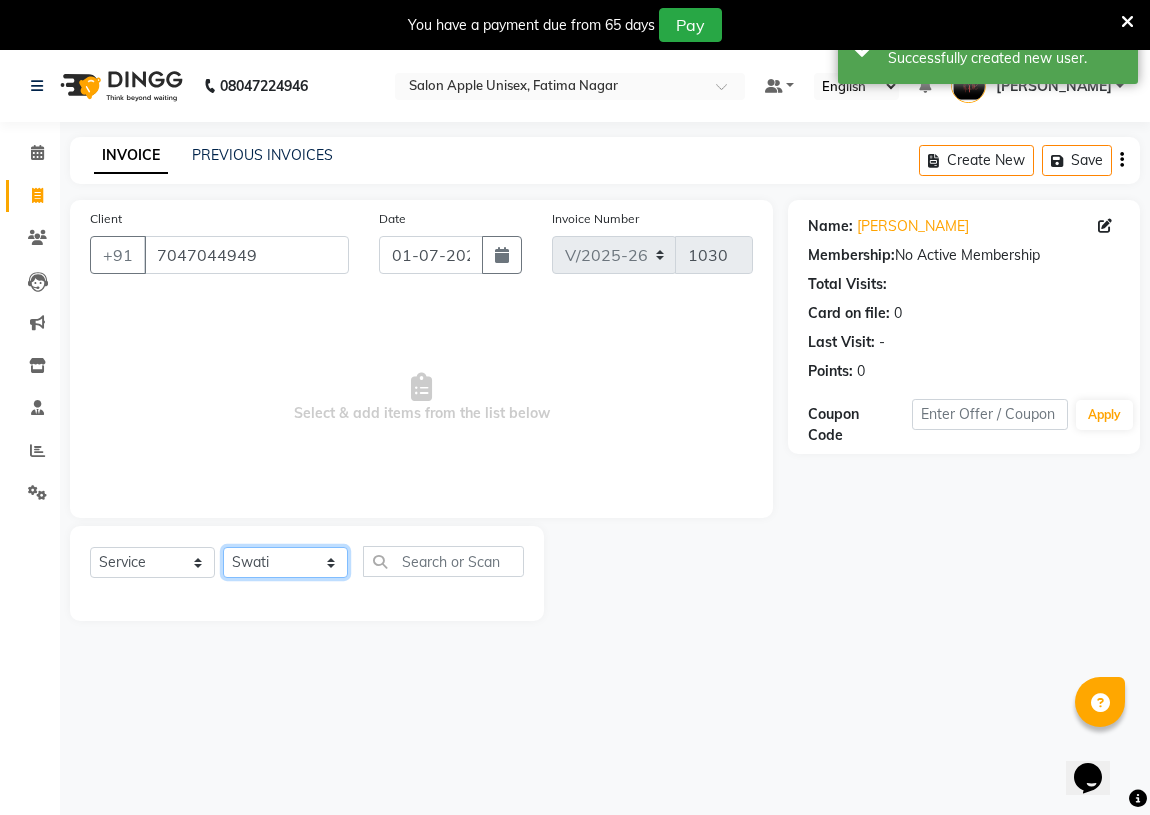 click on "Select Stylist [PERSON_NAME]  [PERSON_NAME] [PERSON_NAME] [PERSON_NAME]  Training Department [GEOGRAPHIC_DATA]" 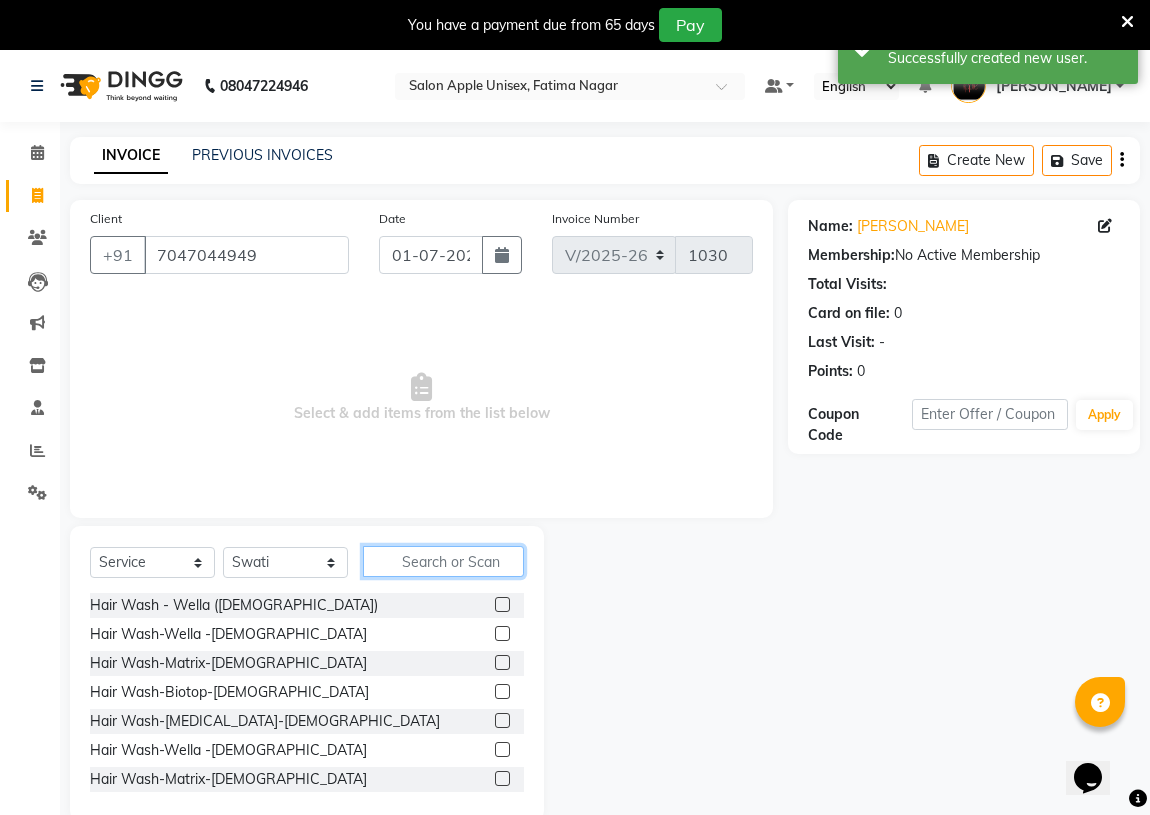click 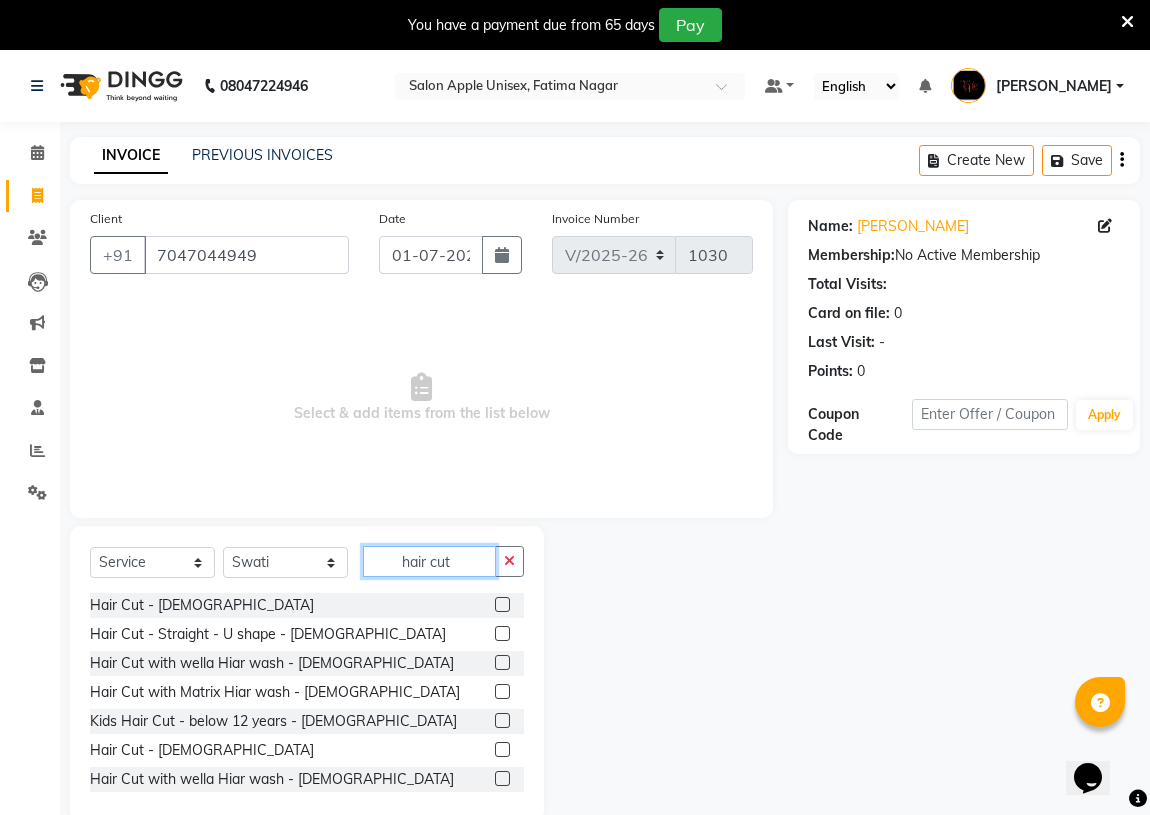 type on "hair cut" 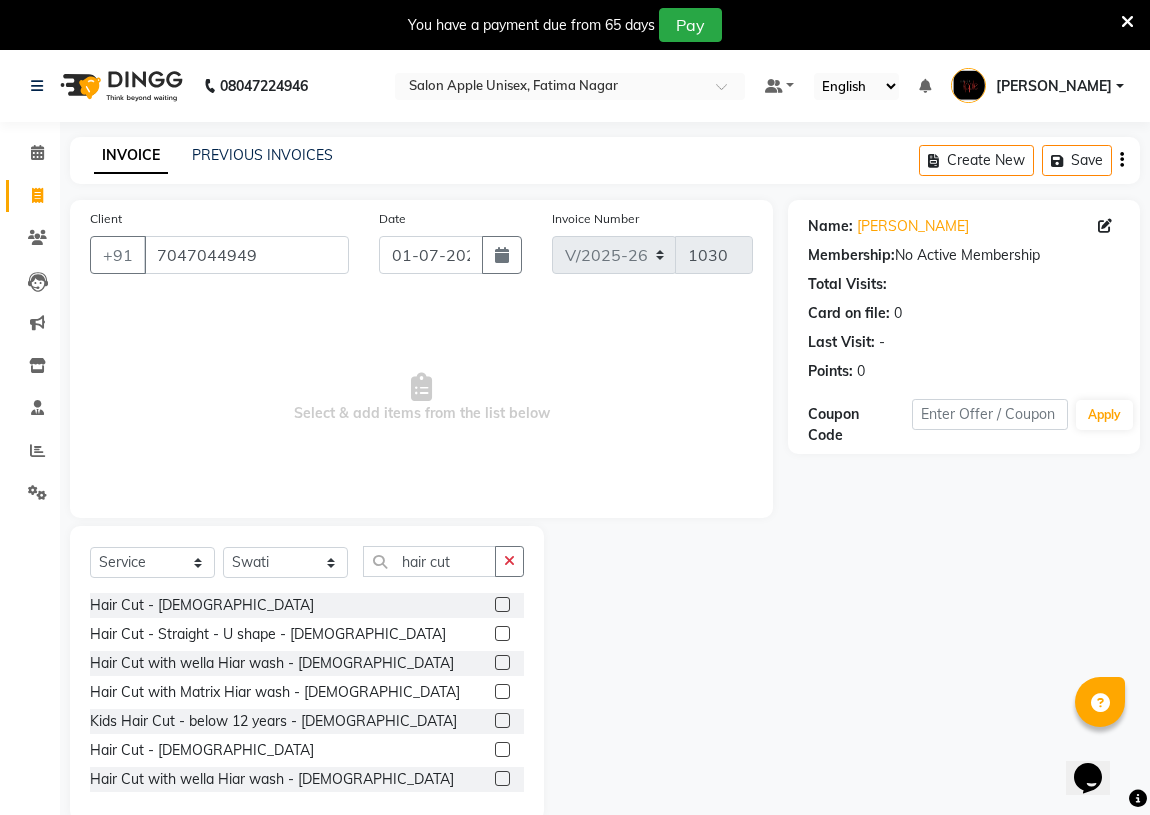 click 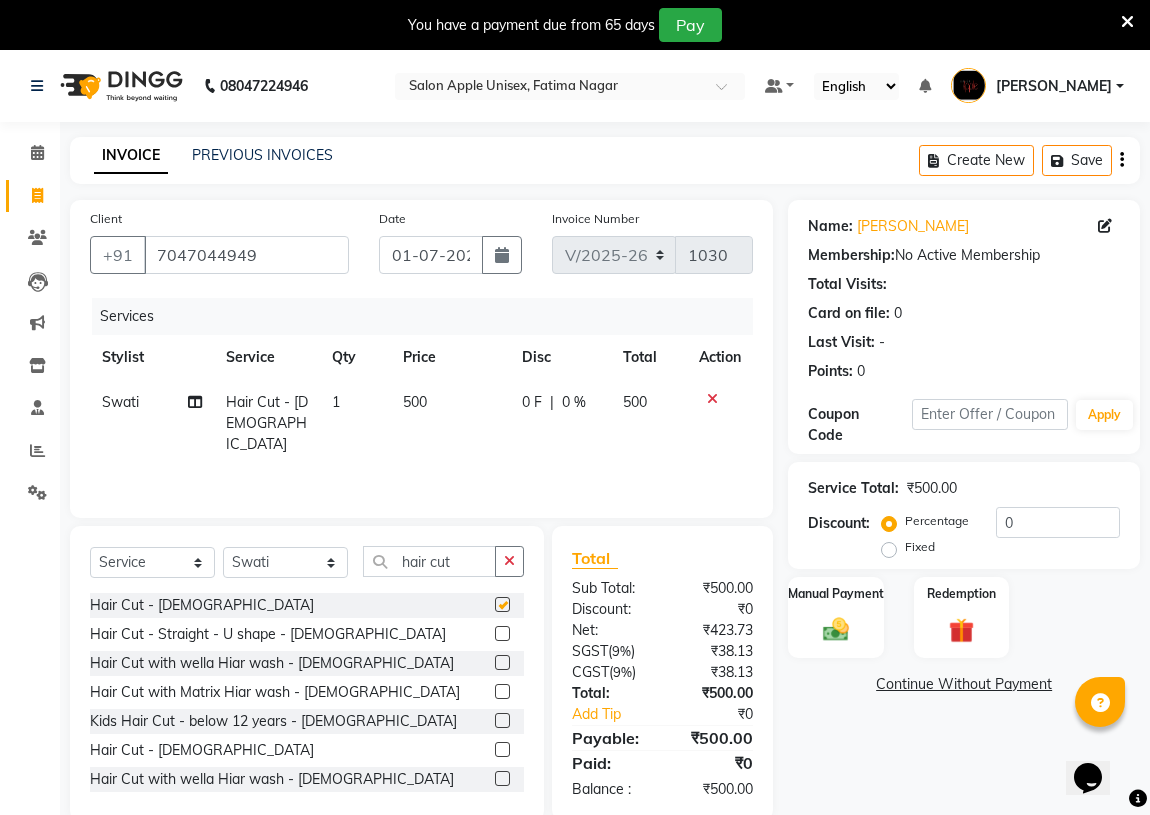 checkbox on "false" 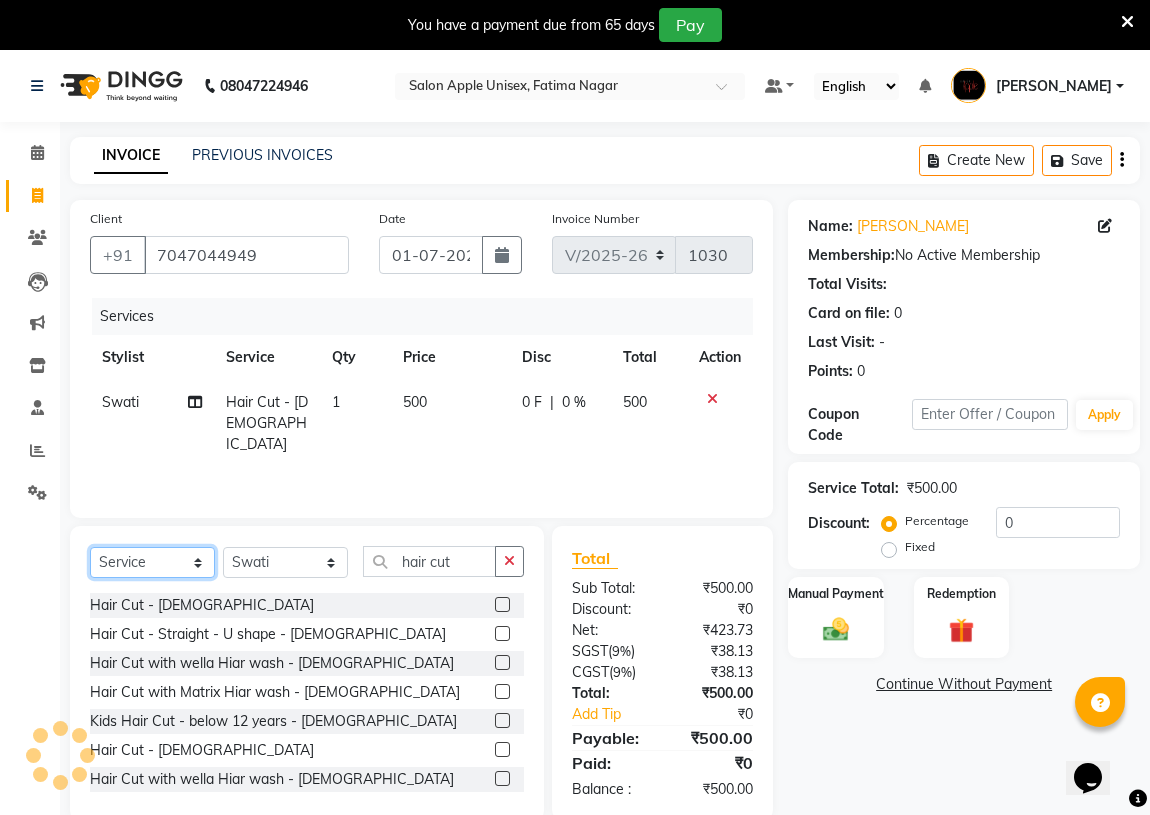 click on "Select  Service  Product  Membership  Package Voucher Prepaid Gift Card" 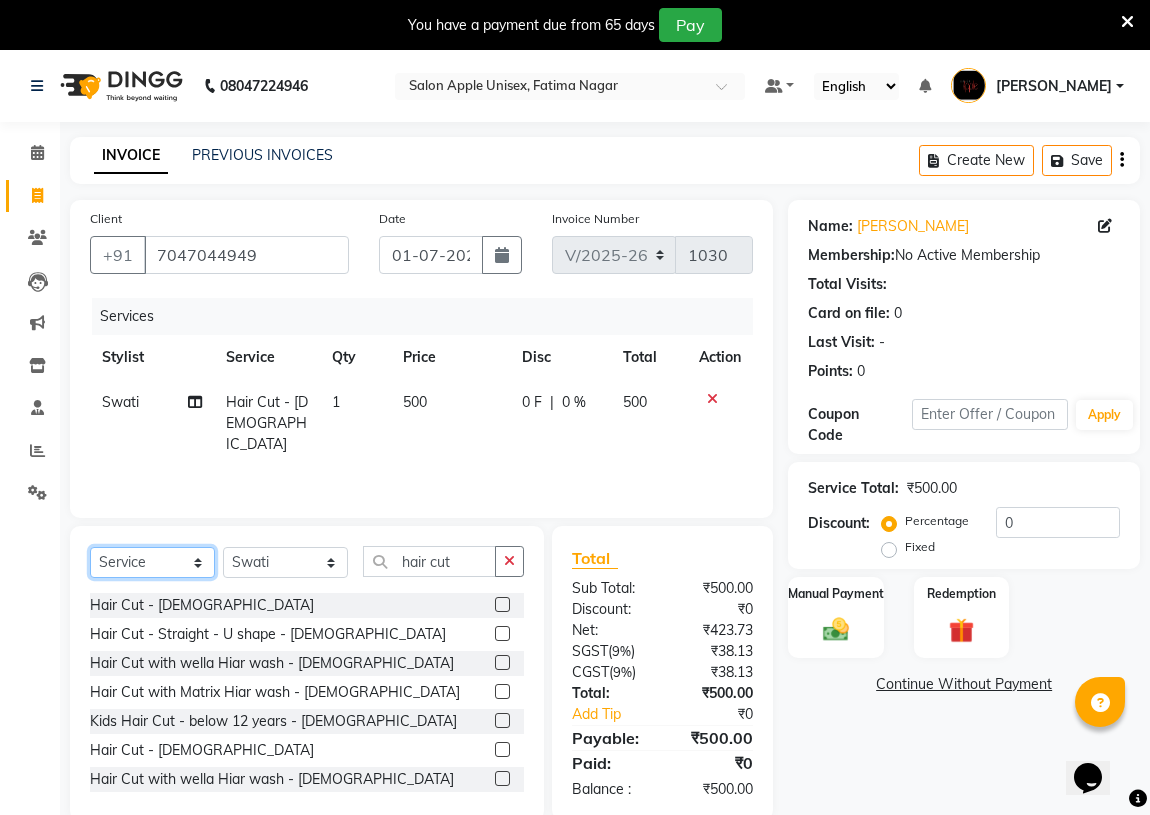 select on "product" 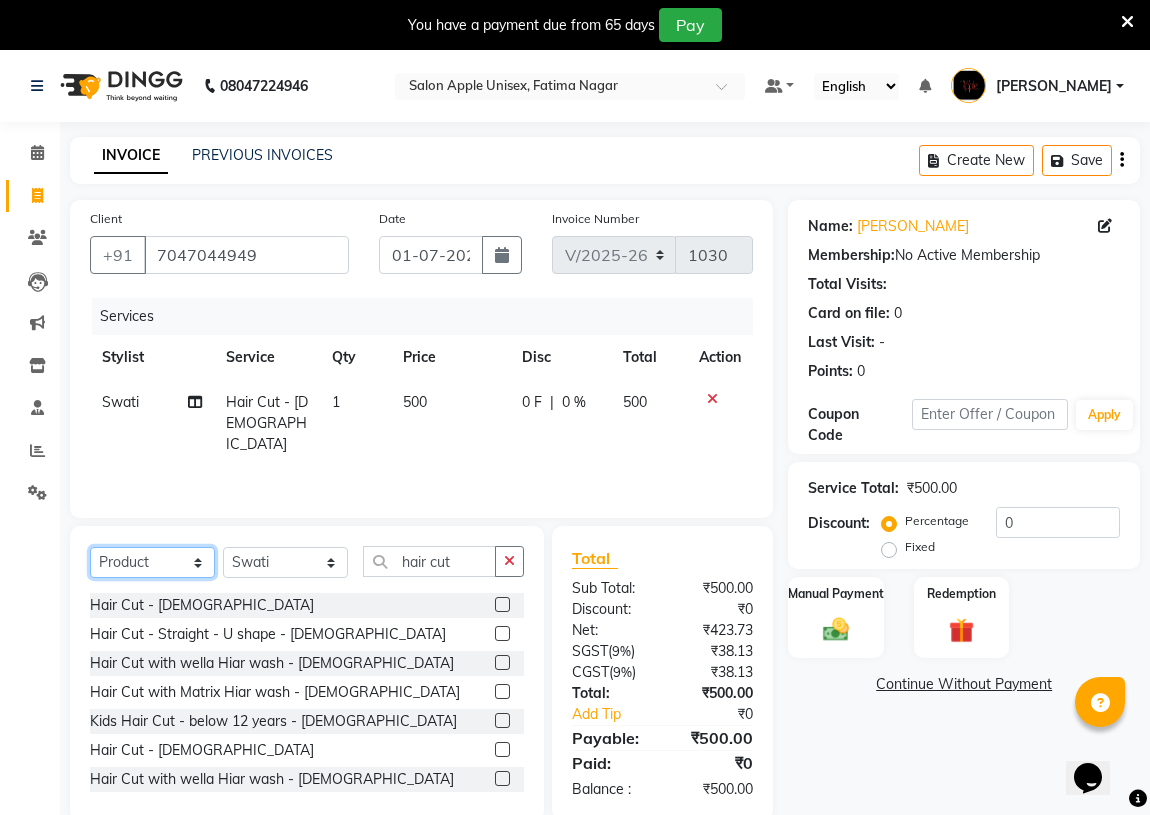 click on "Select  Service  Product  Membership  Package Voucher Prepaid Gift Card" 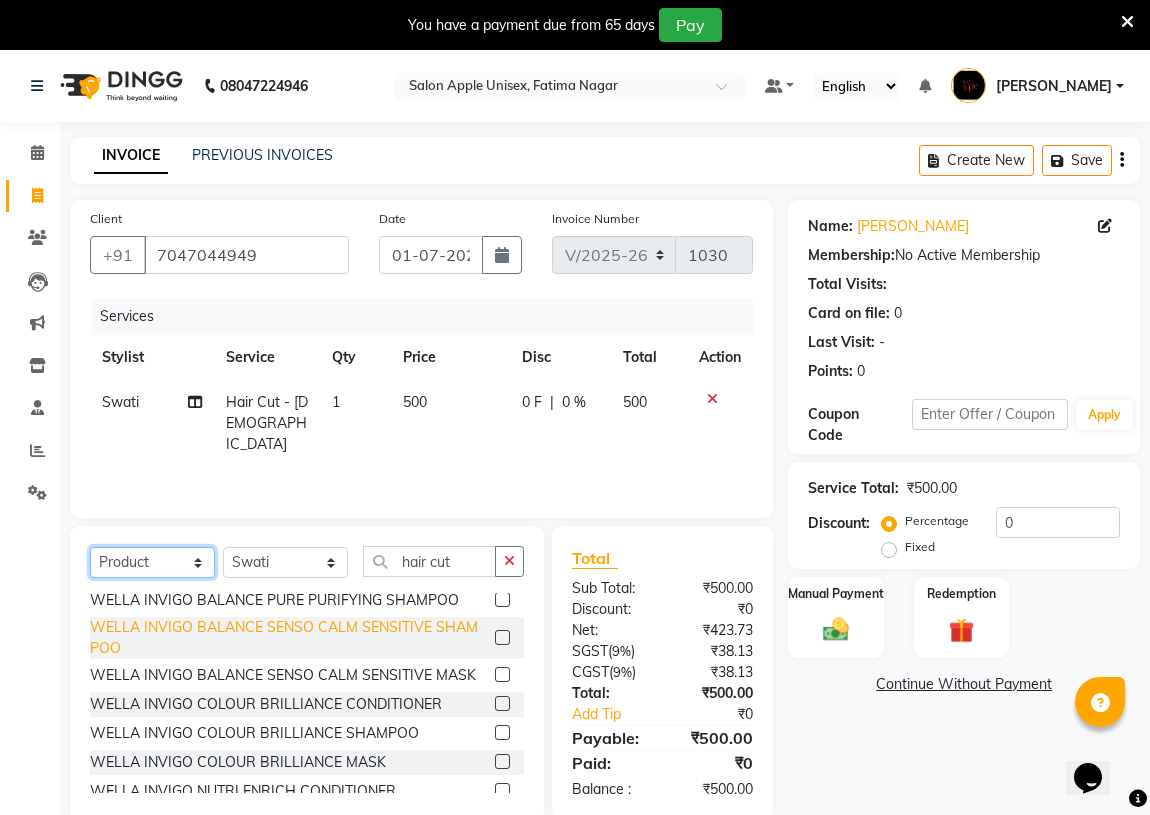 scroll, scrollTop: 181, scrollLeft: 0, axis: vertical 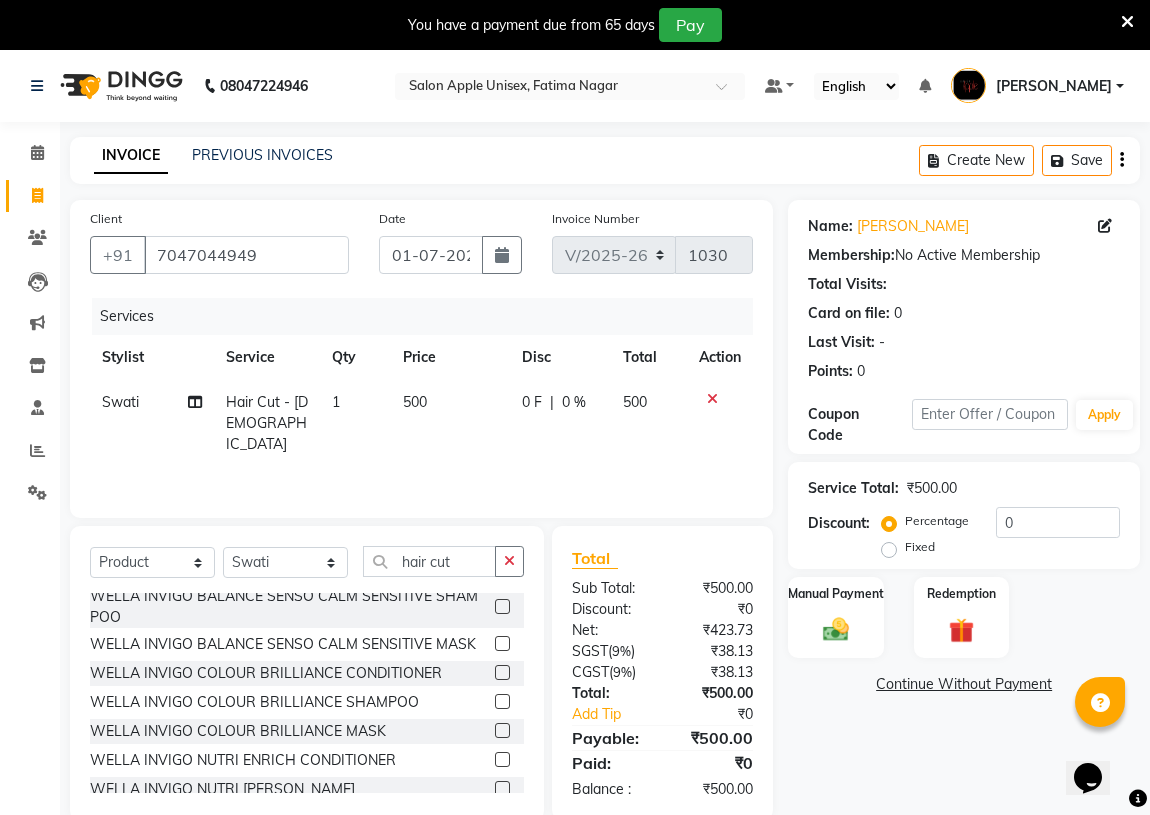 click 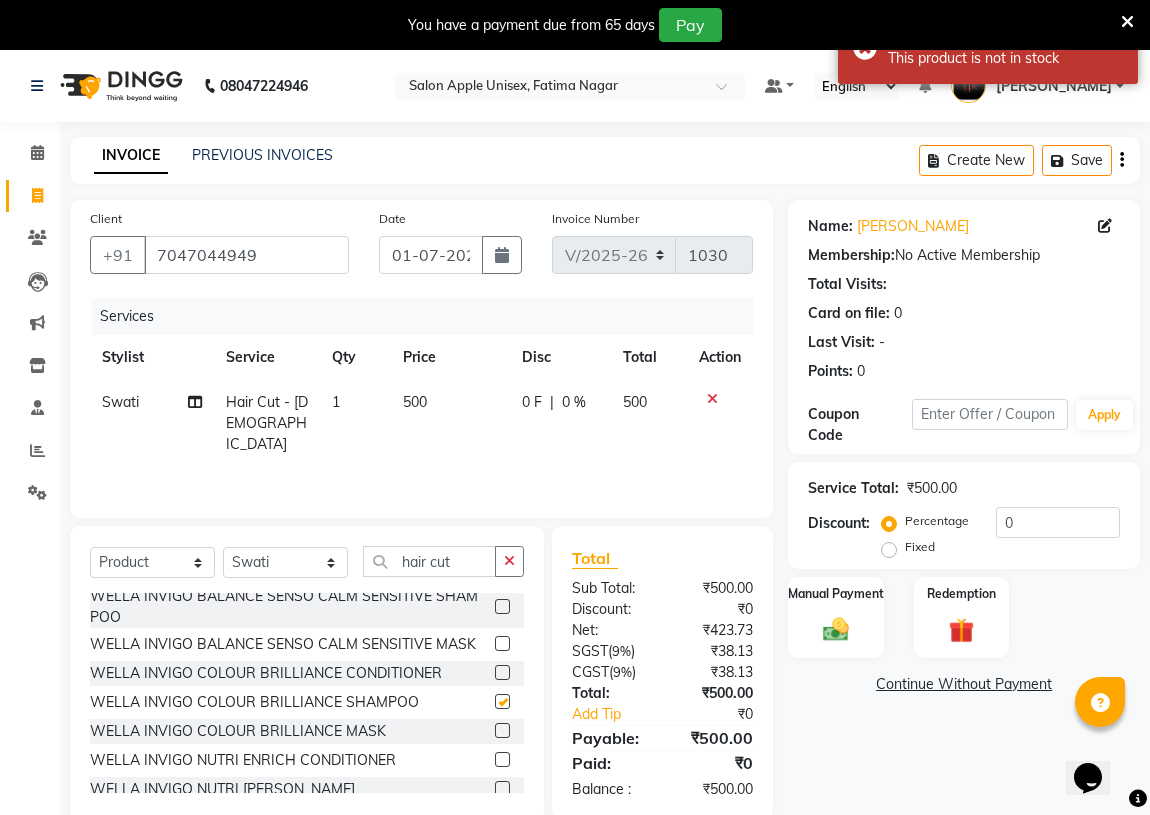 checkbox on "false" 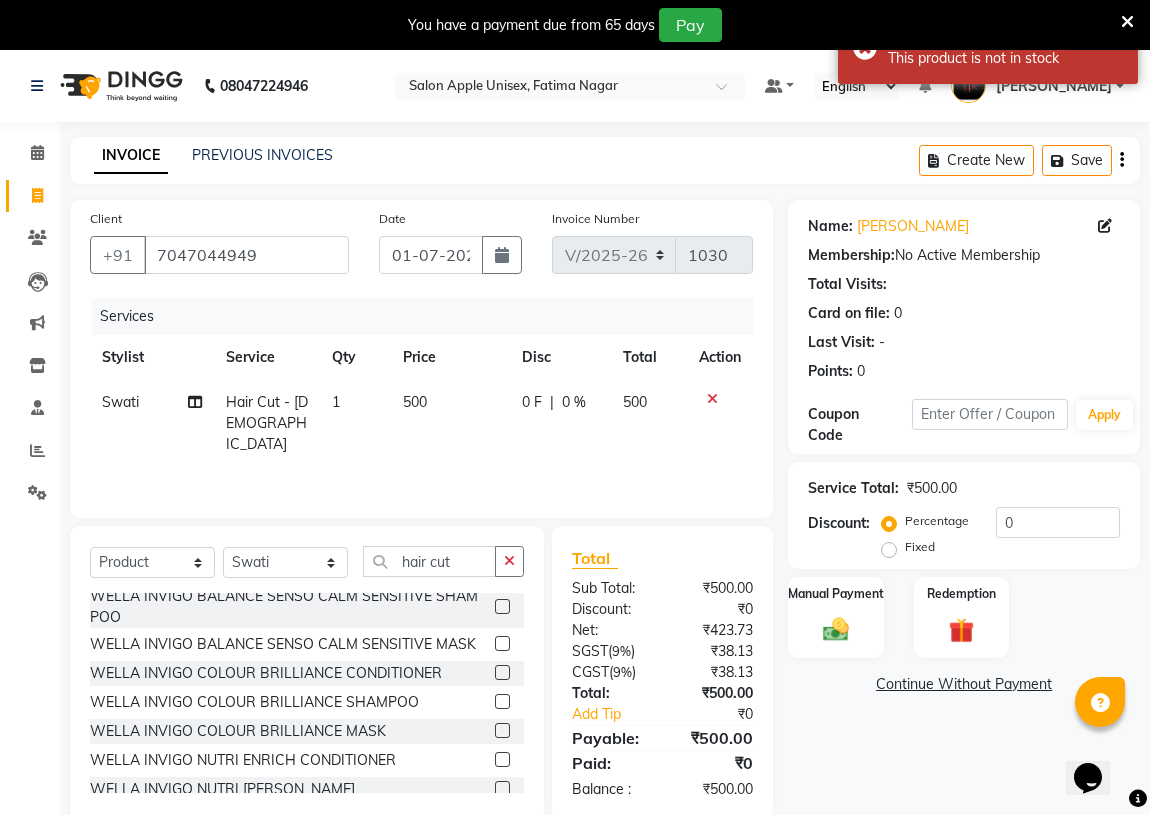 click 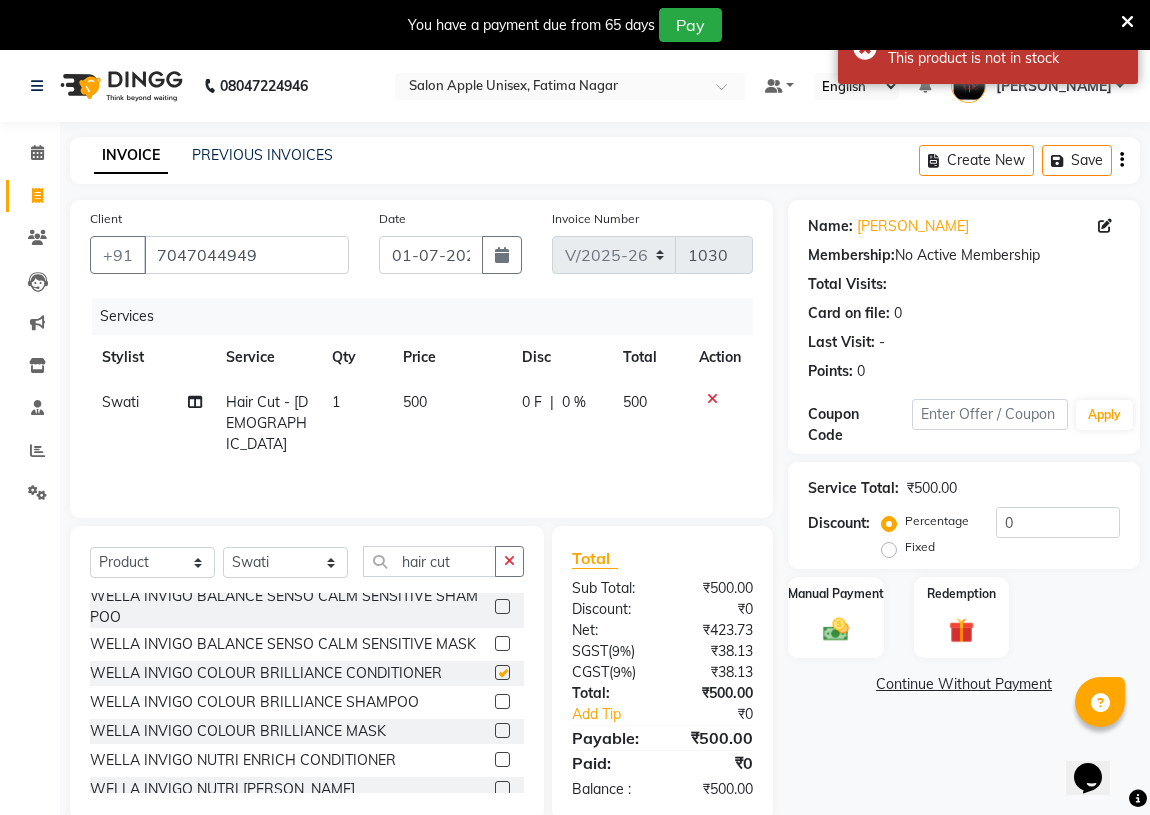 checkbox on "false" 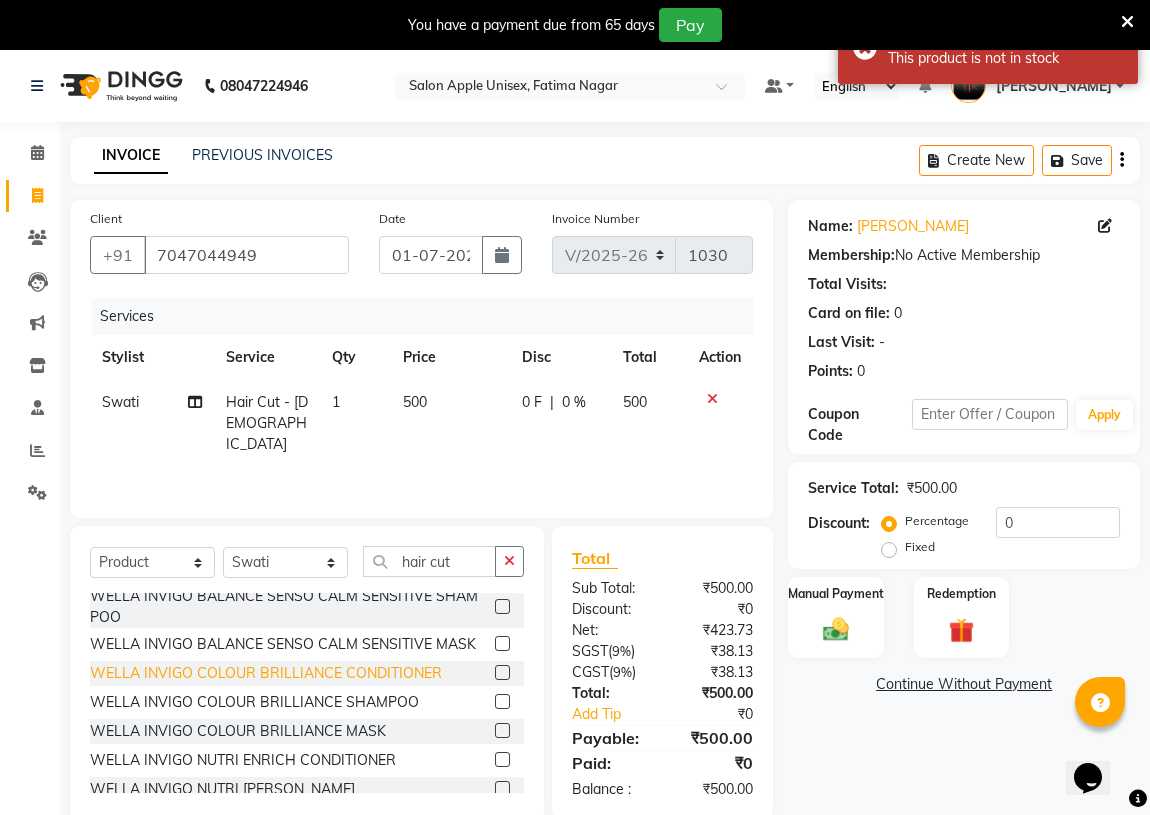 scroll, scrollTop: 272, scrollLeft: 0, axis: vertical 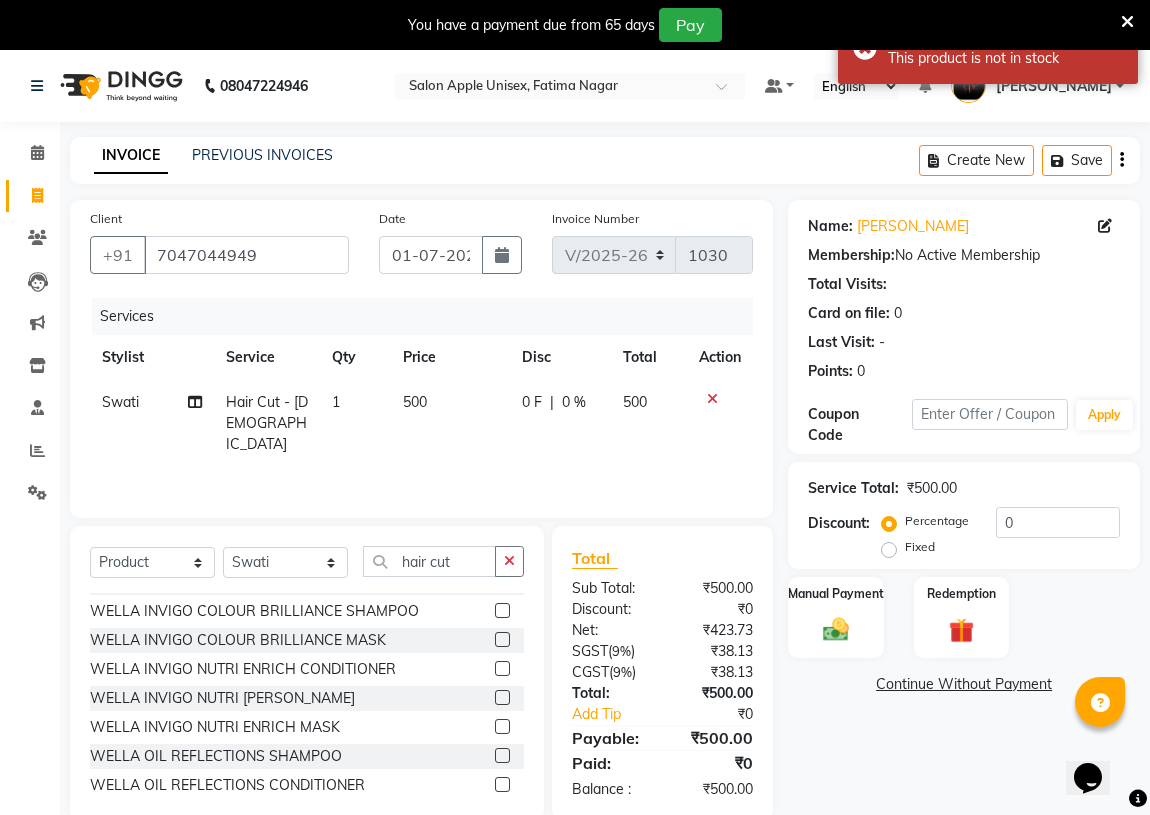 click 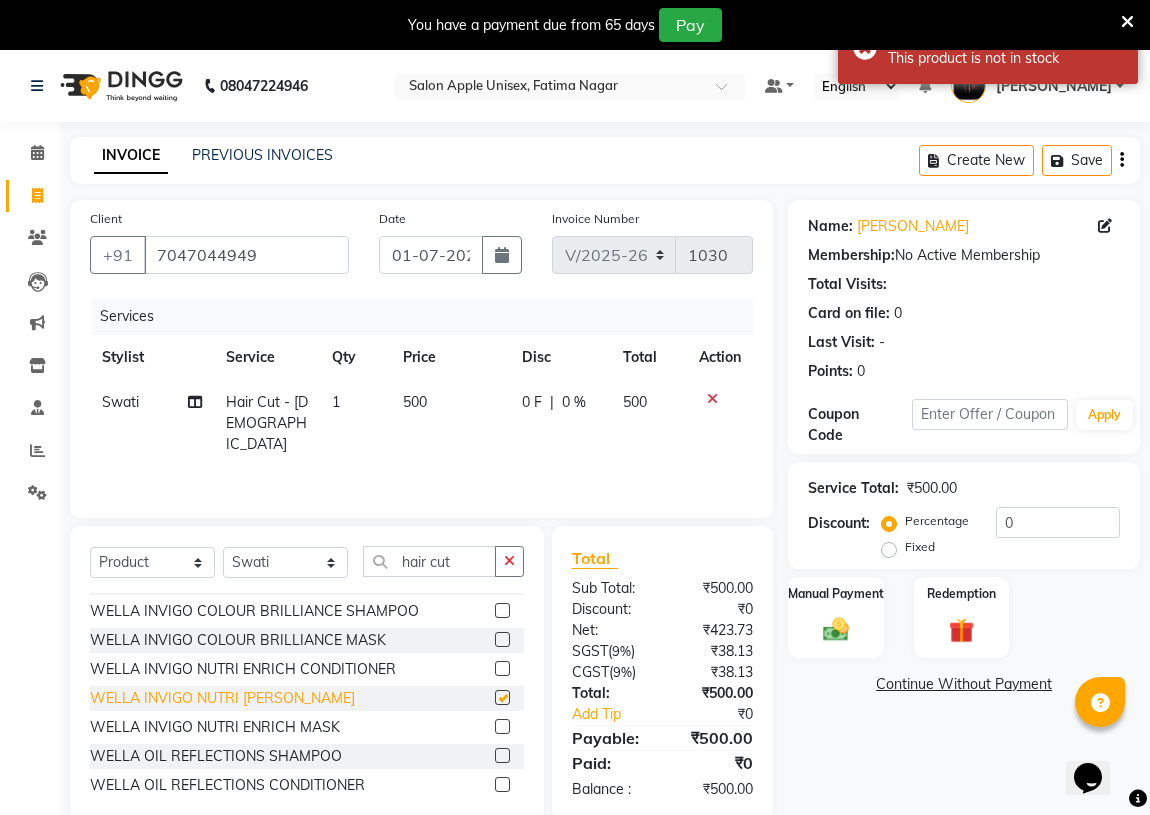 checkbox on "false" 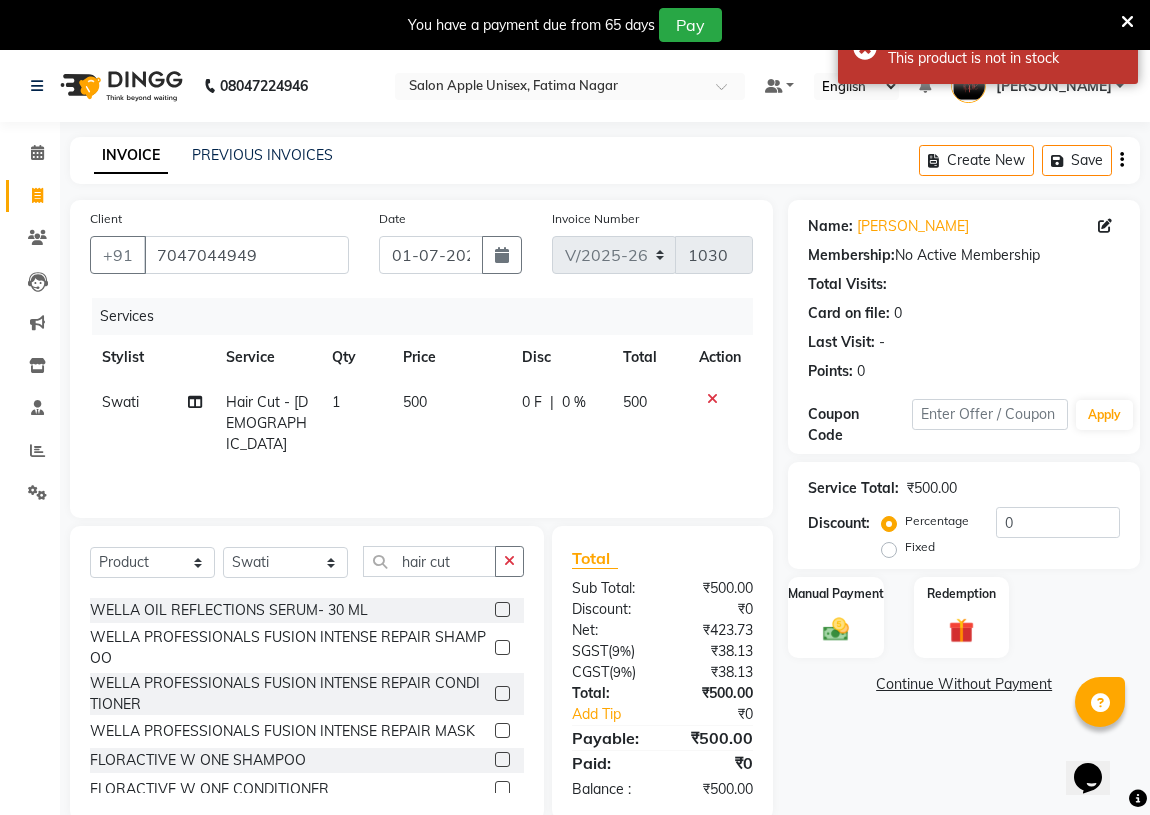scroll, scrollTop: 545, scrollLeft: 0, axis: vertical 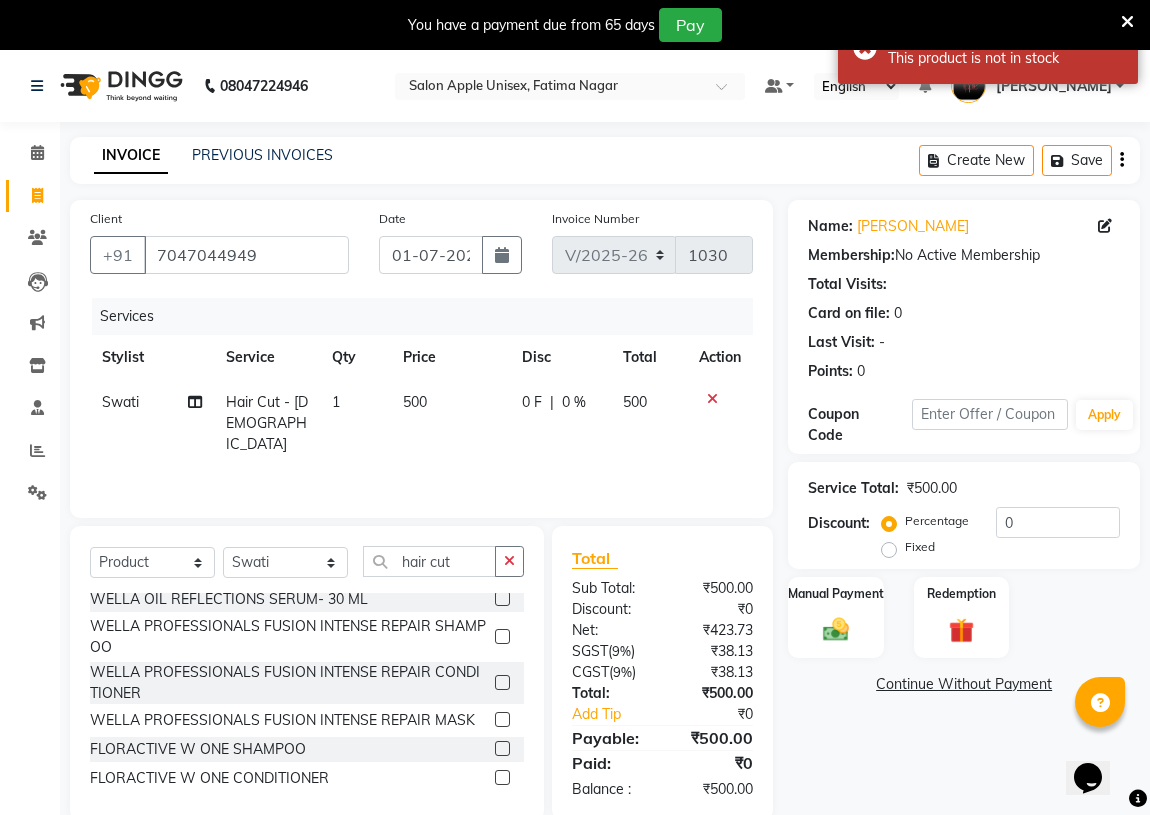 click 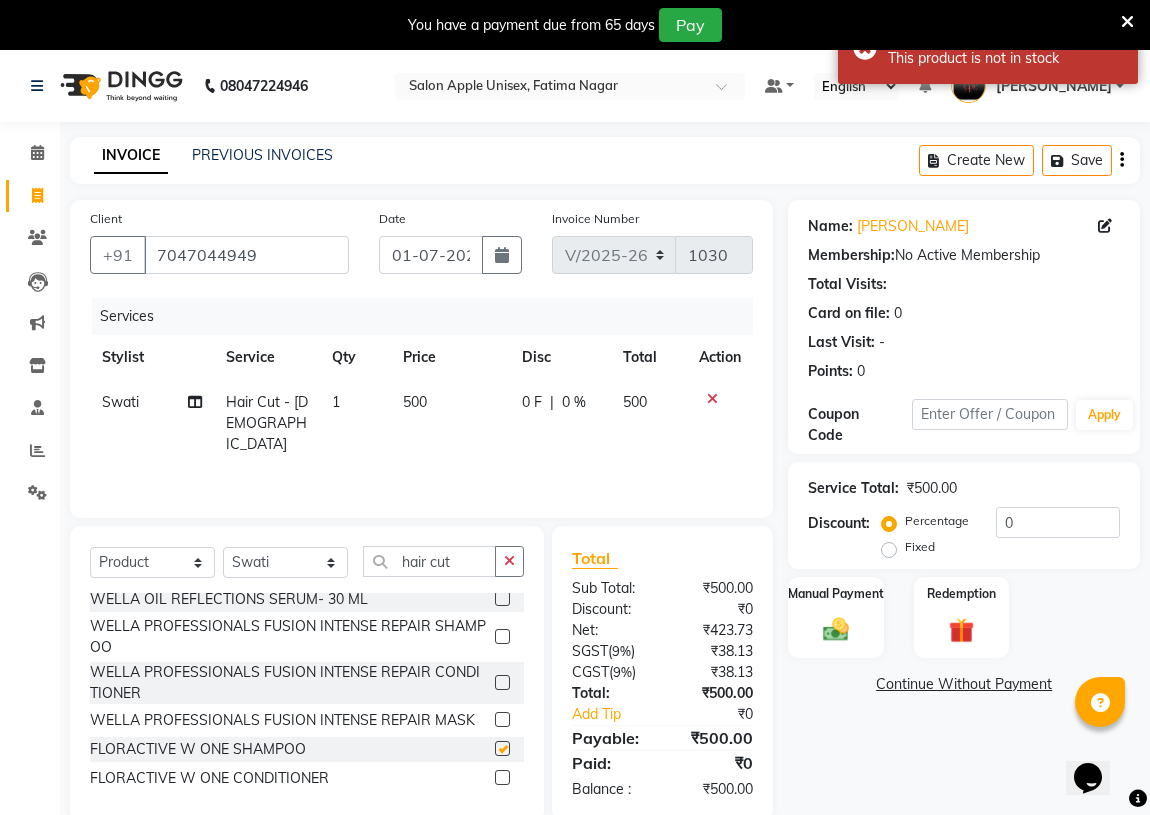 checkbox on "false" 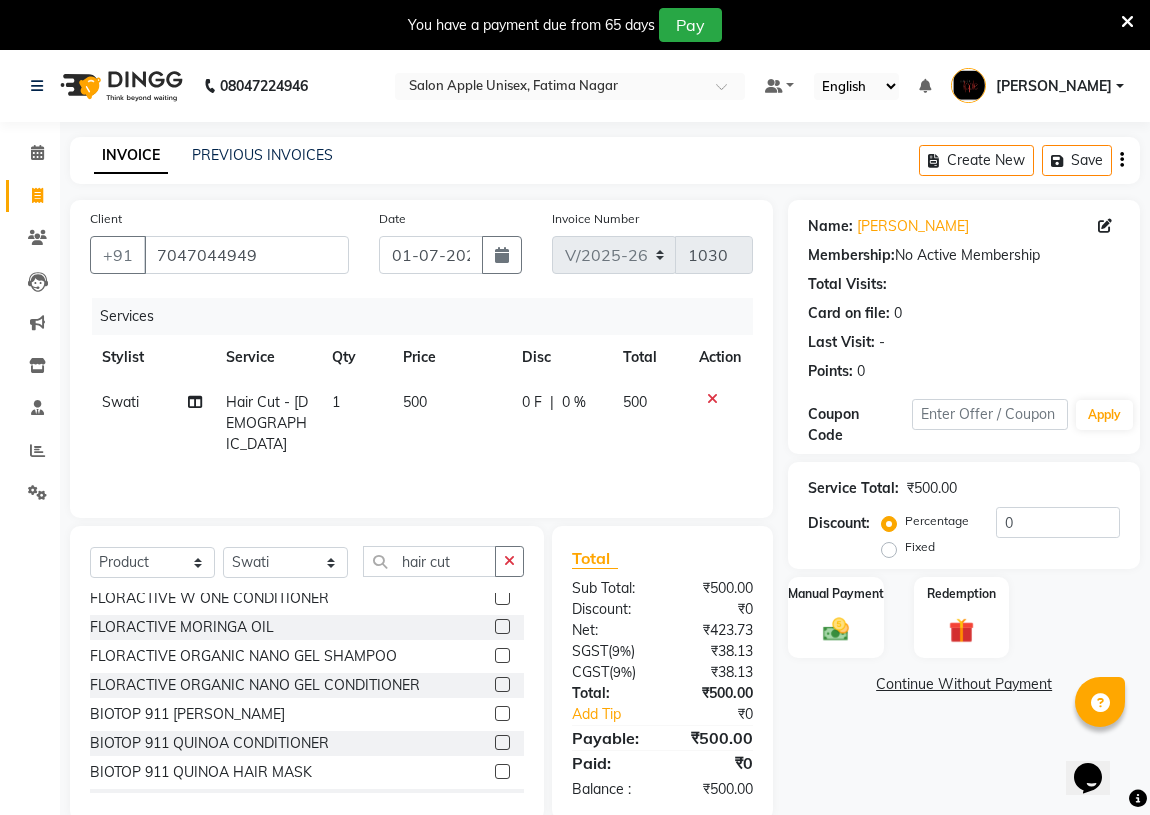 scroll, scrollTop: 727, scrollLeft: 0, axis: vertical 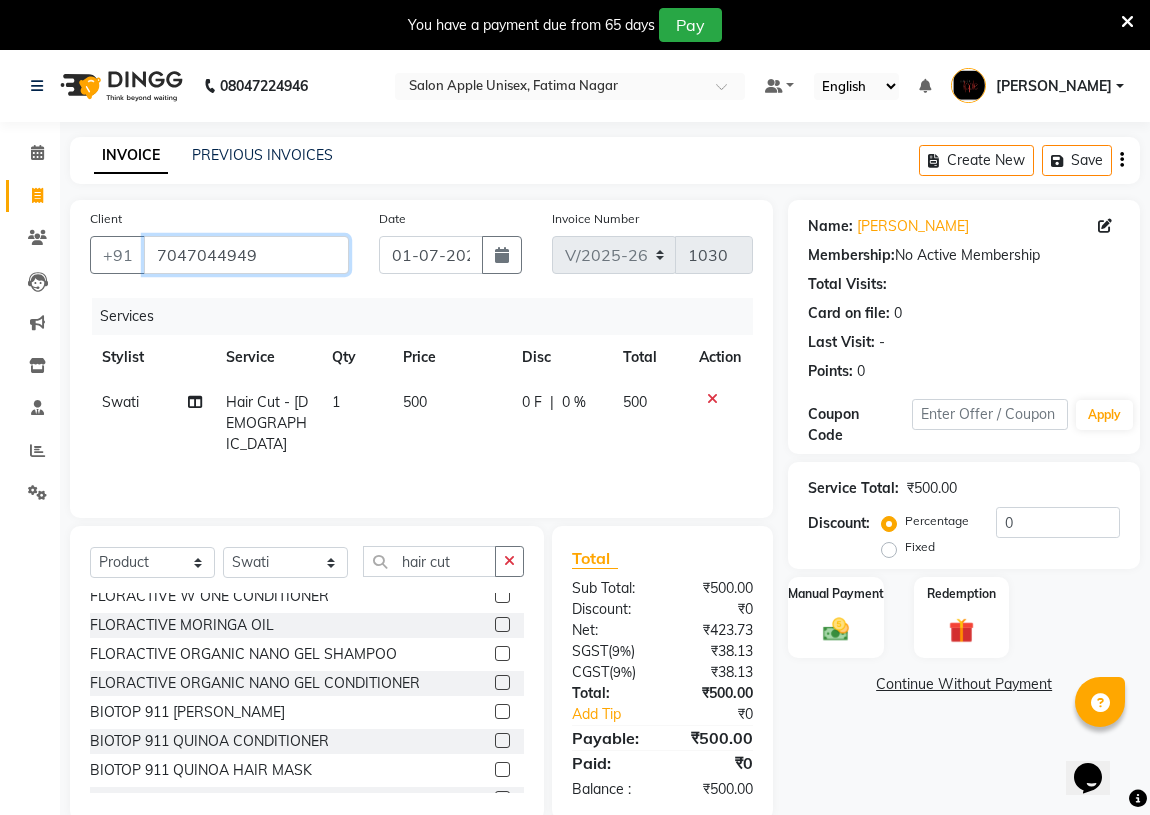 drag, startPoint x: 152, startPoint y: 259, endPoint x: 258, endPoint y: 250, distance: 106.381386 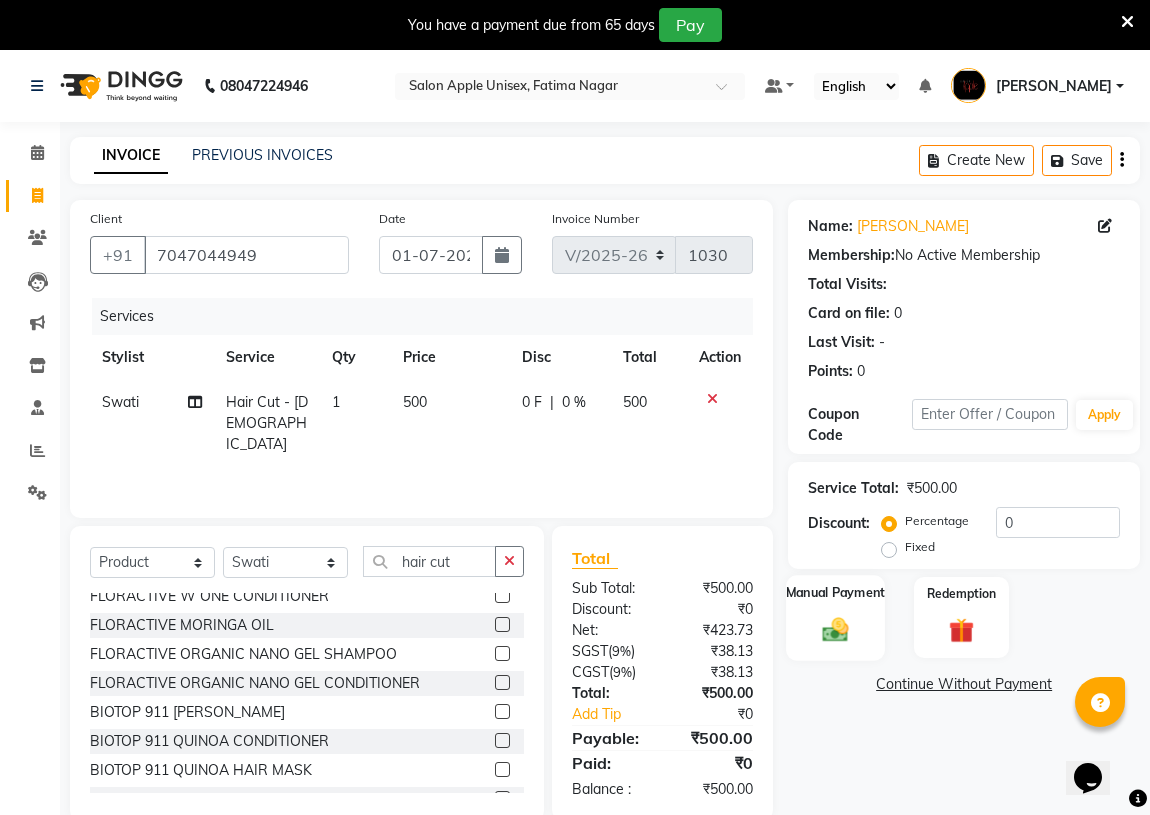 click on "Manual Payment" 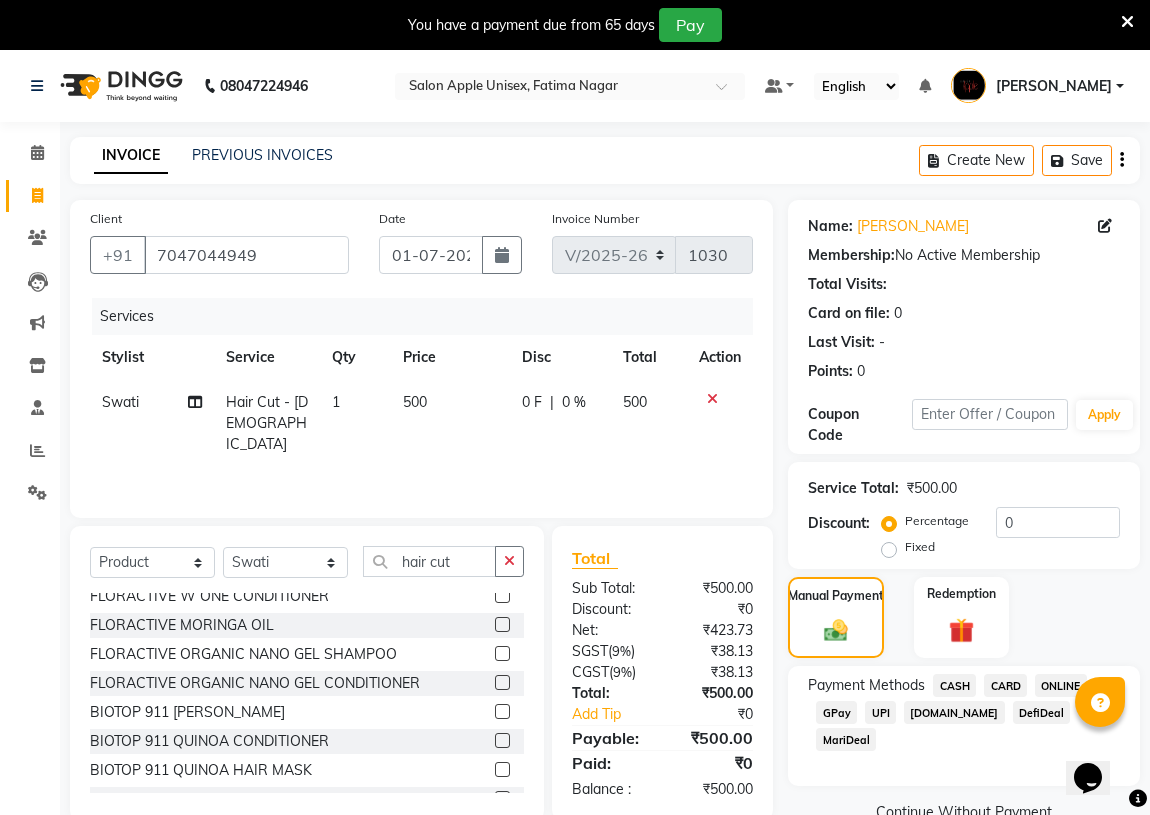 click on "ONLINE" 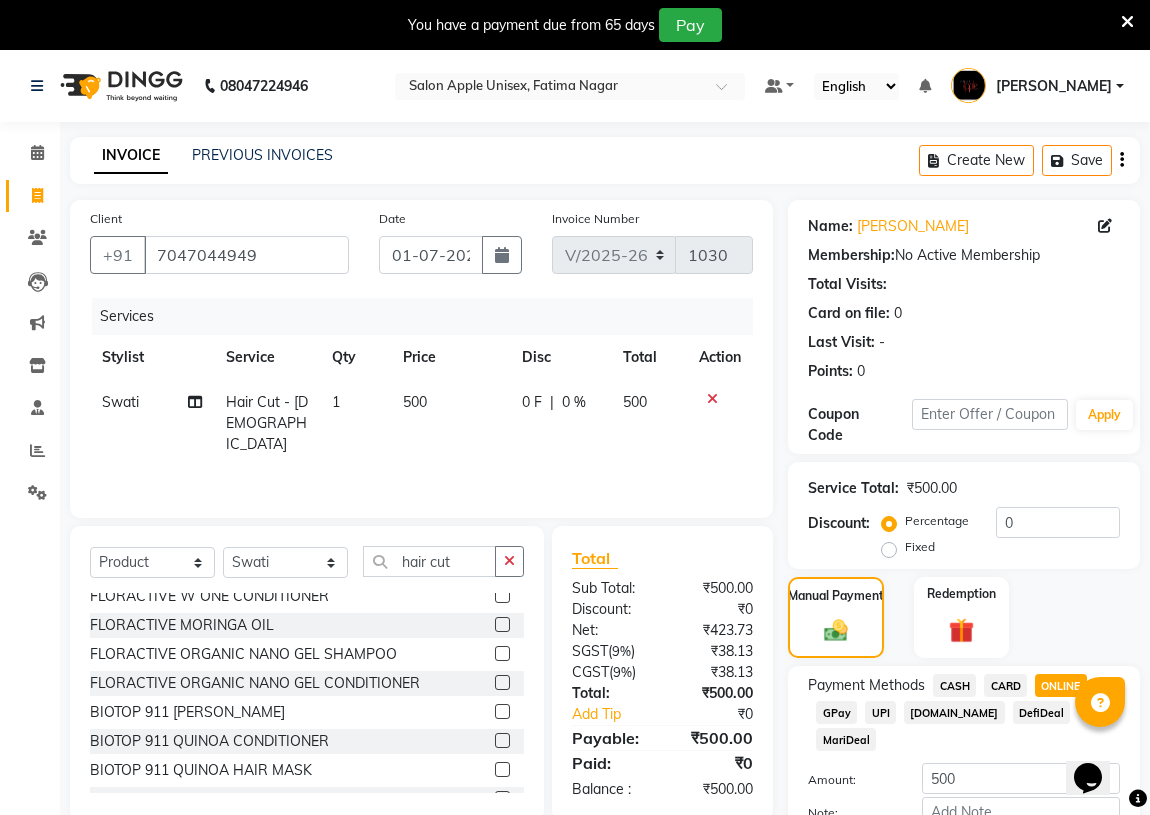 click on "CASH" 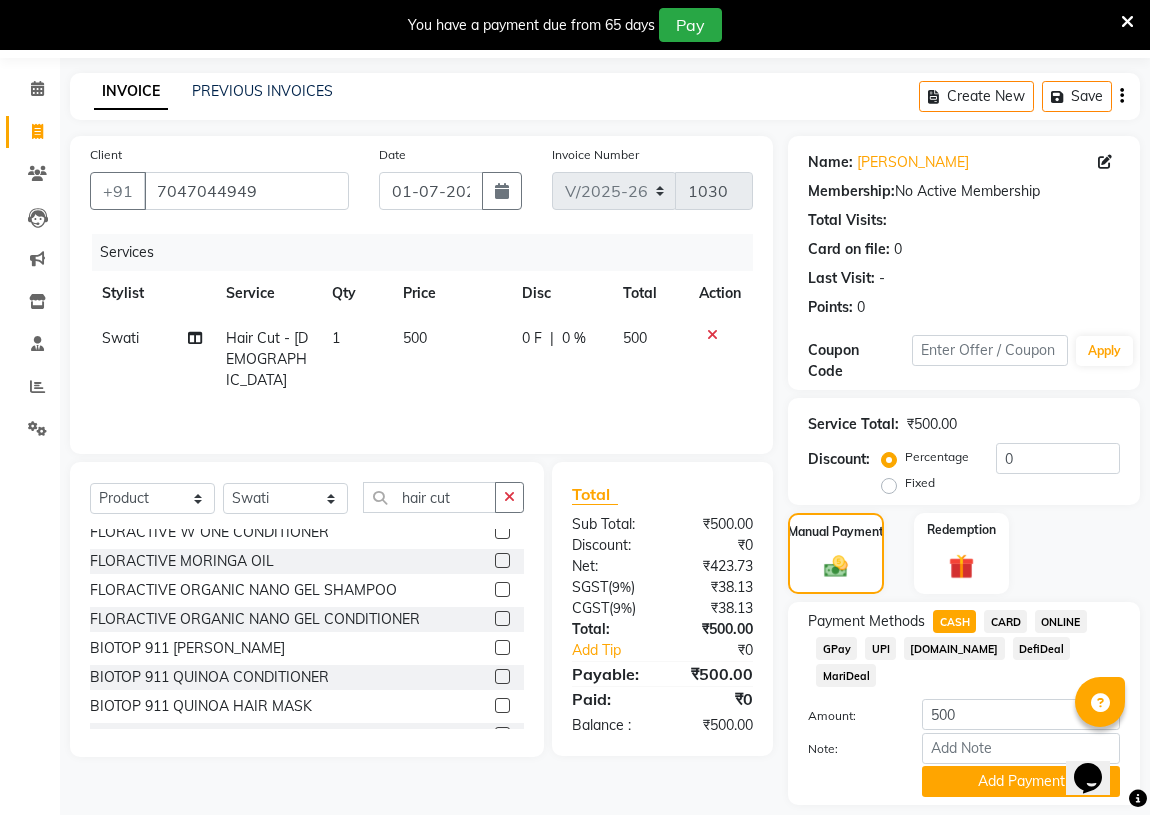scroll, scrollTop: 97, scrollLeft: 0, axis: vertical 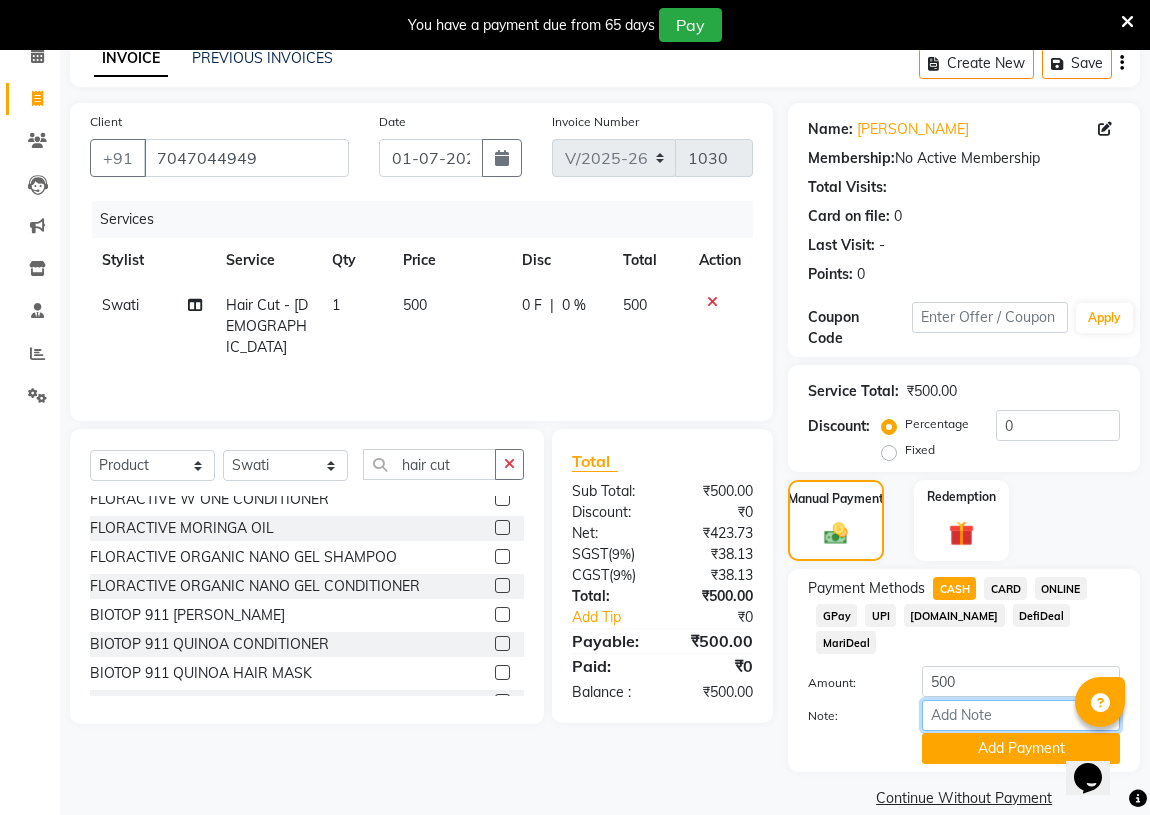 click on "Note:" at bounding box center [1021, 715] 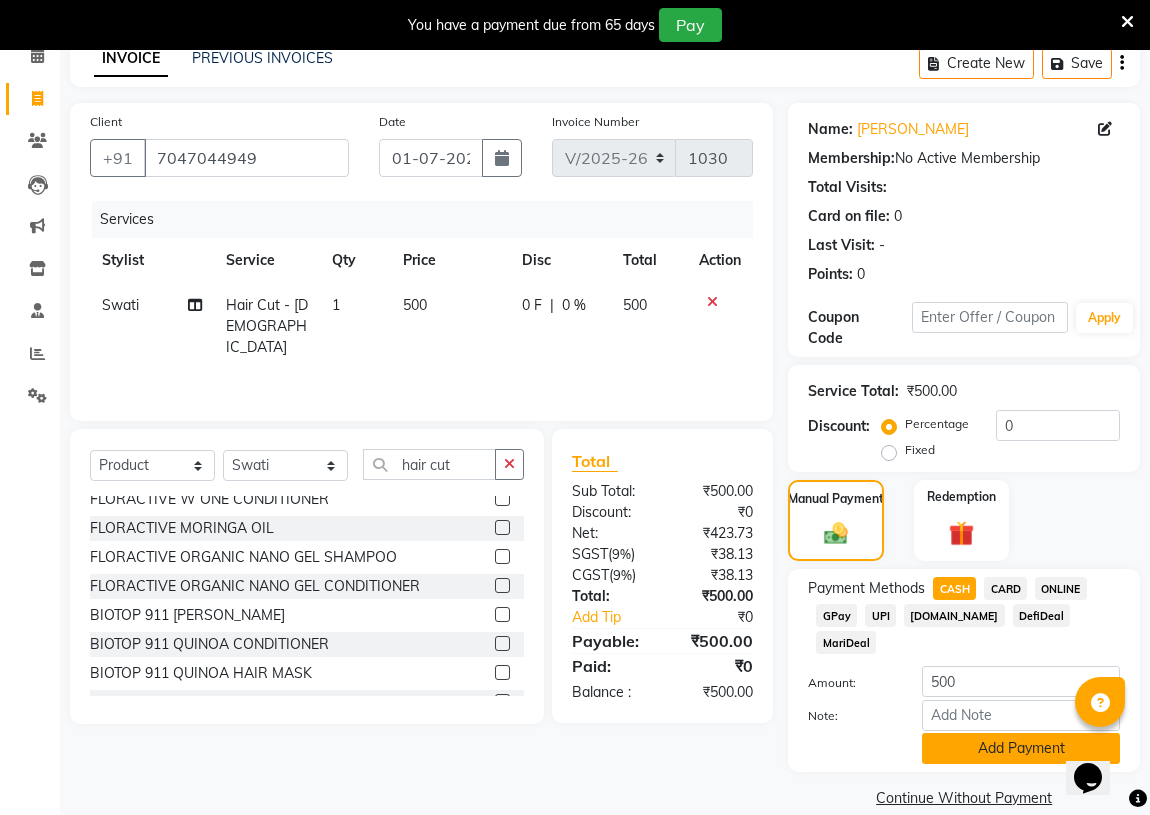 click on "Add Payment" 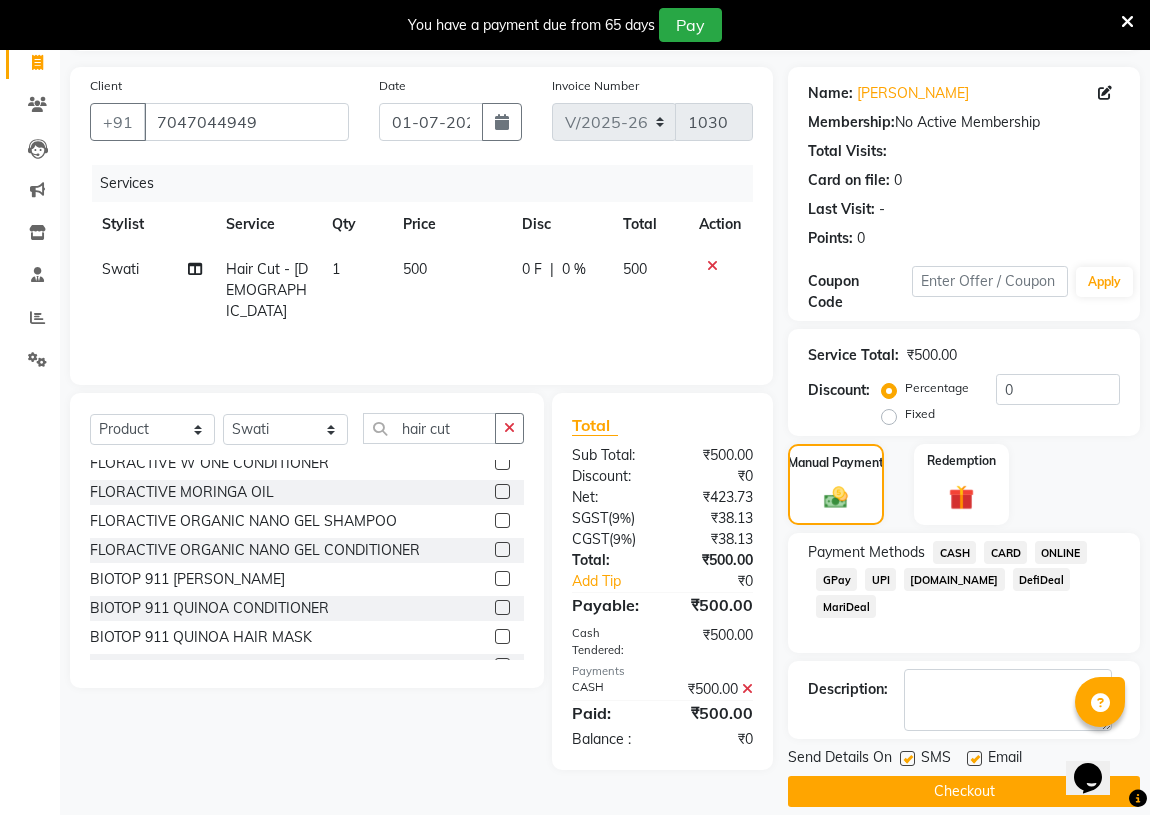 scroll, scrollTop: 153, scrollLeft: 0, axis: vertical 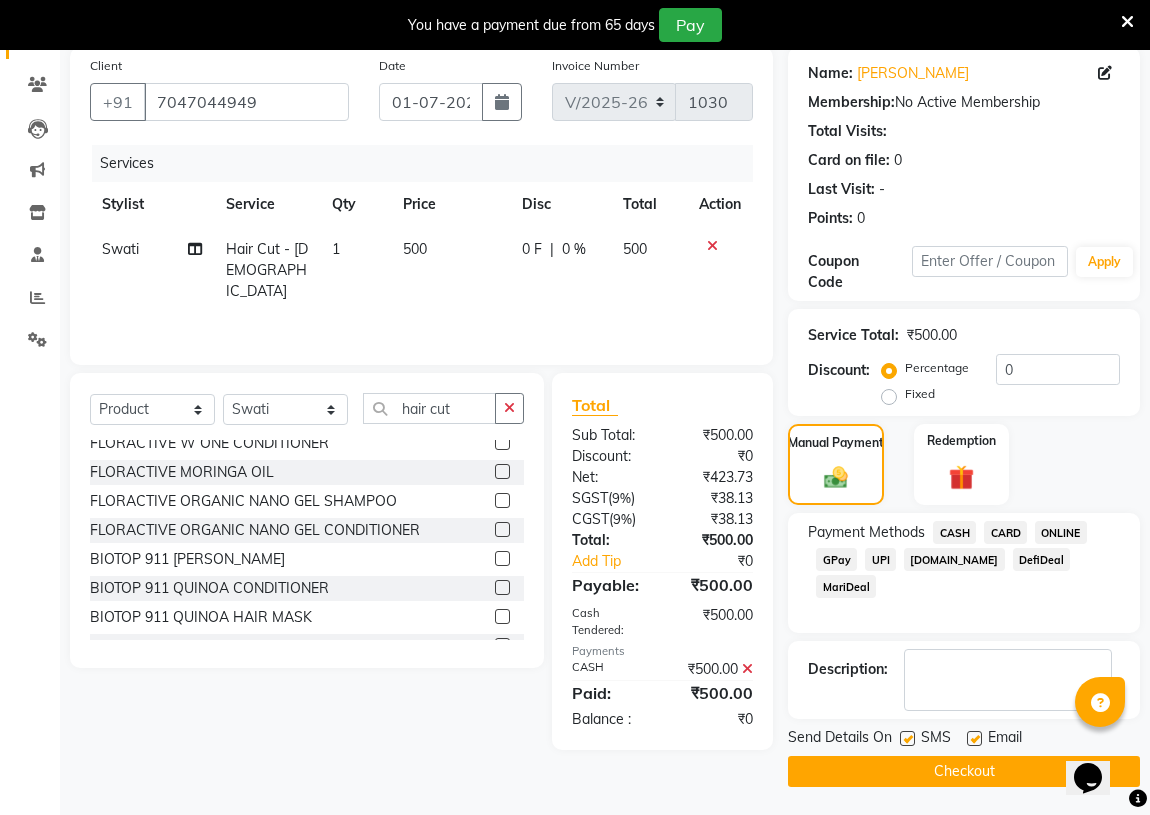 click on "Checkout" 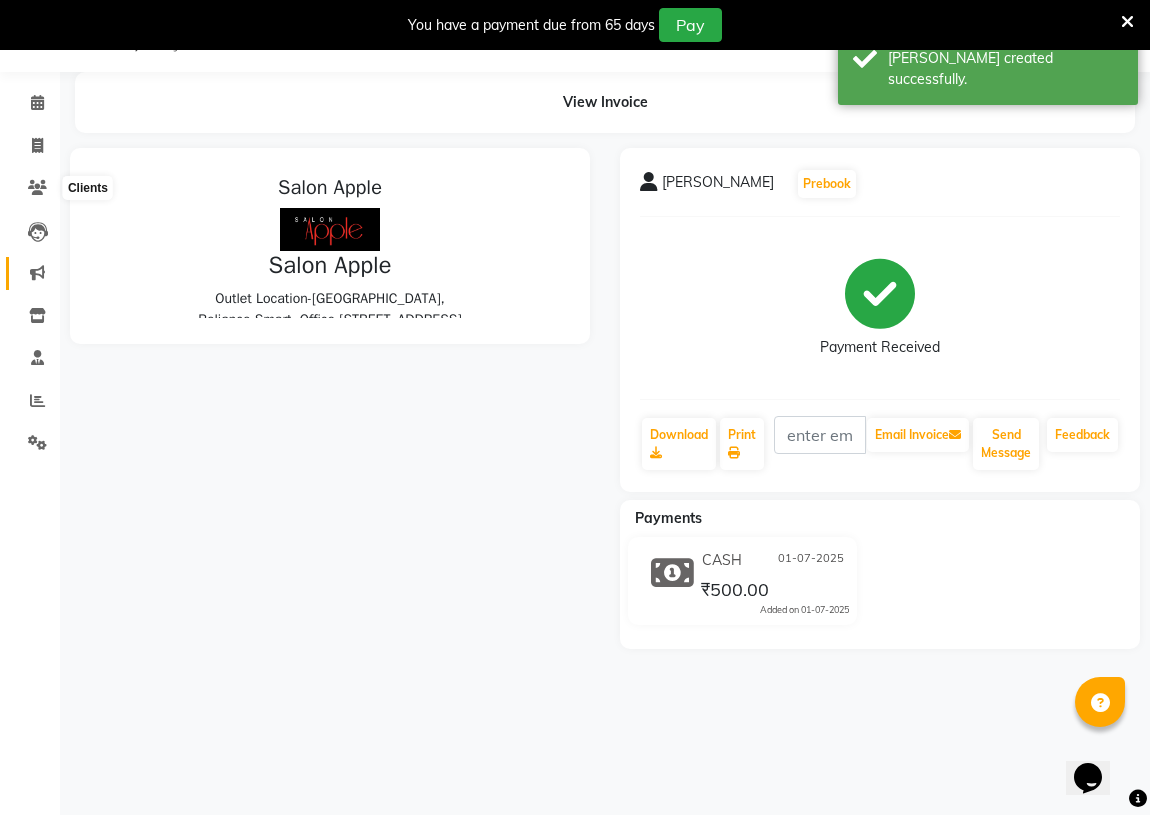 scroll, scrollTop: 153, scrollLeft: 0, axis: vertical 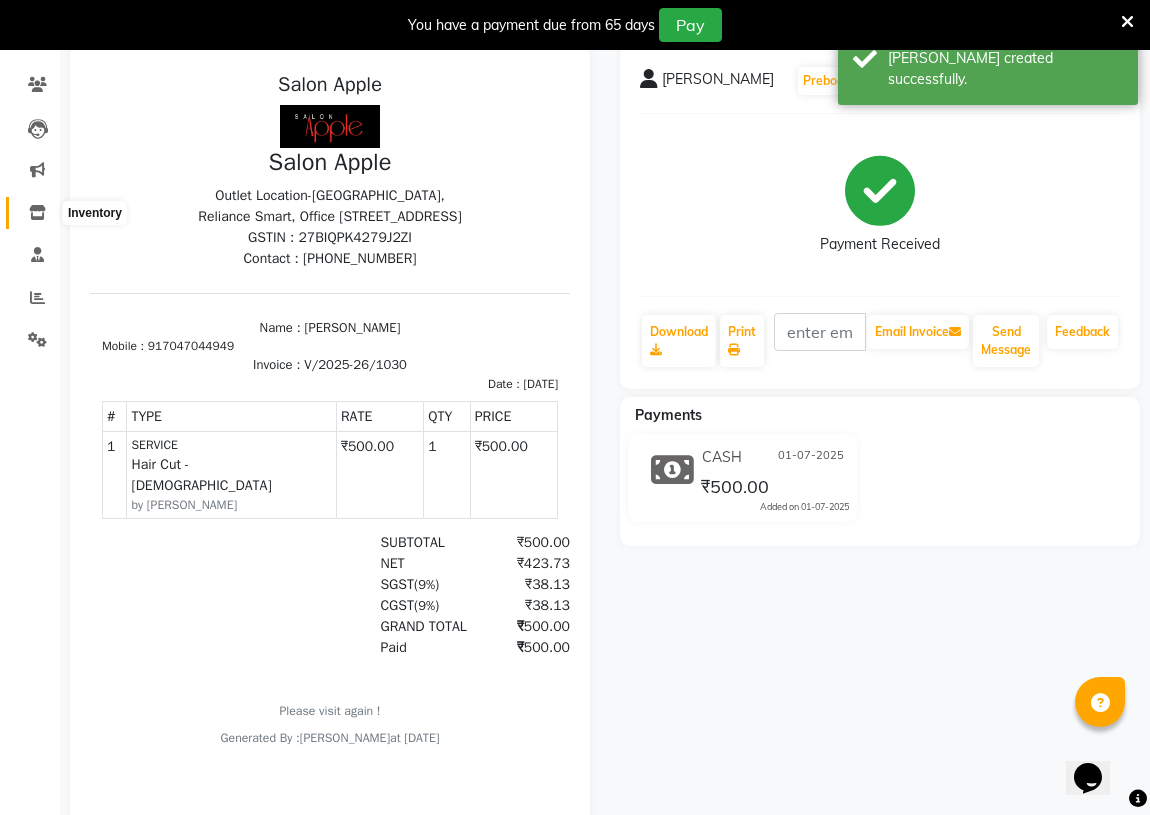 click 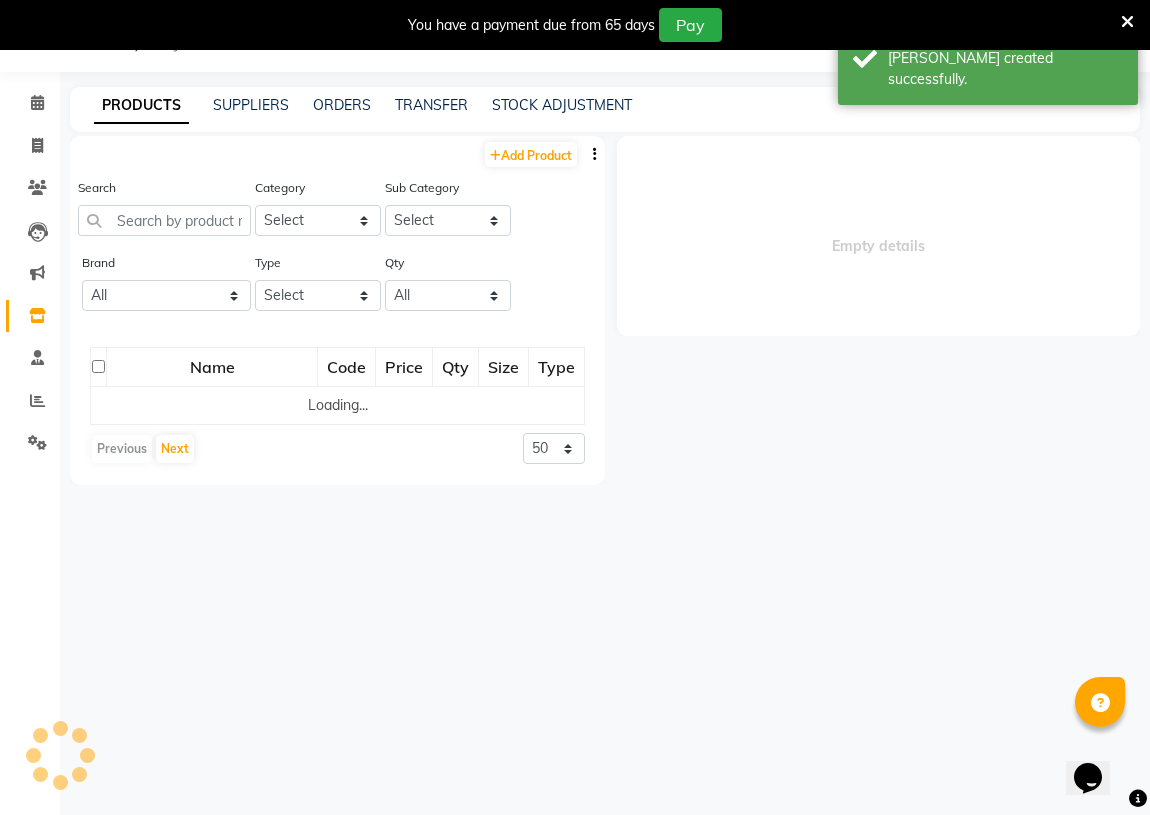 scroll, scrollTop: 62, scrollLeft: 0, axis: vertical 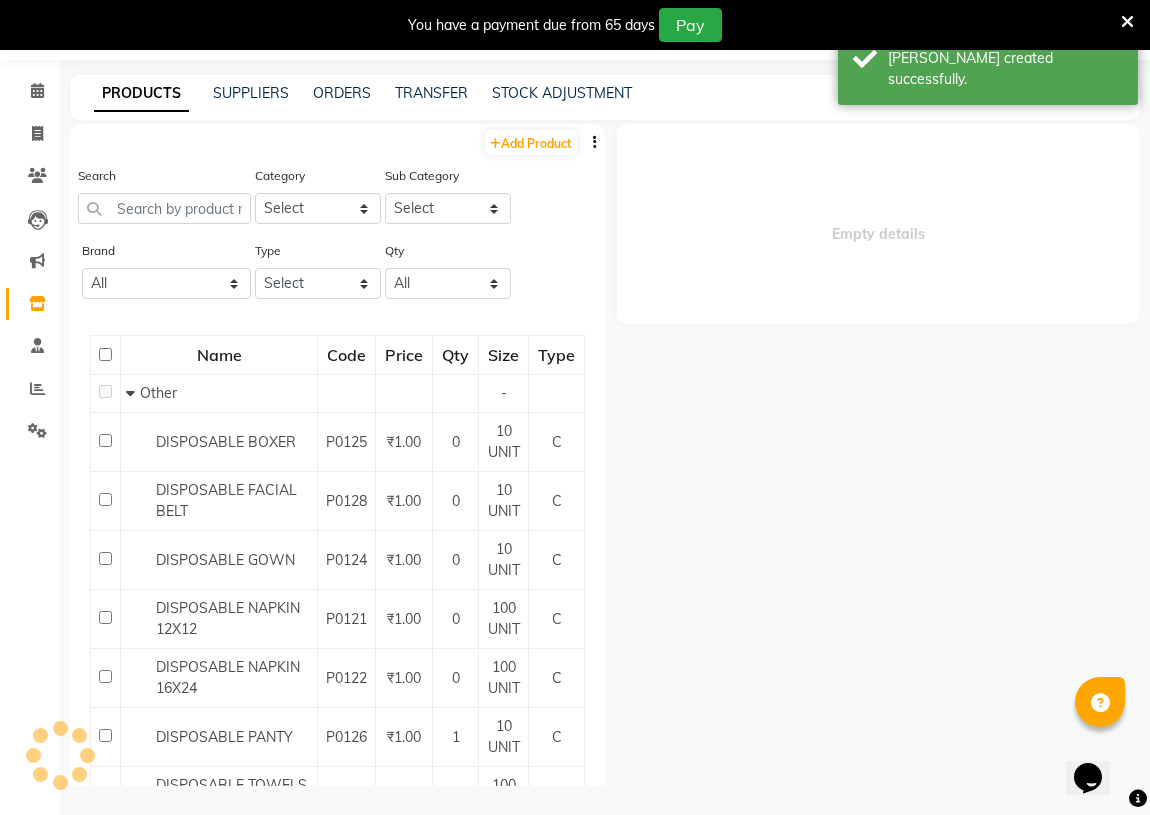 click on "PRODUCTS SUPPLIERS ORDERS TRANSFER STOCK ADJUSTMENT  Add Product  Search Category Select Hair Skin Makeup Personal Care Appliances [PERSON_NAME] Waxing Disposable Threading Hands and Feet Beauty Planet [MEDICAL_DATA] Cadiveu Casmara Cheryls Loreal Olaplex Other Sub Category Select Brand All Biosoft Biotop Caleo Dettol Floractive [PERSON_NAME] Honey Bee Kanpeki Lotus Matrix Mintree O3+ Professional Oxy Life Port Raaga Professional Regular Richfeel Sheels Signature Wella Type Select Both Retail Consumable Qty All Low Out Of Stock Name Code Price Qty Size Type   Other - DISPOSABLE BOXER P0125 ₹1.00 0 10 UNIT C DISPOSABLE FACIAL BELT P0128 ₹1.00 0 10 UNIT C DISPOSABLE GOWN P0124 ₹1.00 0 10 UNIT C DISPOSABLE NAPKIN 12X12 P0121 ₹1.00 0 100 UNIT C DISPOSABLE NAPKIN 16X24 P0122 ₹1.00 0 100 UNIT C DISPOSABLE PANTY P0126 ₹1.00 1 10 UNIT C DISPOSABLE TOWELS 20X40 P0123 ₹1.00 0 100 UNIT C DISPOSABLE WAX STRIPS P0127 ₹1.00 0 50 UNIT C WOODEN SPATULA P0129 ₹1.00 0 100 UNIT C   Shampoo -   Conditioner - Cream - Mask - Serum - -" 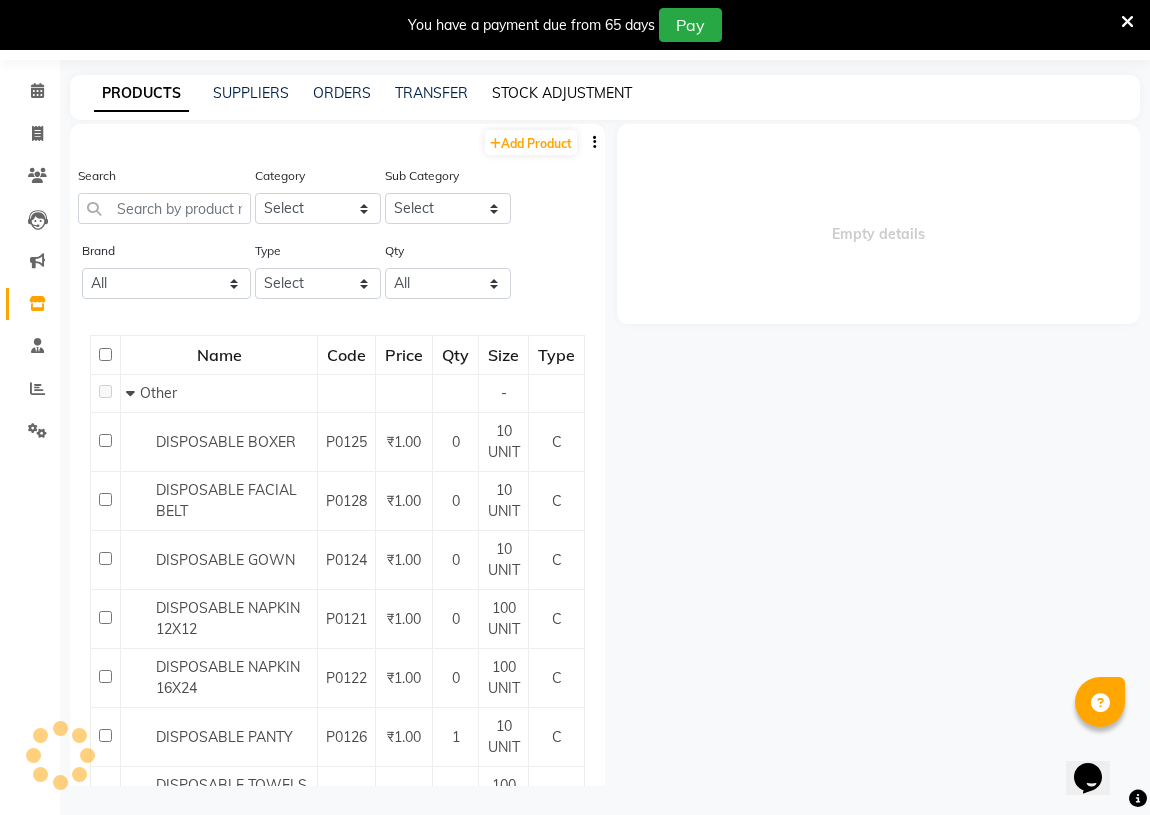 click on "STOCK ADJUSTMENT" 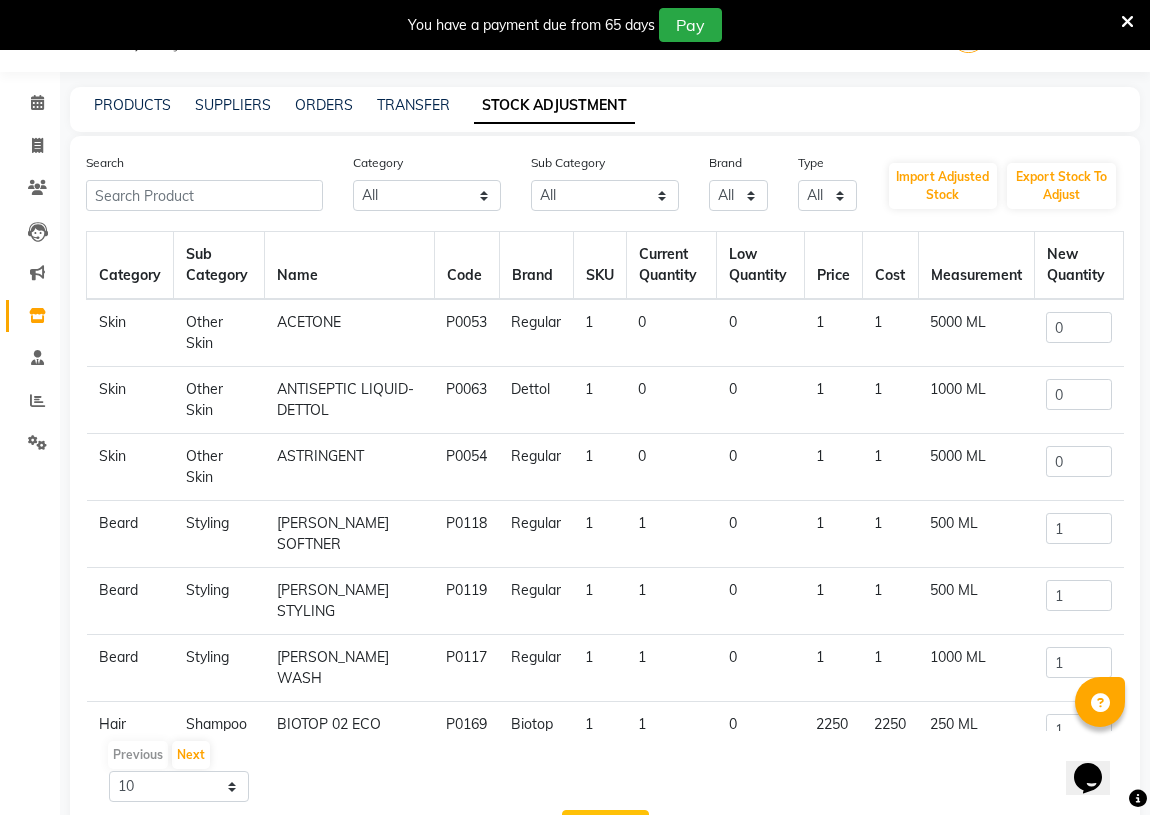 scroll, scrollTop: 62, scrollLeft: 0, axis: vertical 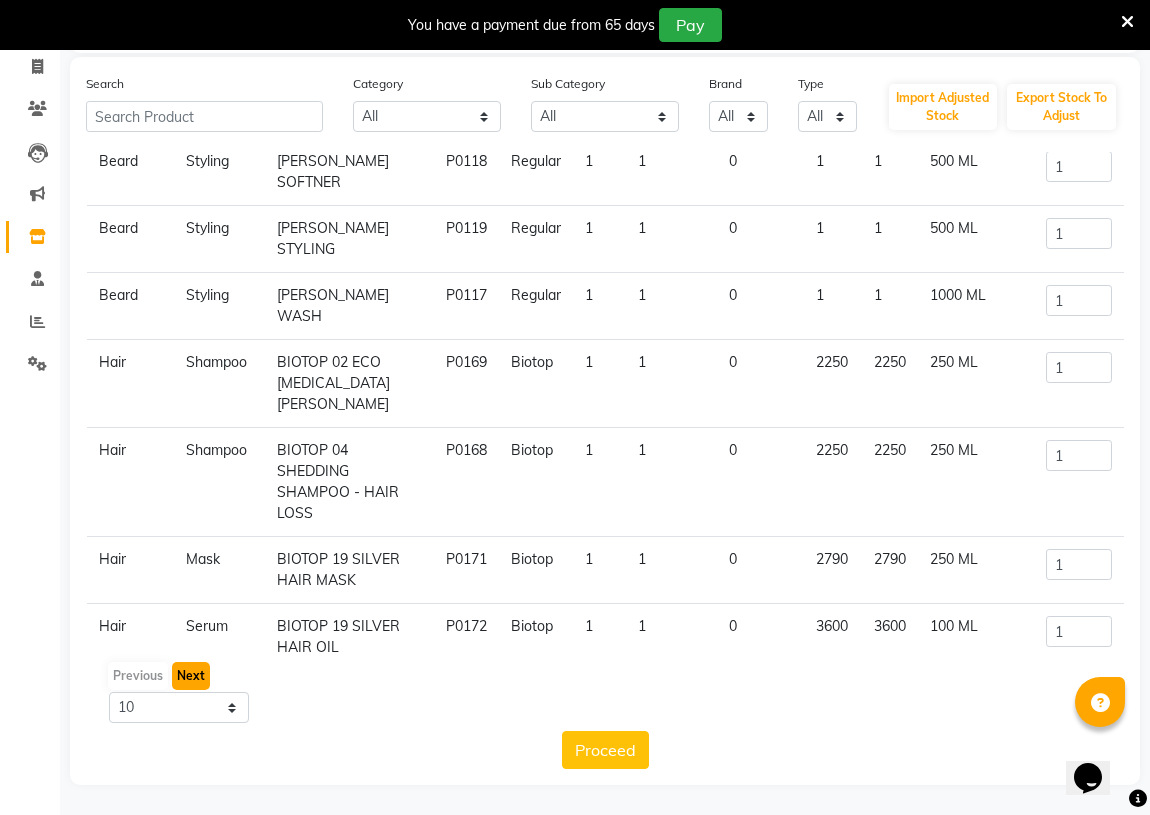 click on "Next" 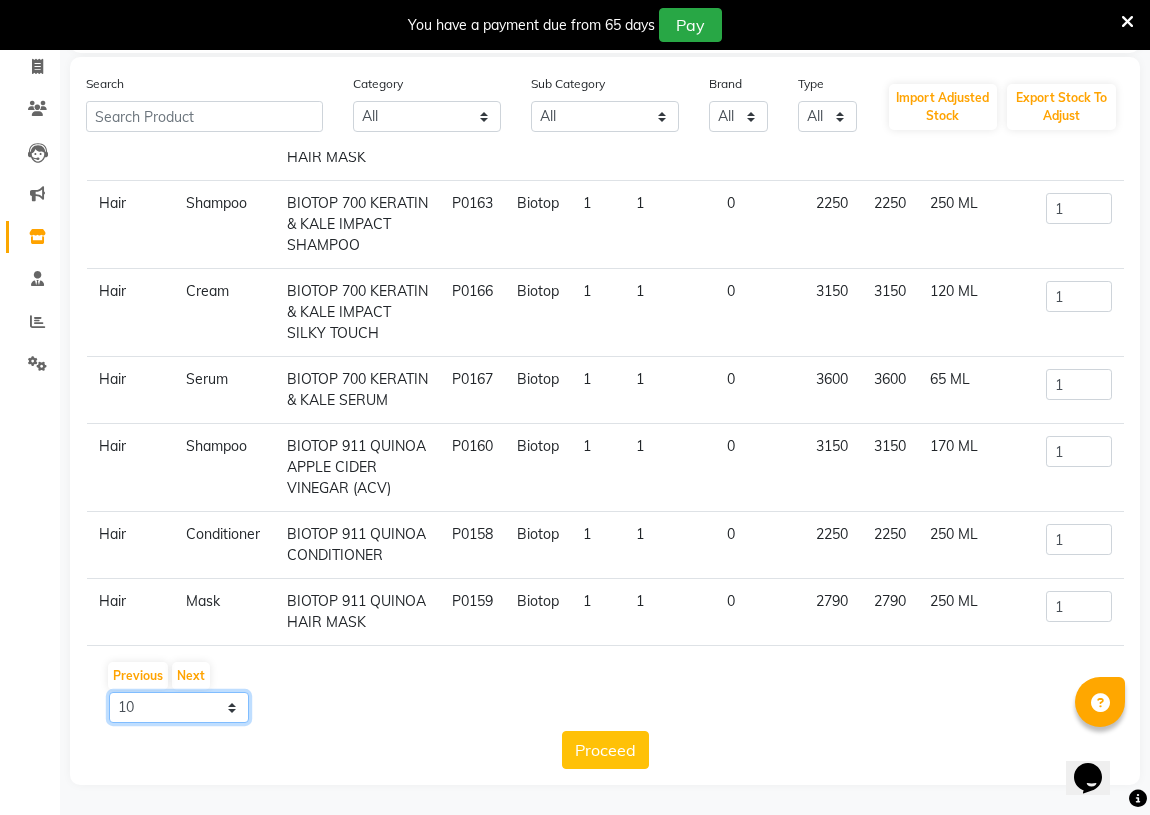 click on "10 50 100" 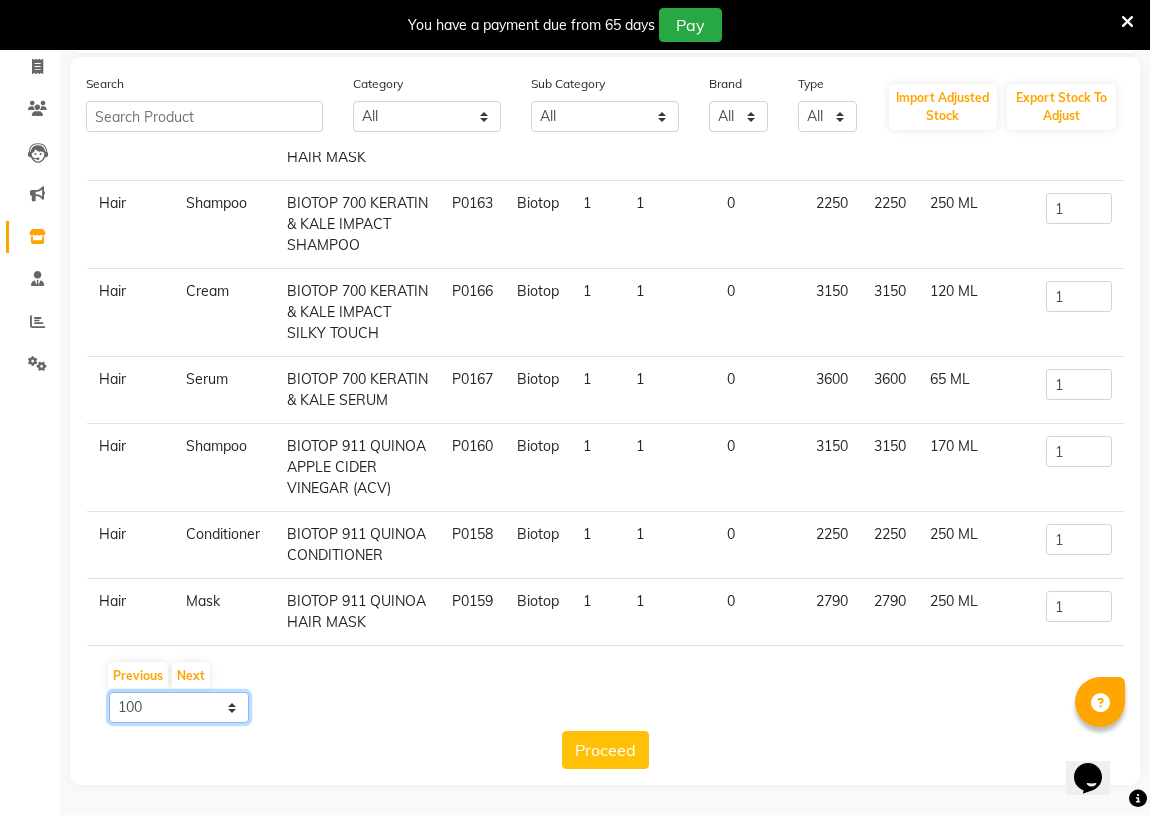 click on "10 50 100" 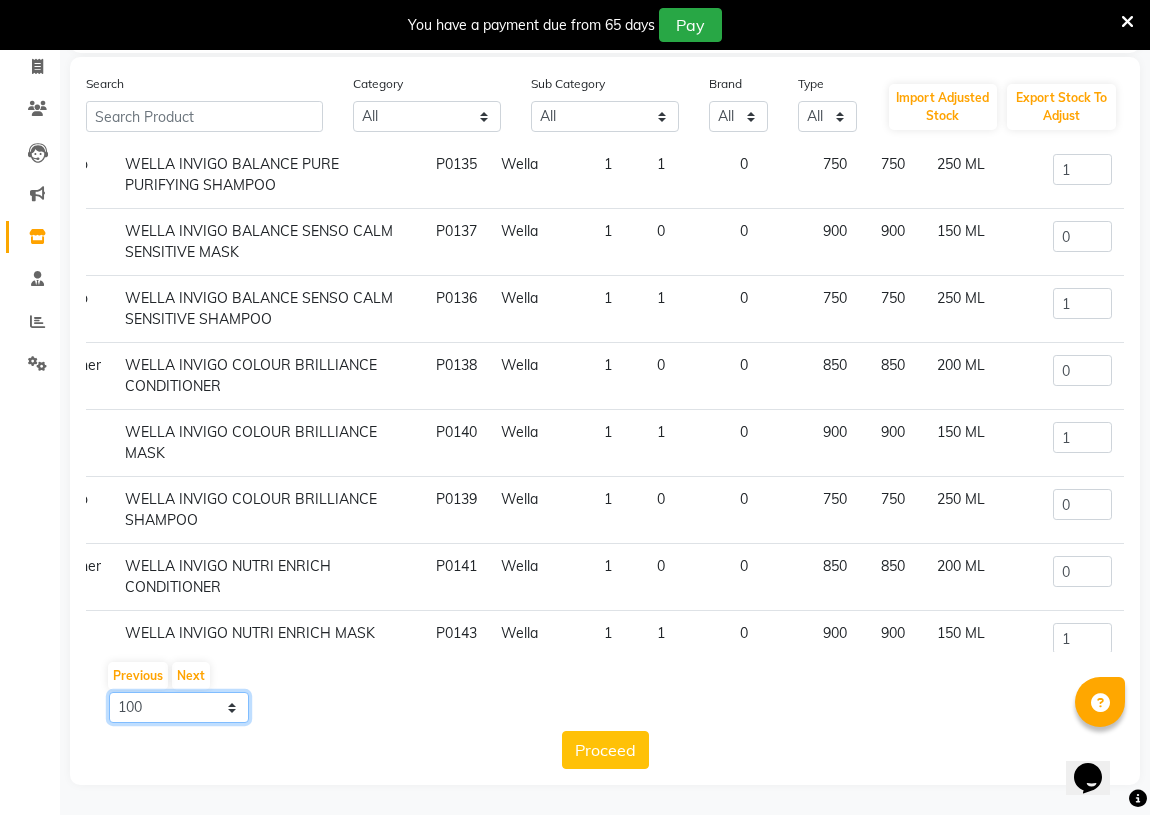 scroll, scrollTop: 4374, scrollLeft: 173, axis: both 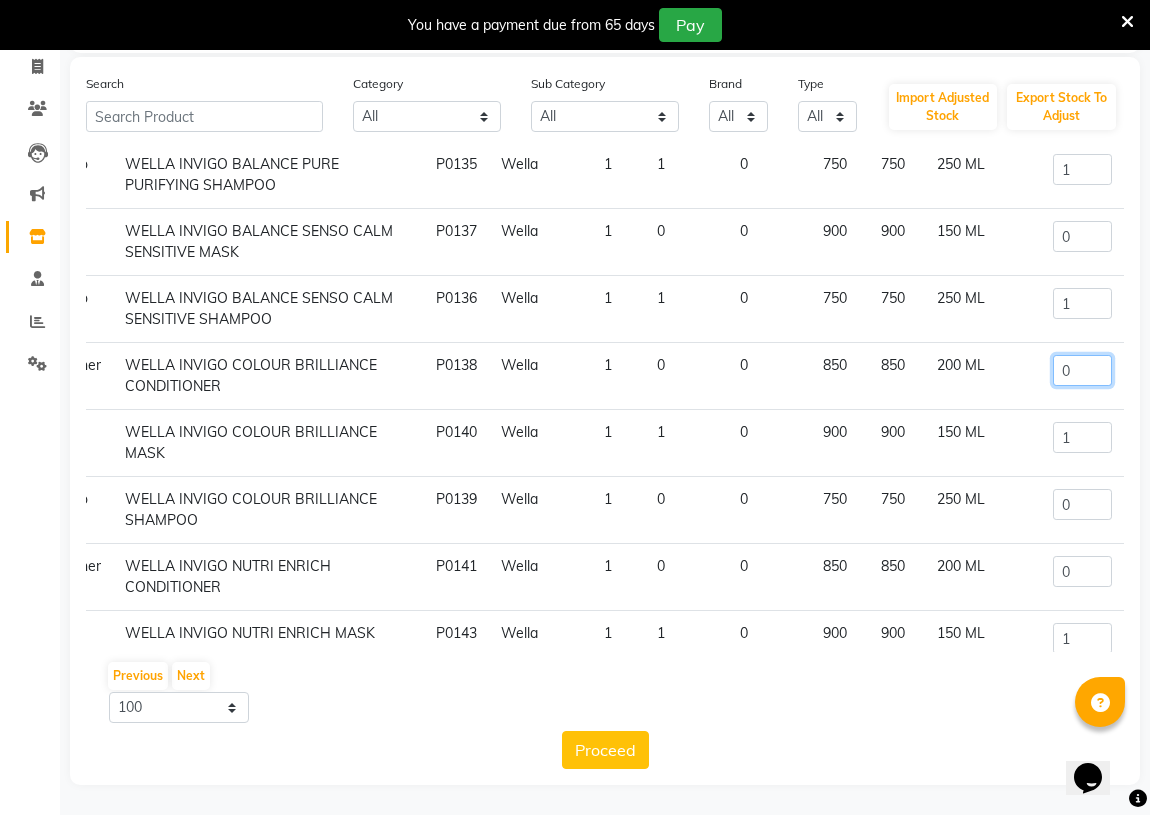 click on "0" 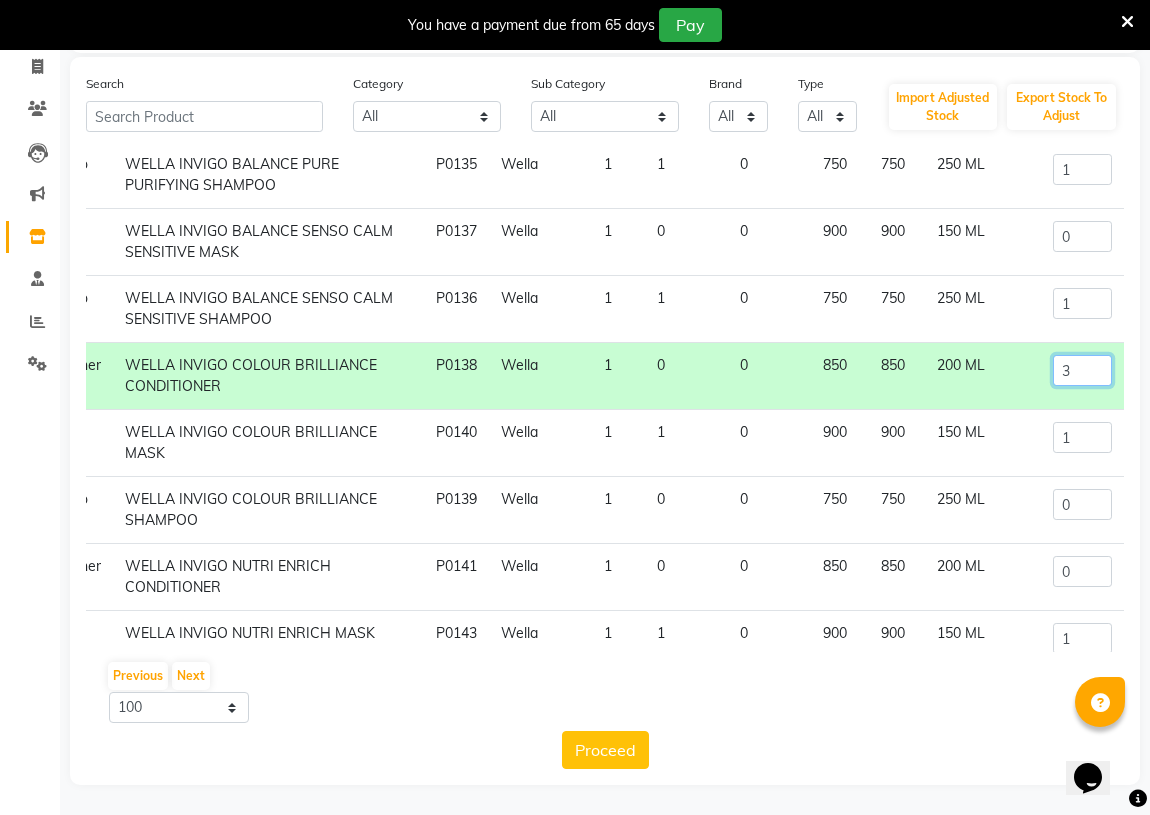 type on "3" 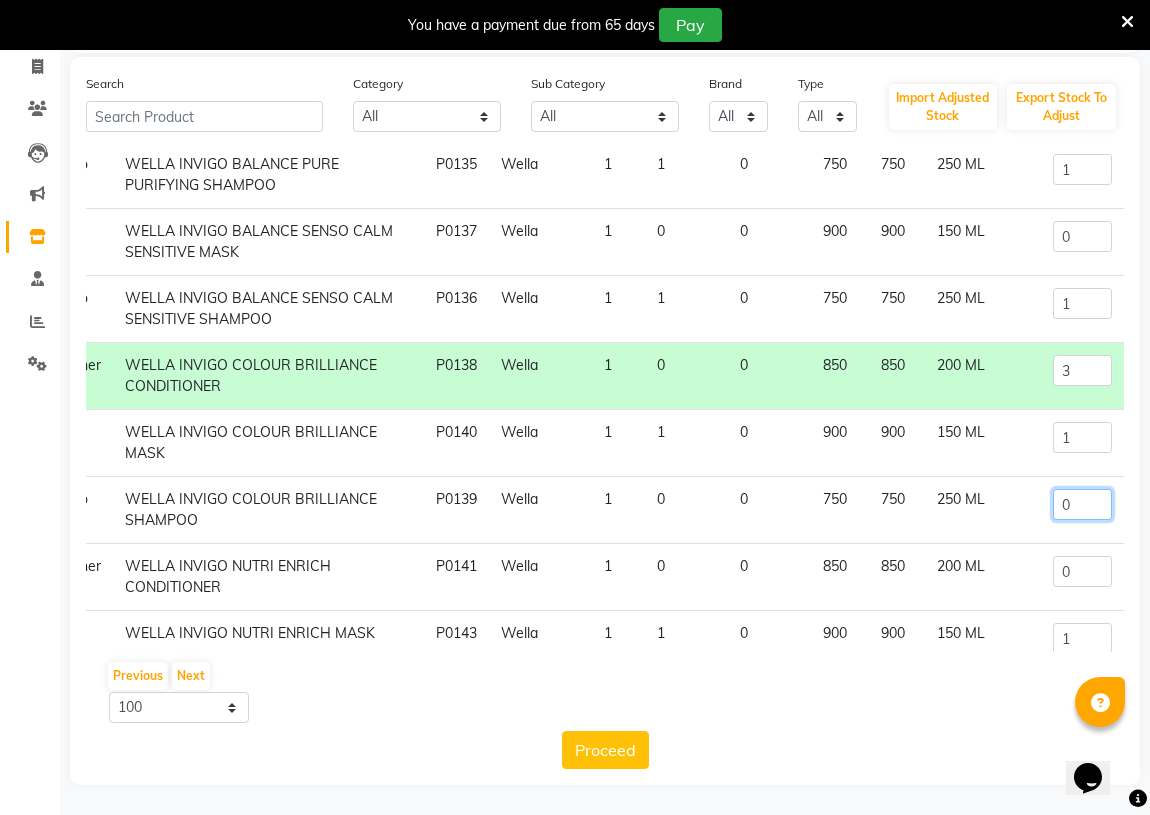 click on "0" 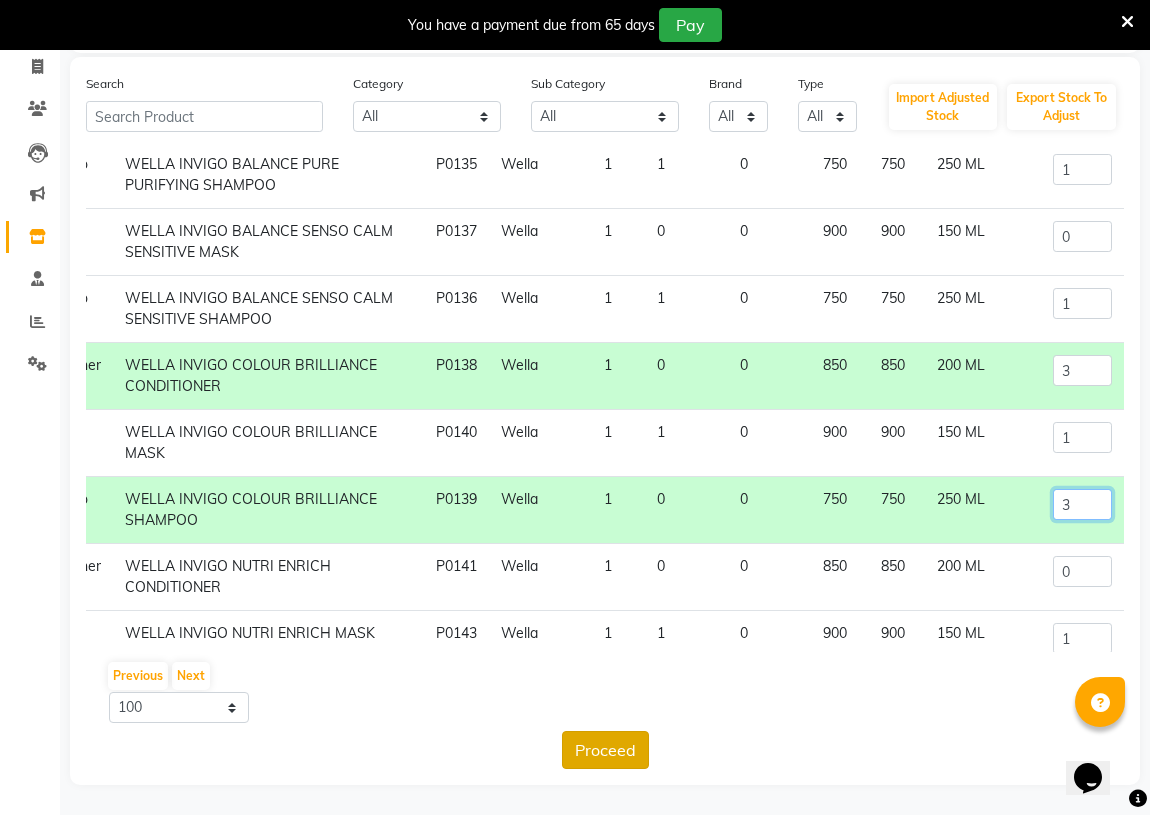 type on "3" 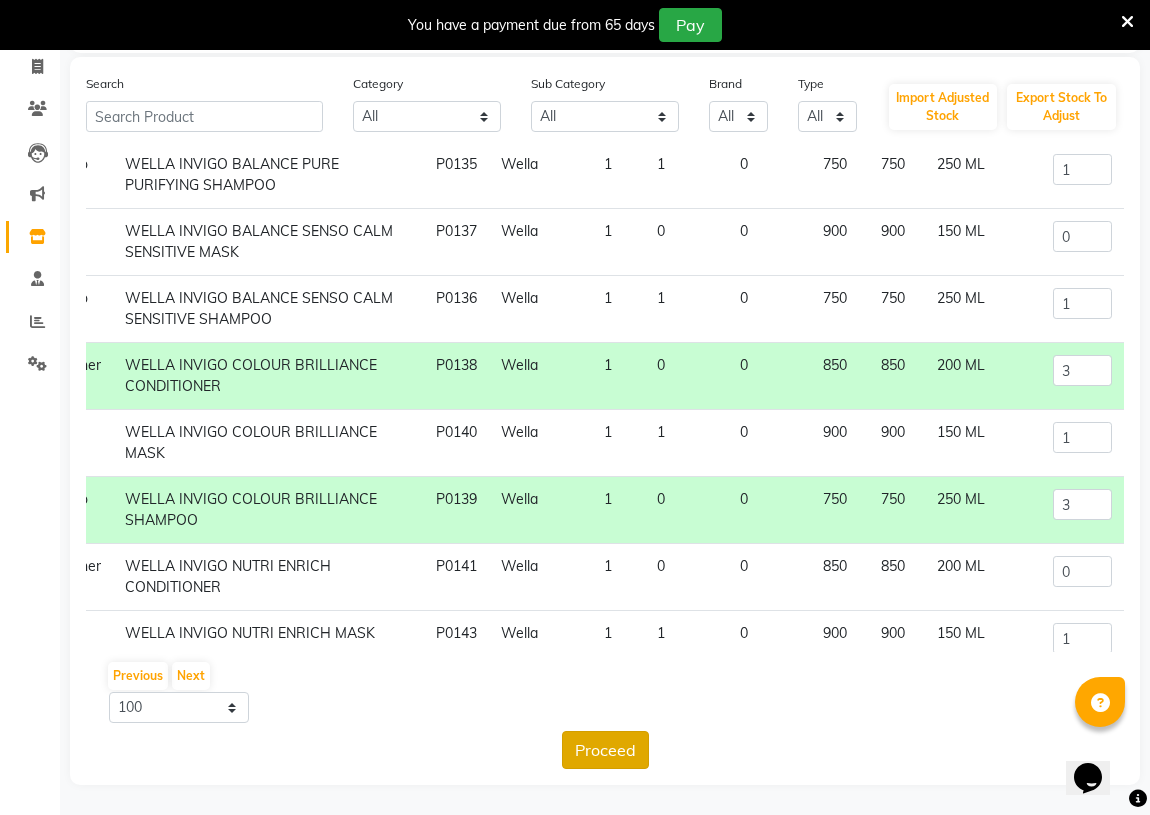 click on "Proceed" 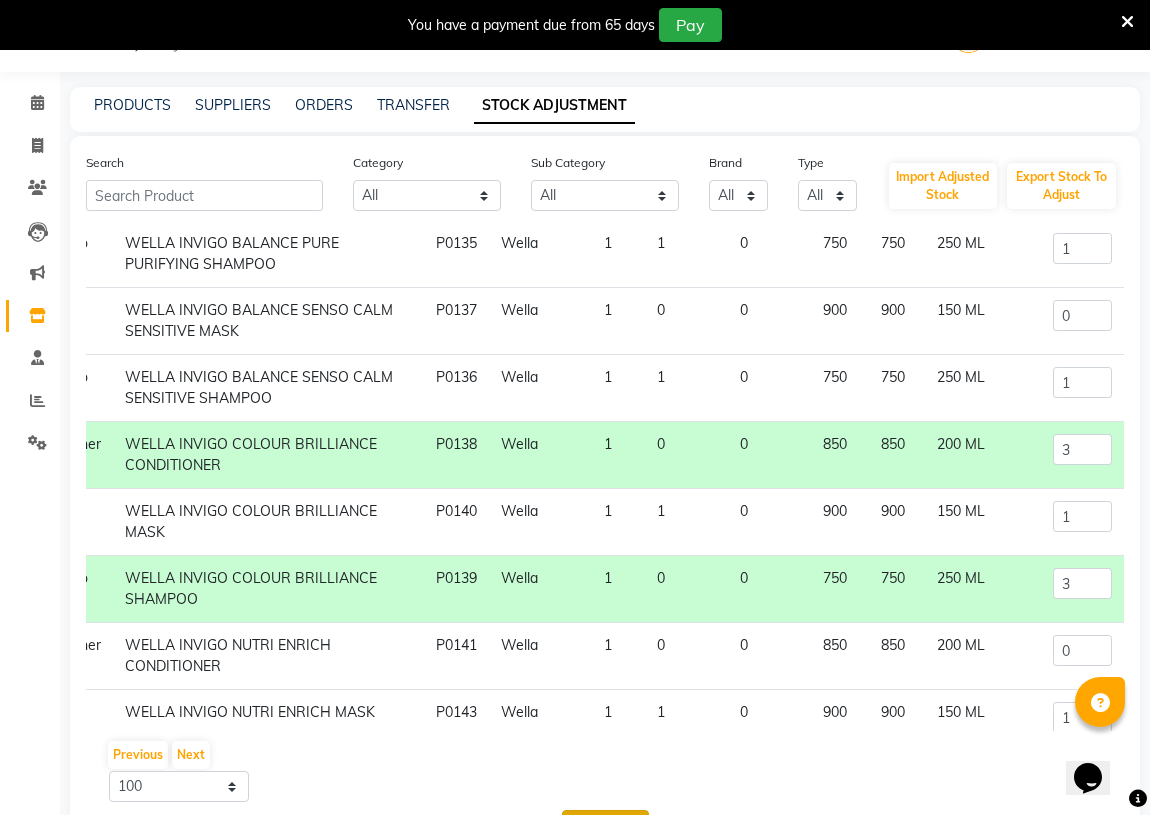 scroll, scrollTop: 0, scrollLeft: 0, axis: both 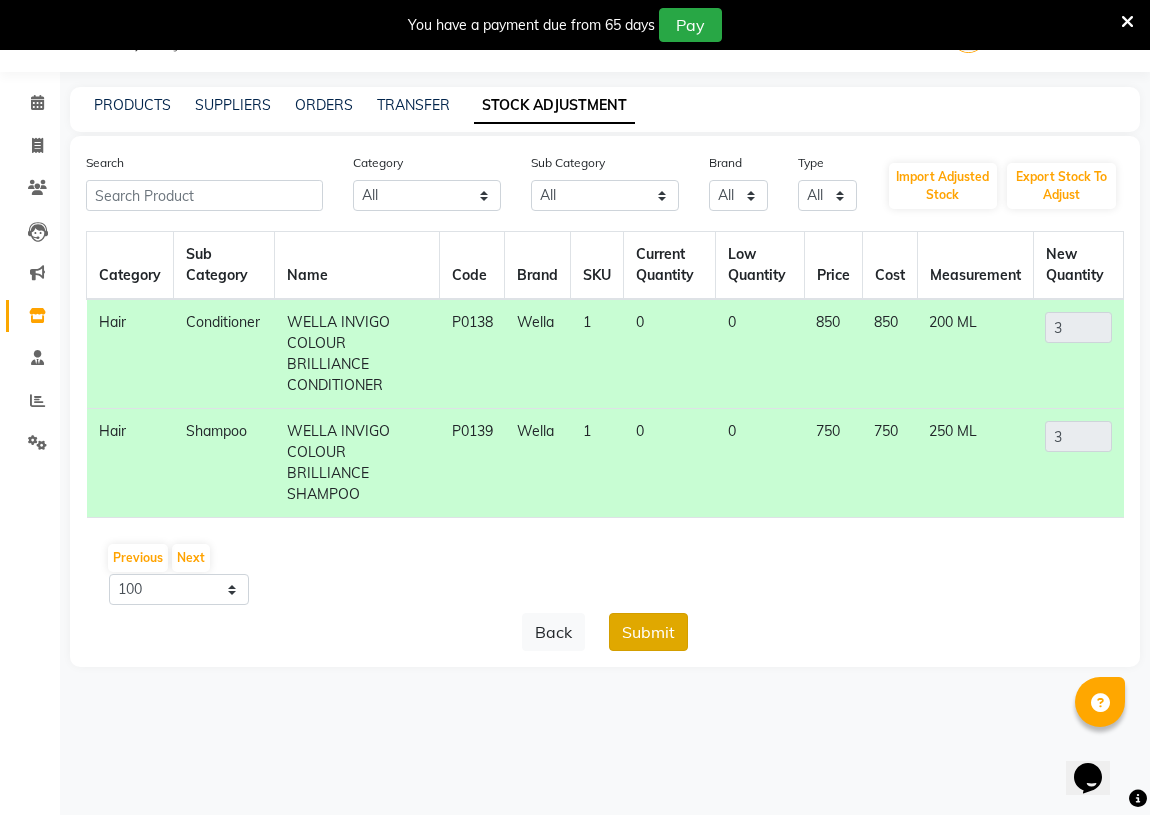 click on "Submit" 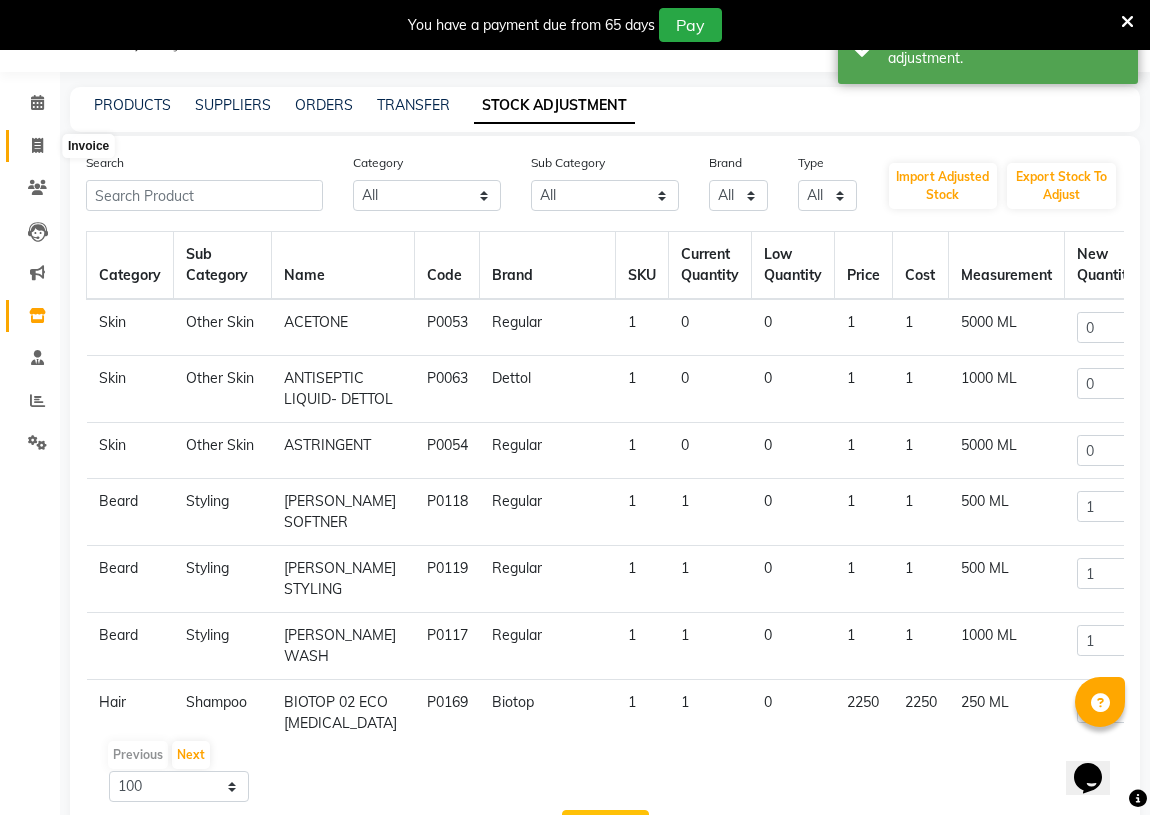 click 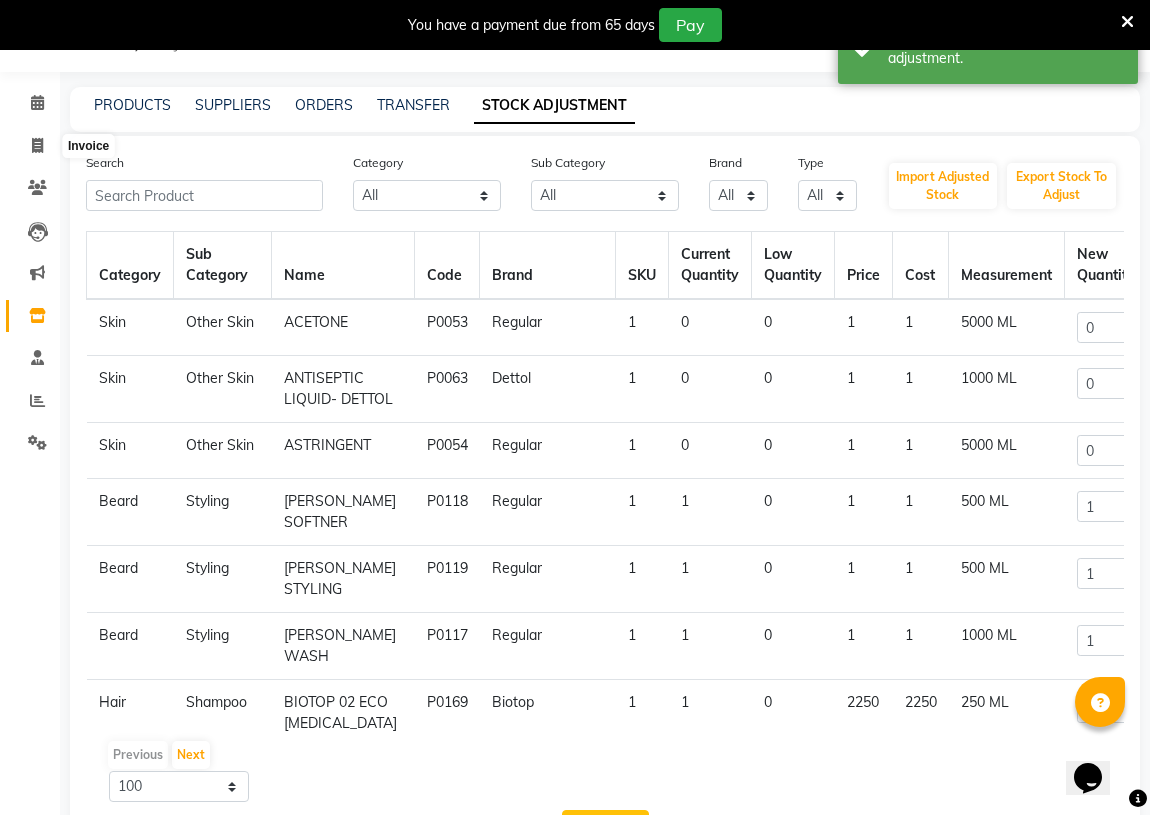 select on "118" 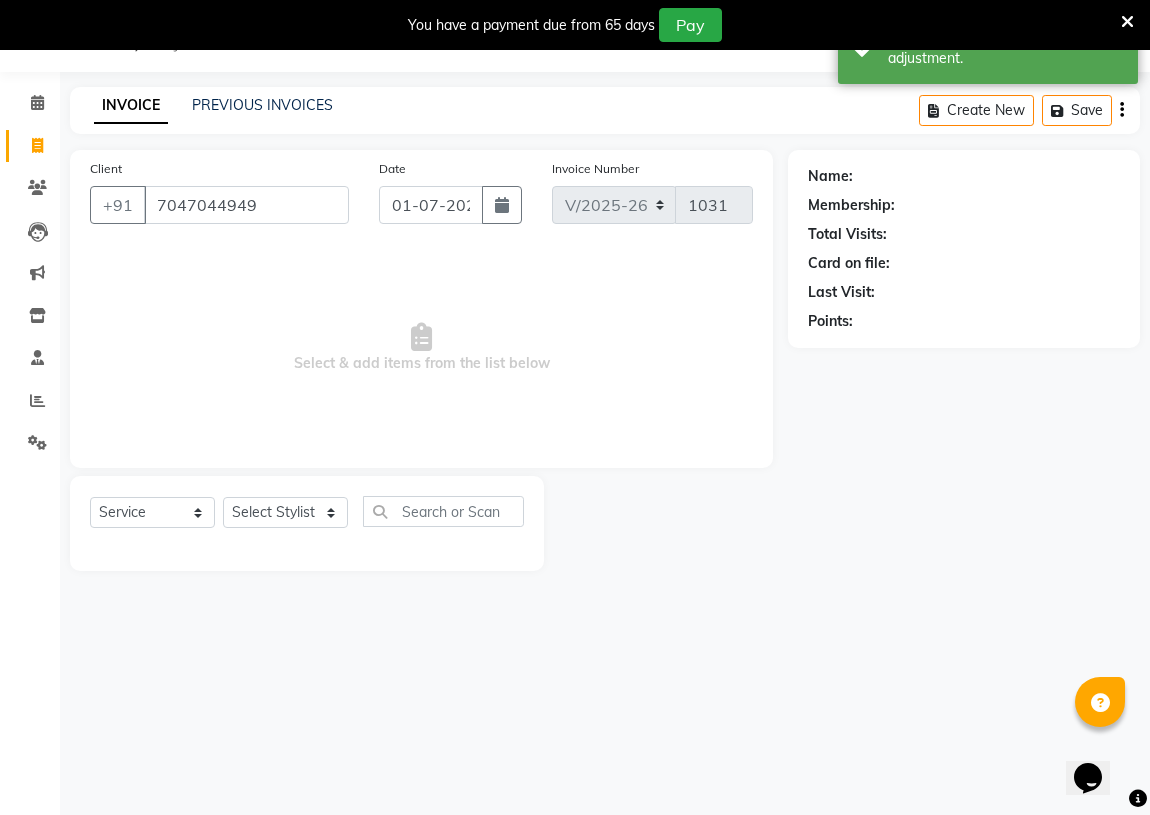 type on "7047044949" 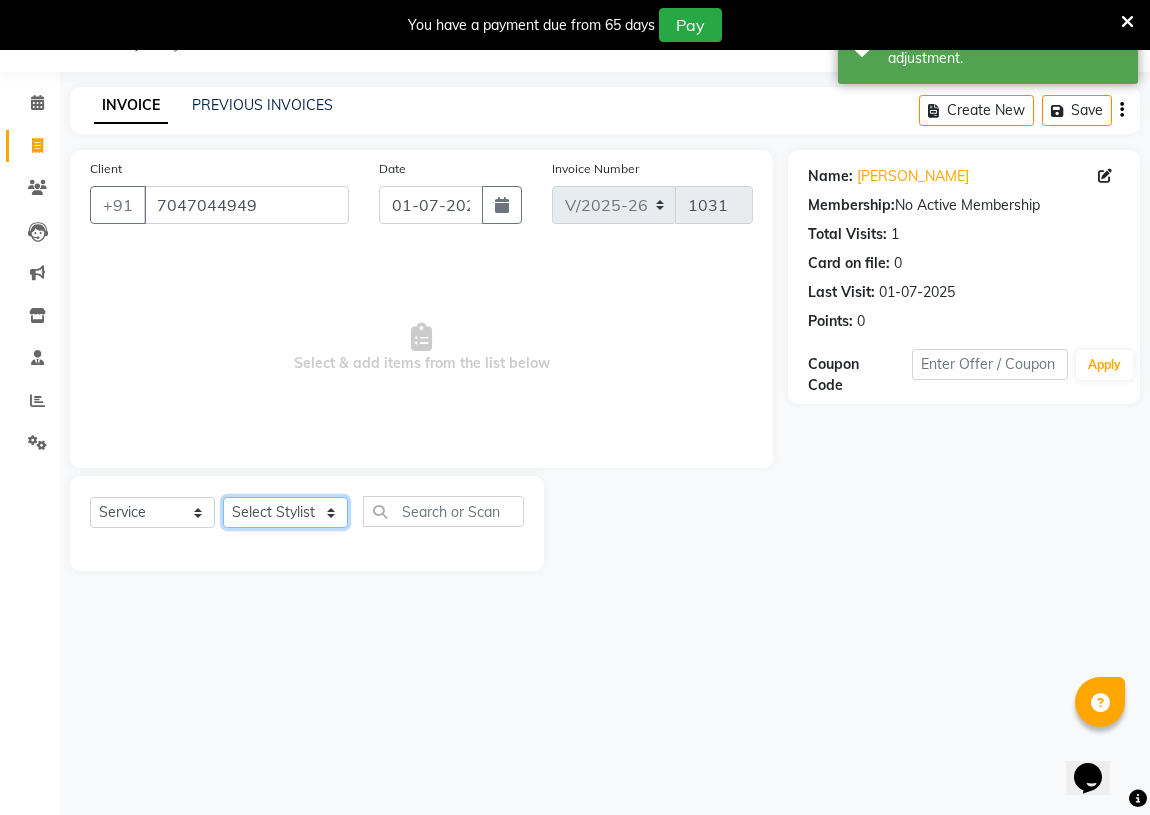 click on "Select Stylist [PERSON_NAME]  [PERSON_NAME] [PERSON_NAME] [PERSON_NAME]  Training Department [GEOGRAPHIC_DATA]" 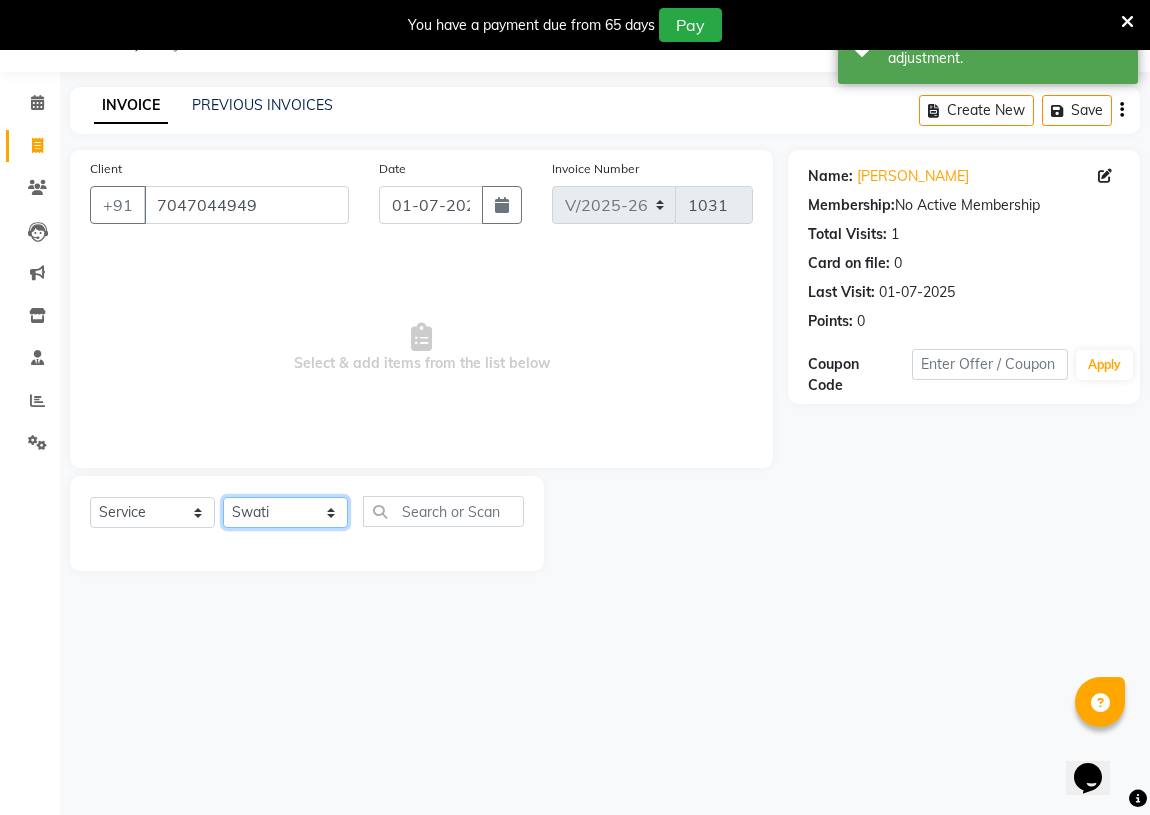 click on "Select Stylist [PERSON_NAME]  [PERSON_NAME] [PERSON_NAME] [PERSON_NAME]  Training Department [GEOGRAPHIC_DATA]" 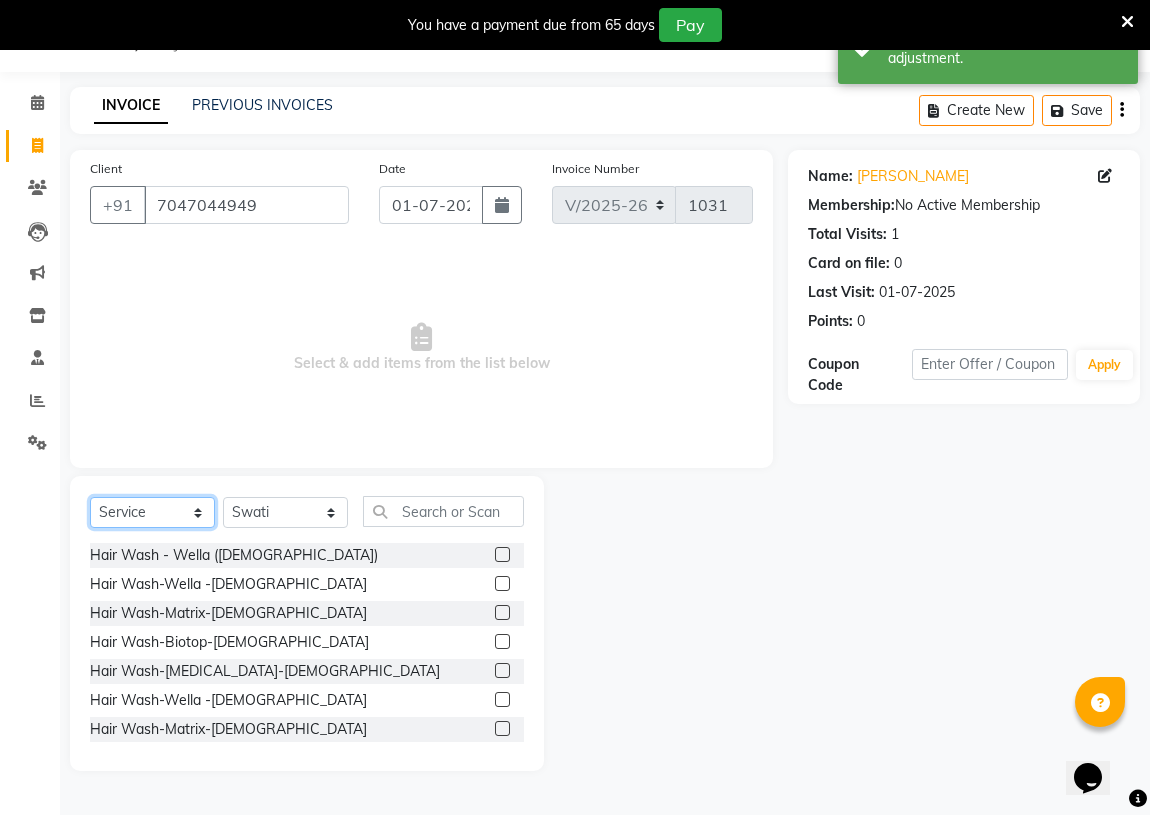 click on "Select  Service  Product  Membership  Package Voucher Prepaid Gift Card" 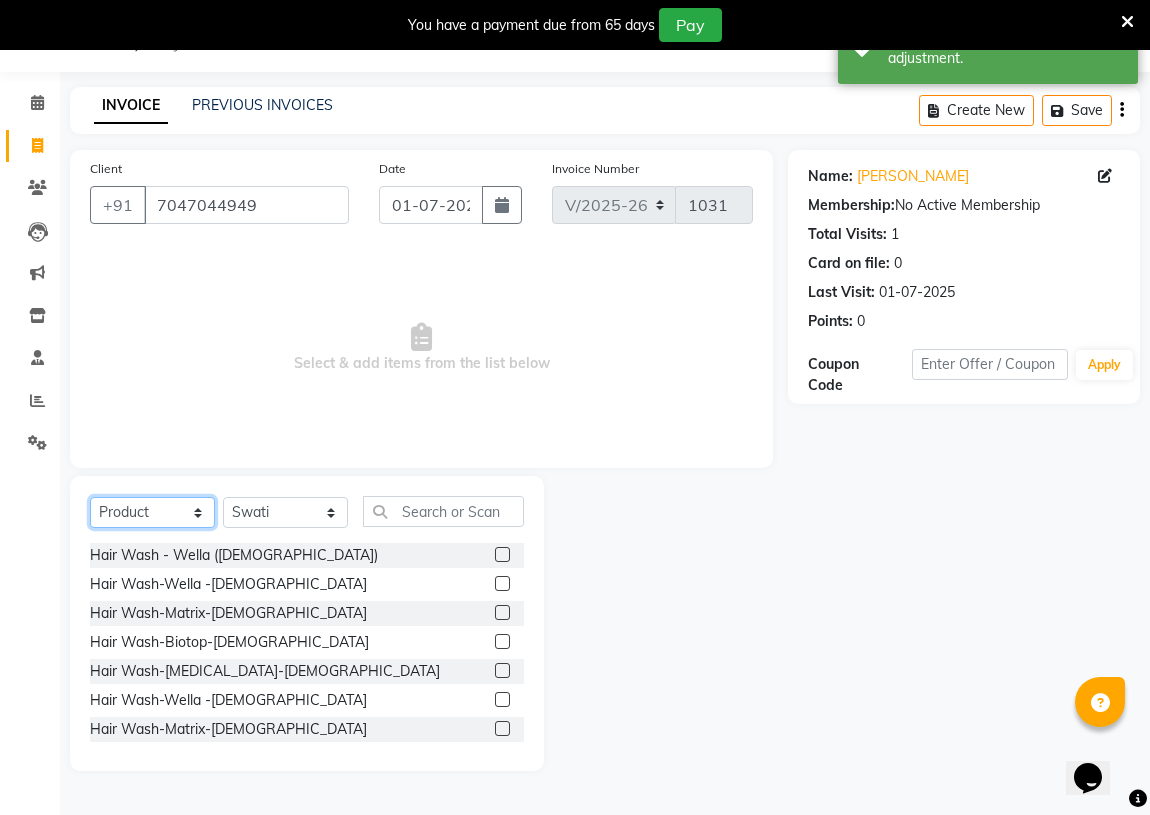 click on "Select  Service  Product  Membership  Package Voucher Prepaid Gift Card" 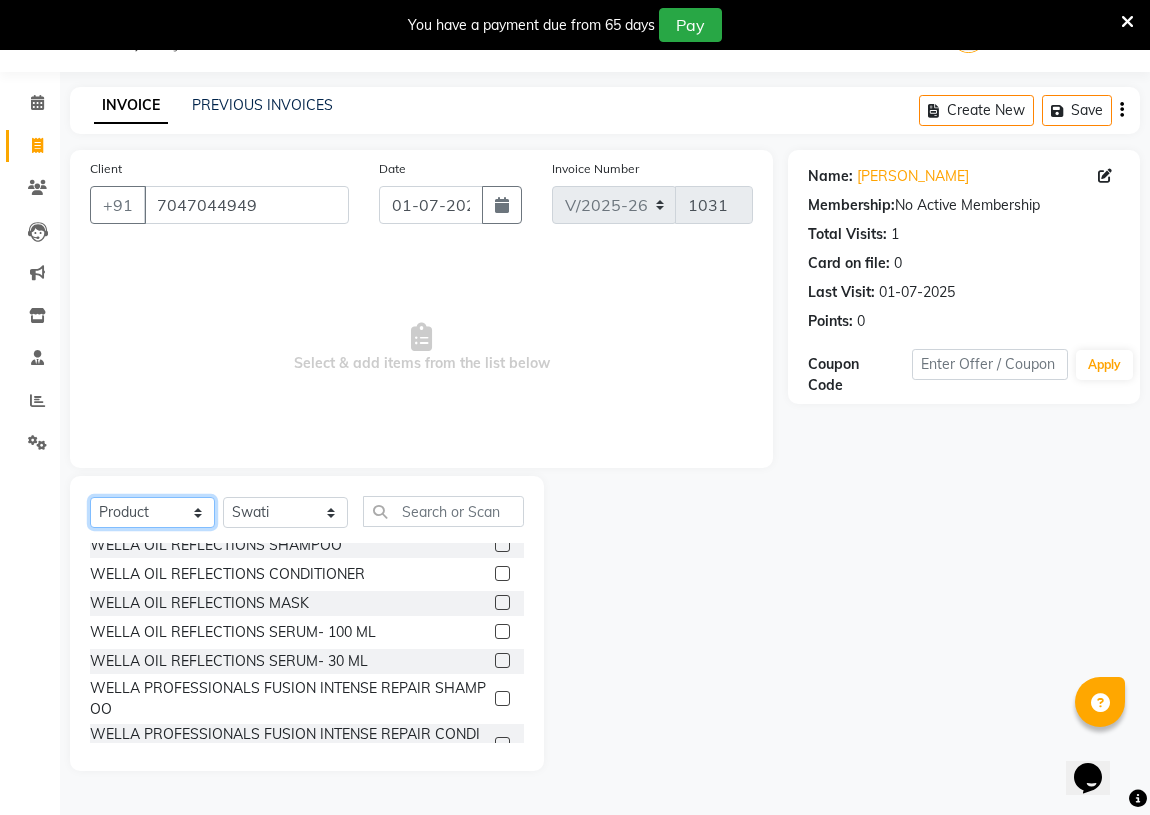 scroll, scrollTop: 391, scrollLeft: 0, axis: vertical 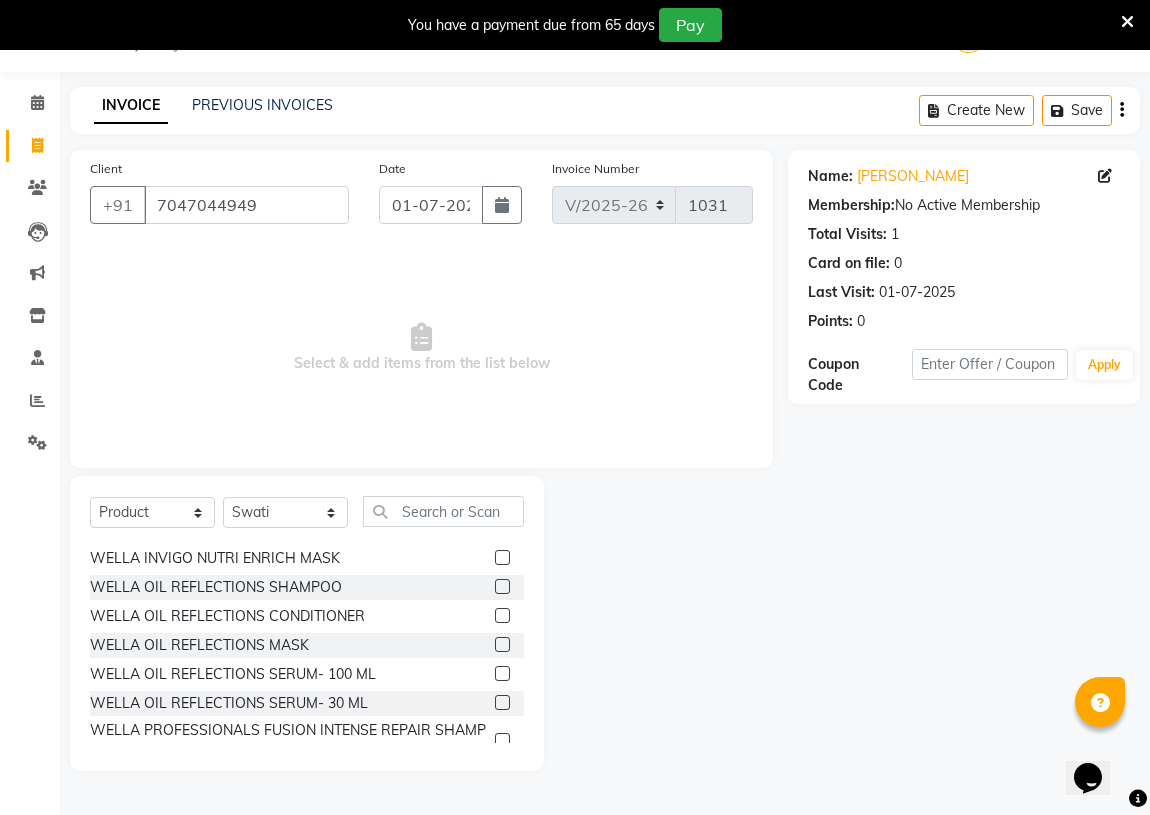 click 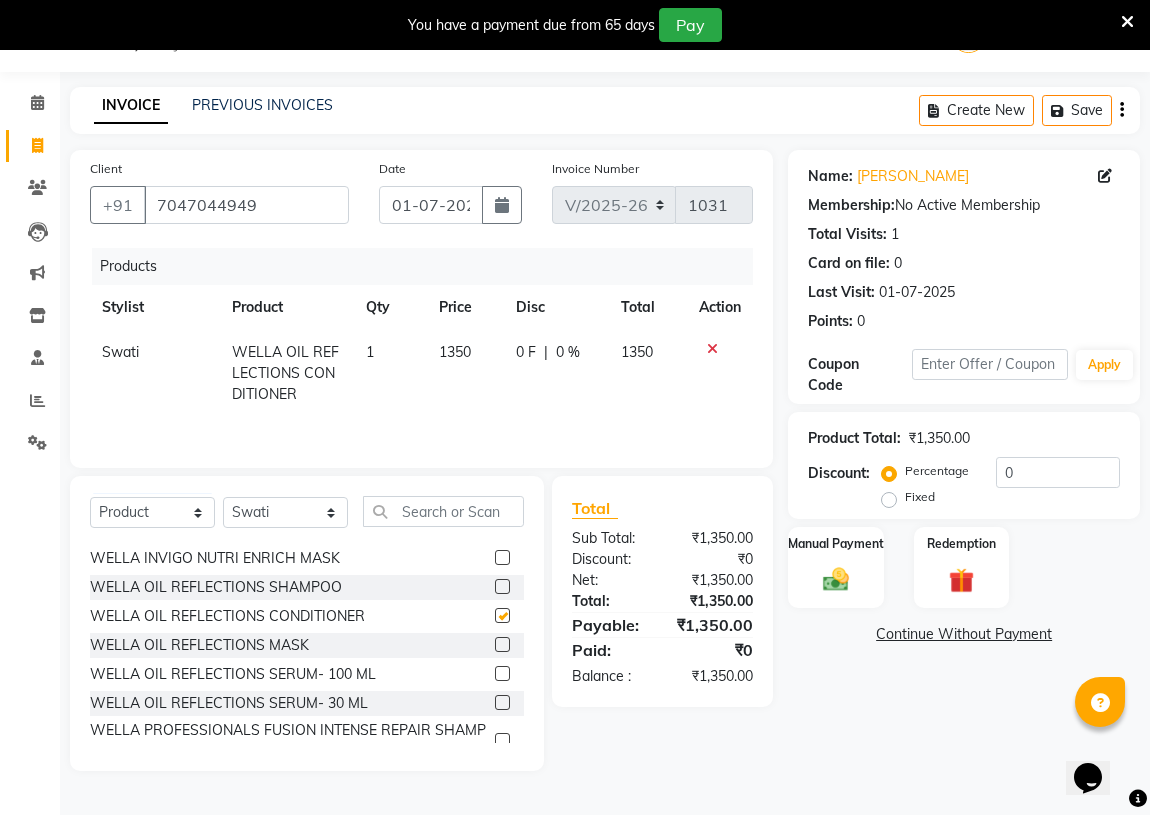 checkbox on "false" 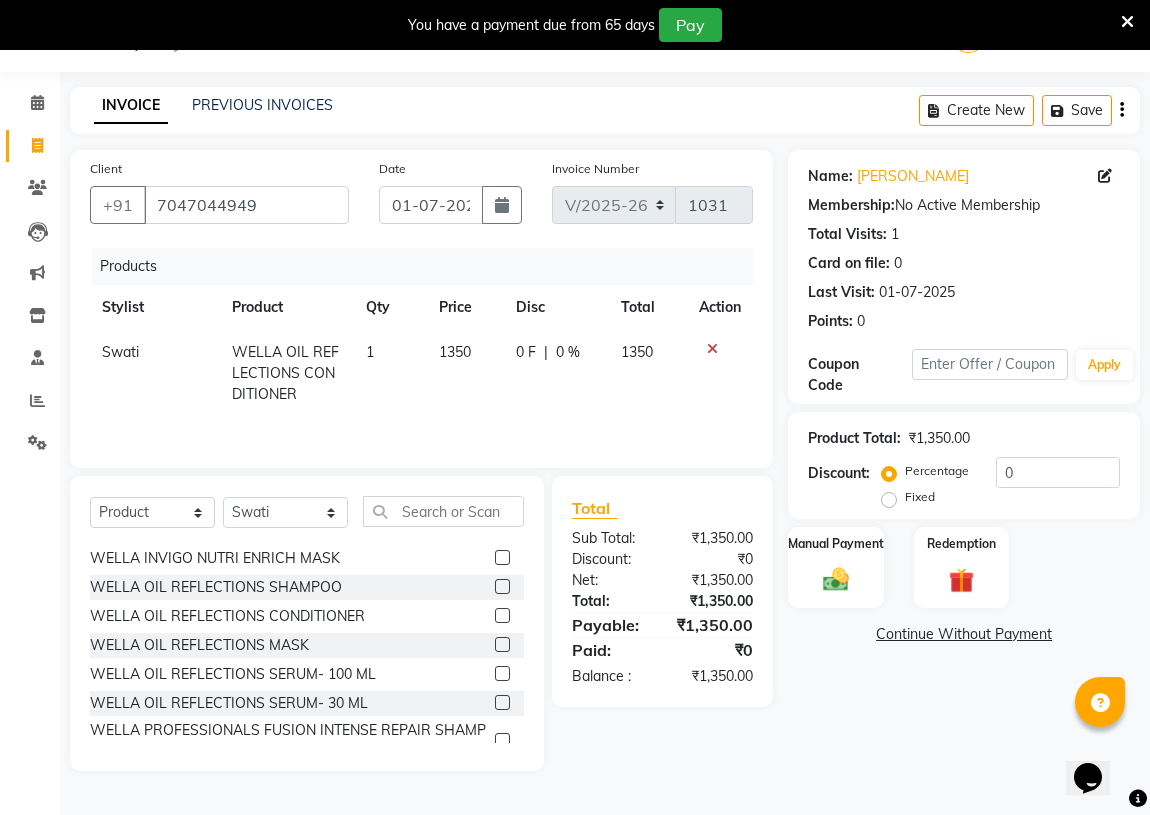 click 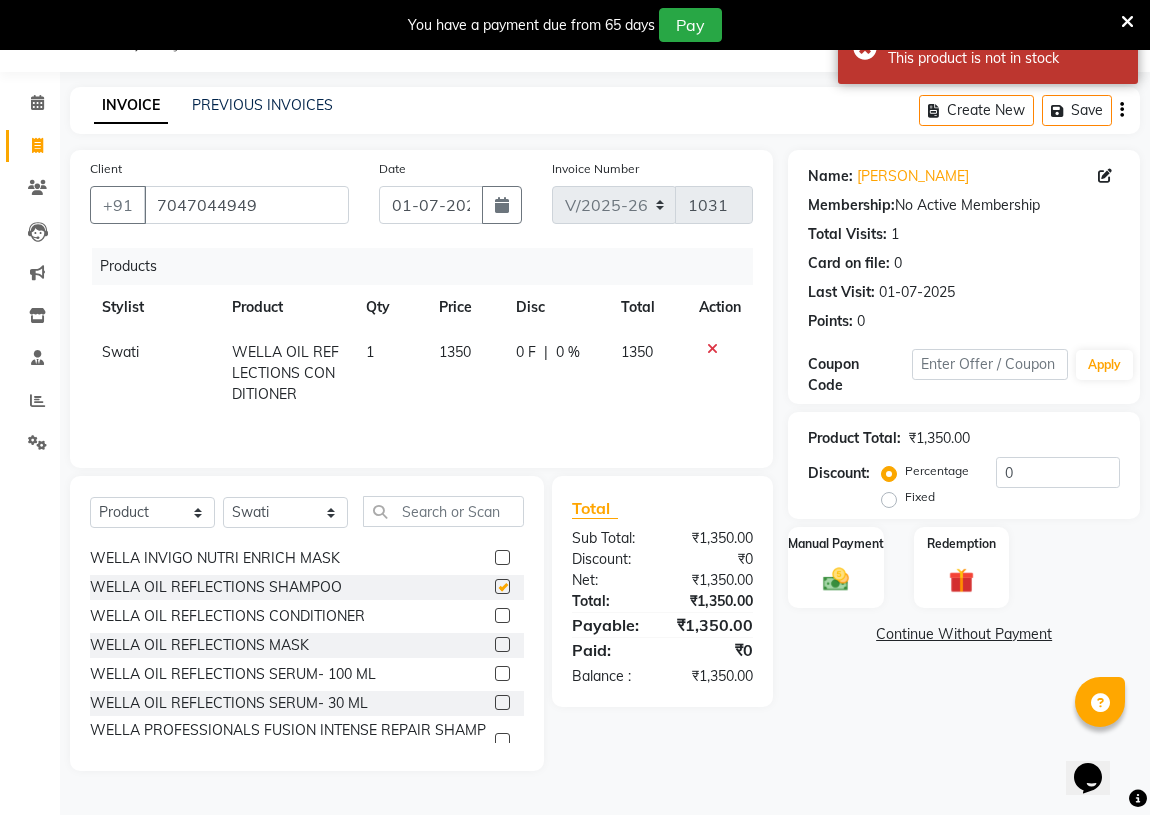 checkbox on "false" 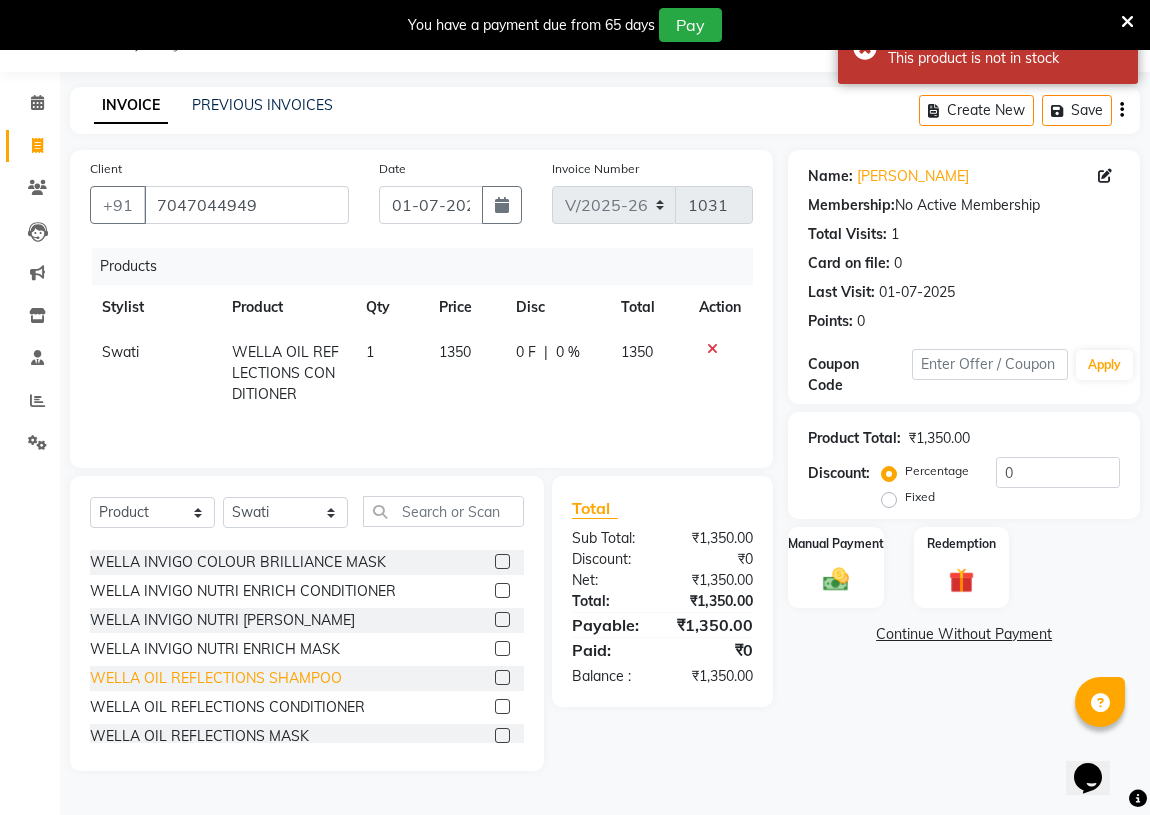 scroll, scrollTop: 210, scrollLeft: 0, axis: vertical 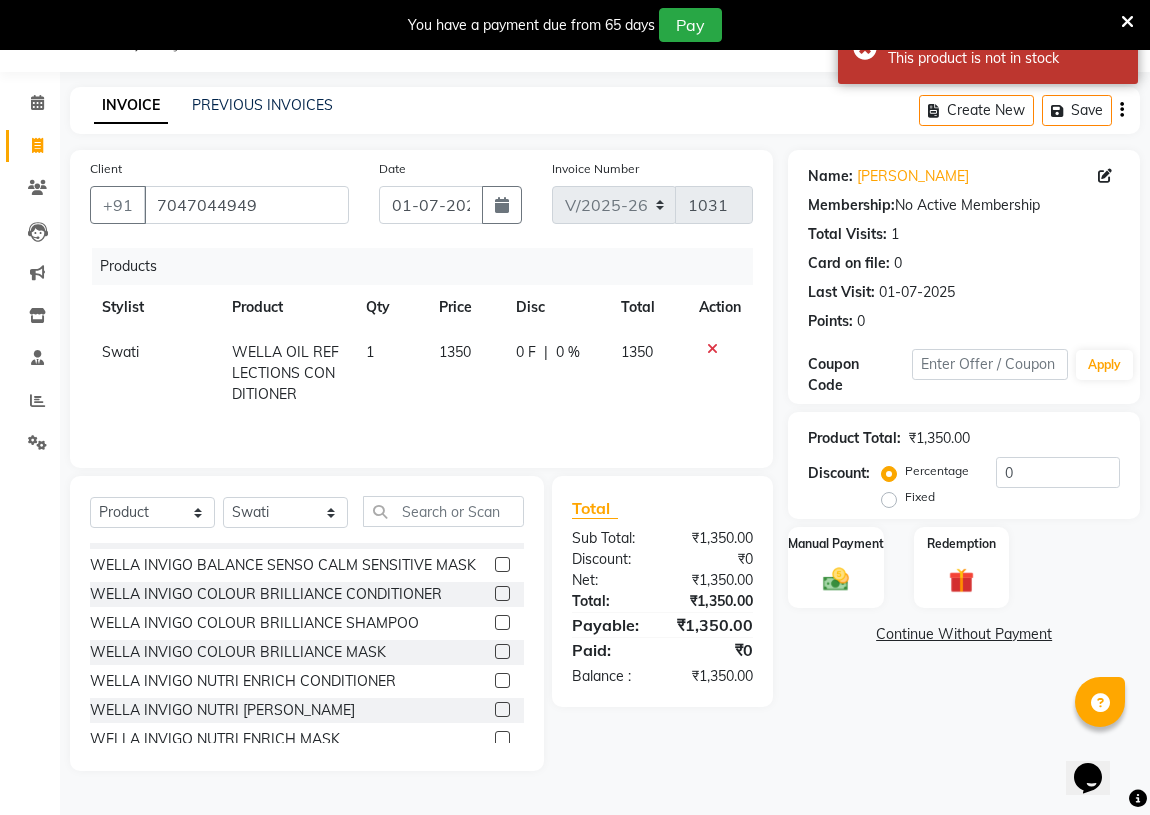click 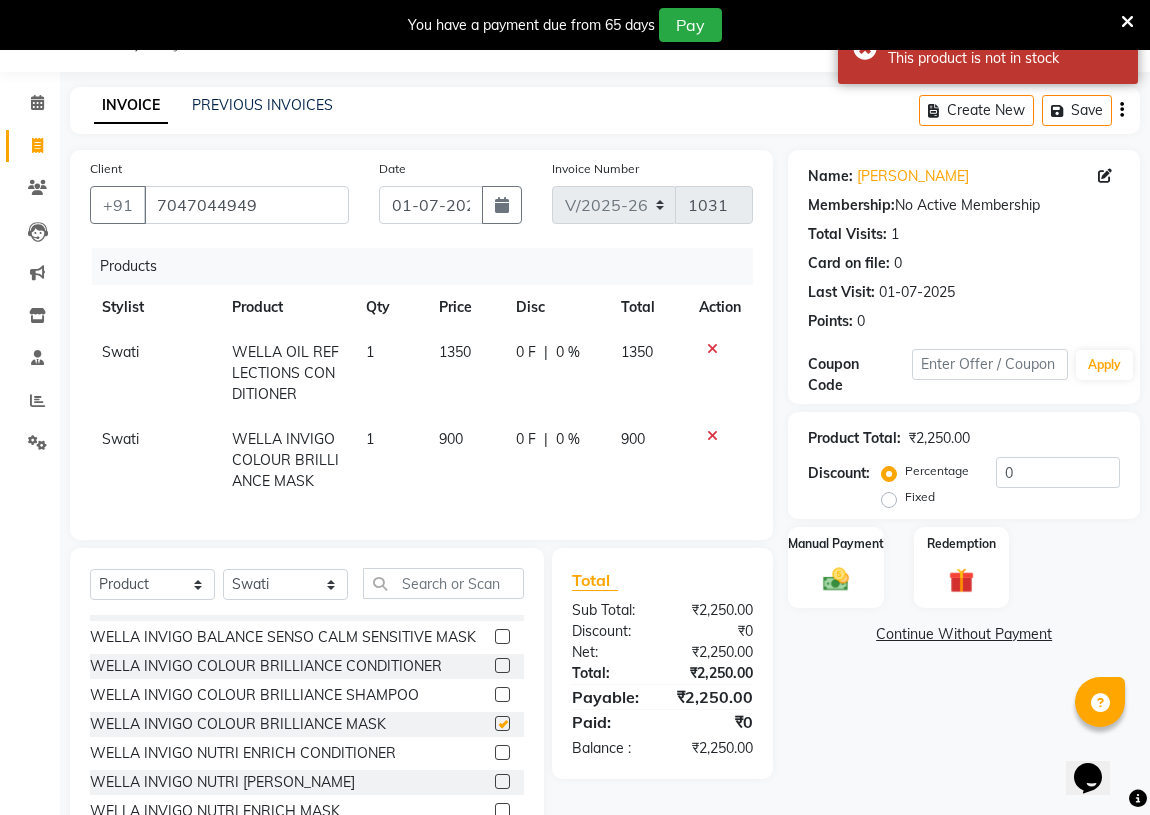 checkbox on "false" 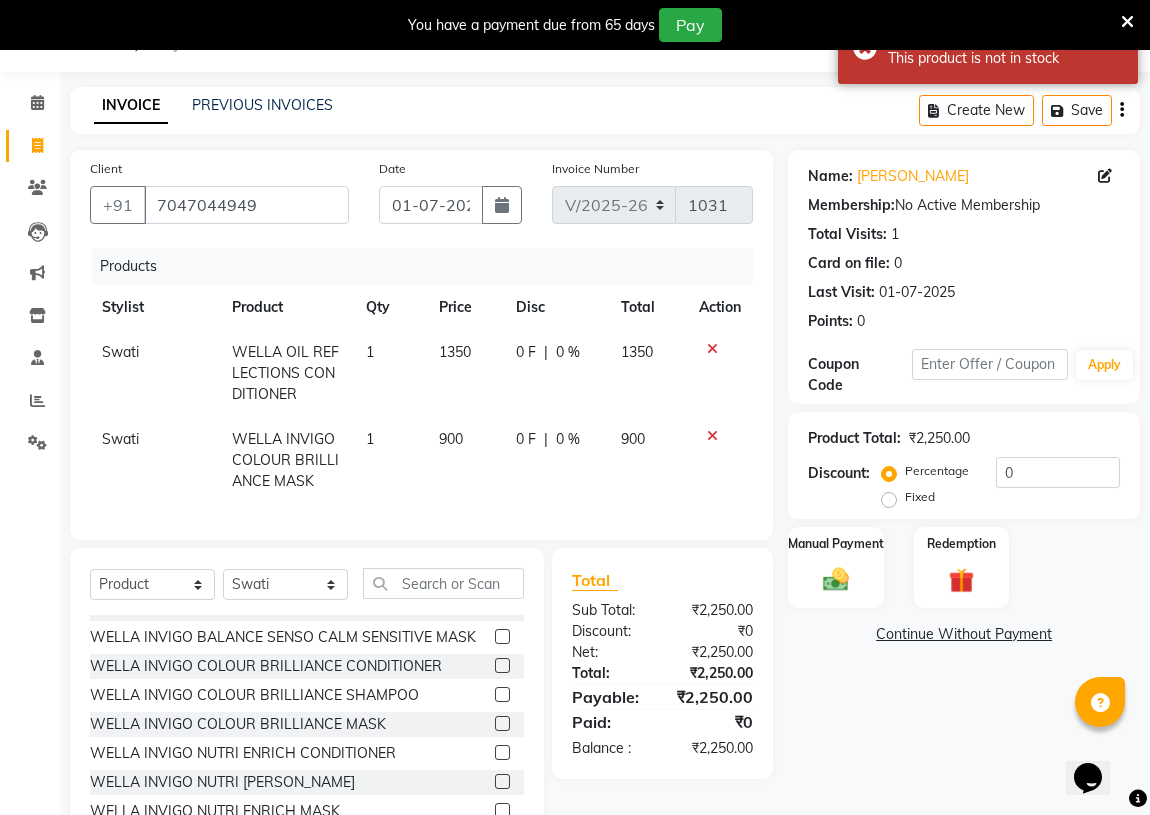 click 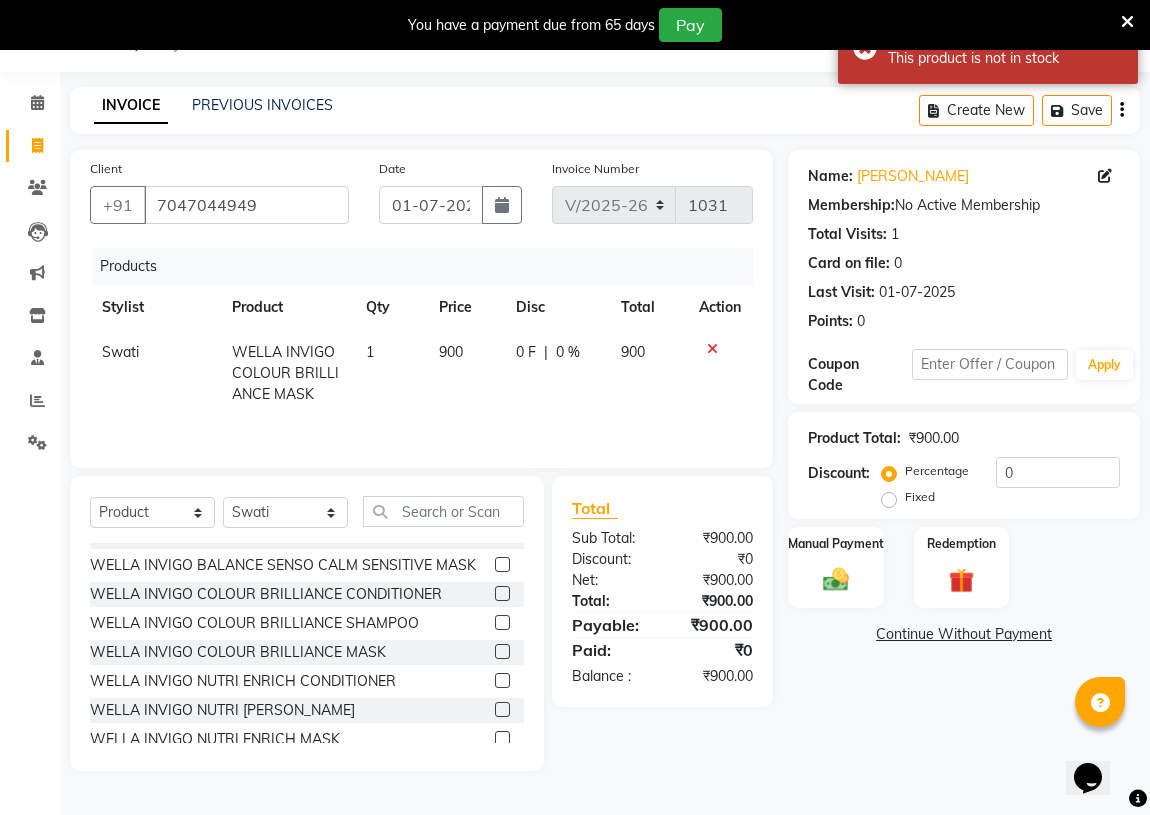 click on "Fixed" 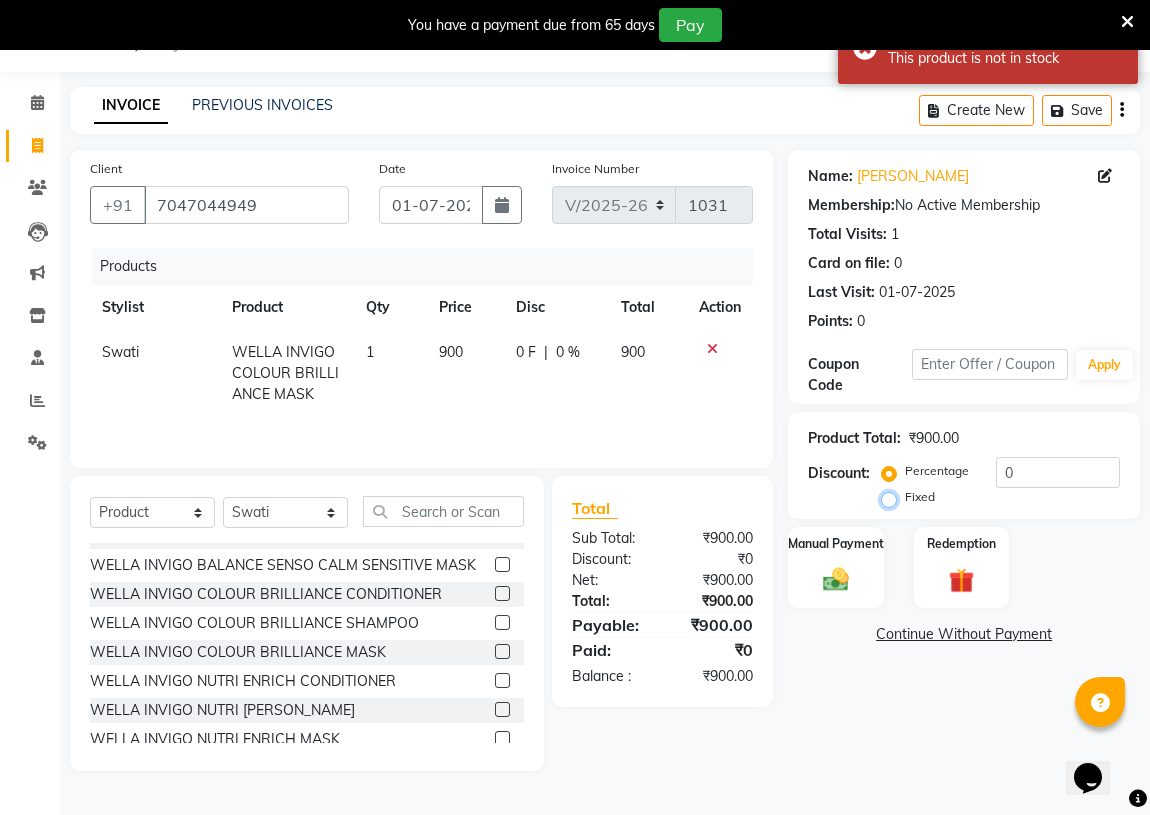 click on "Fixed" at bounding box center [893, 497] 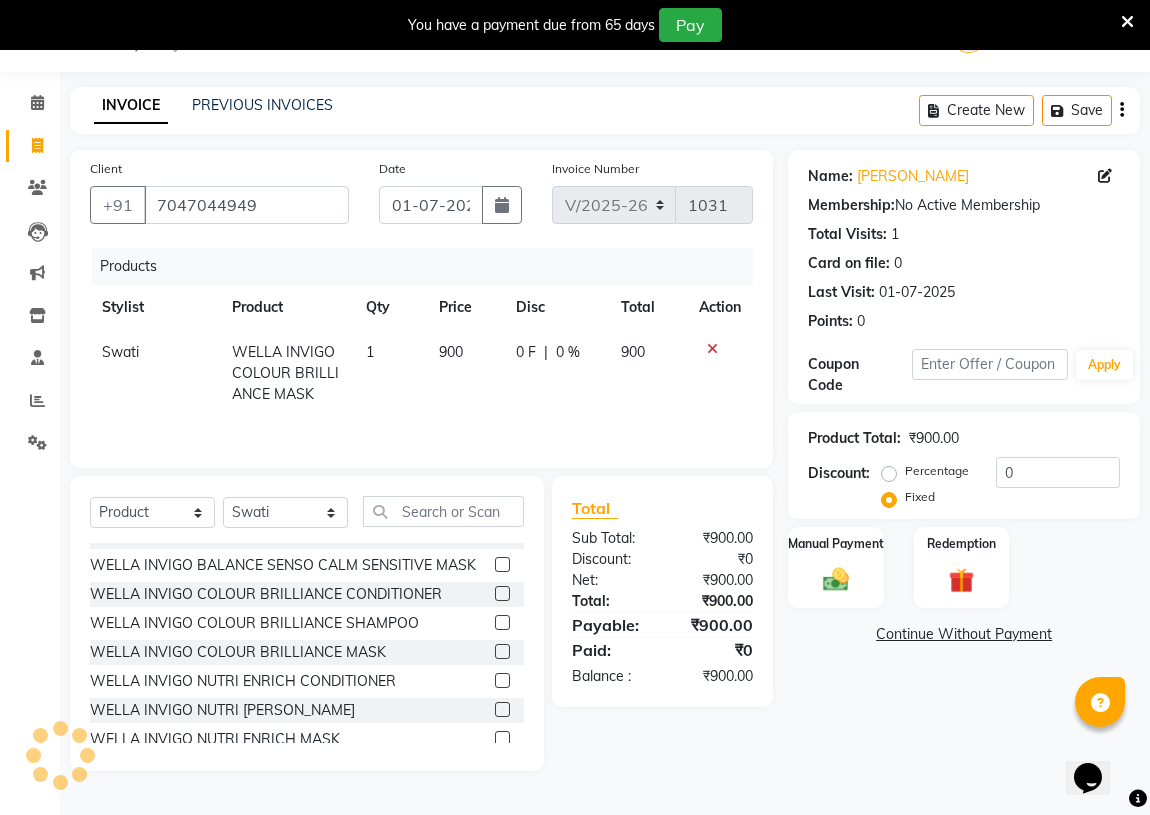 click 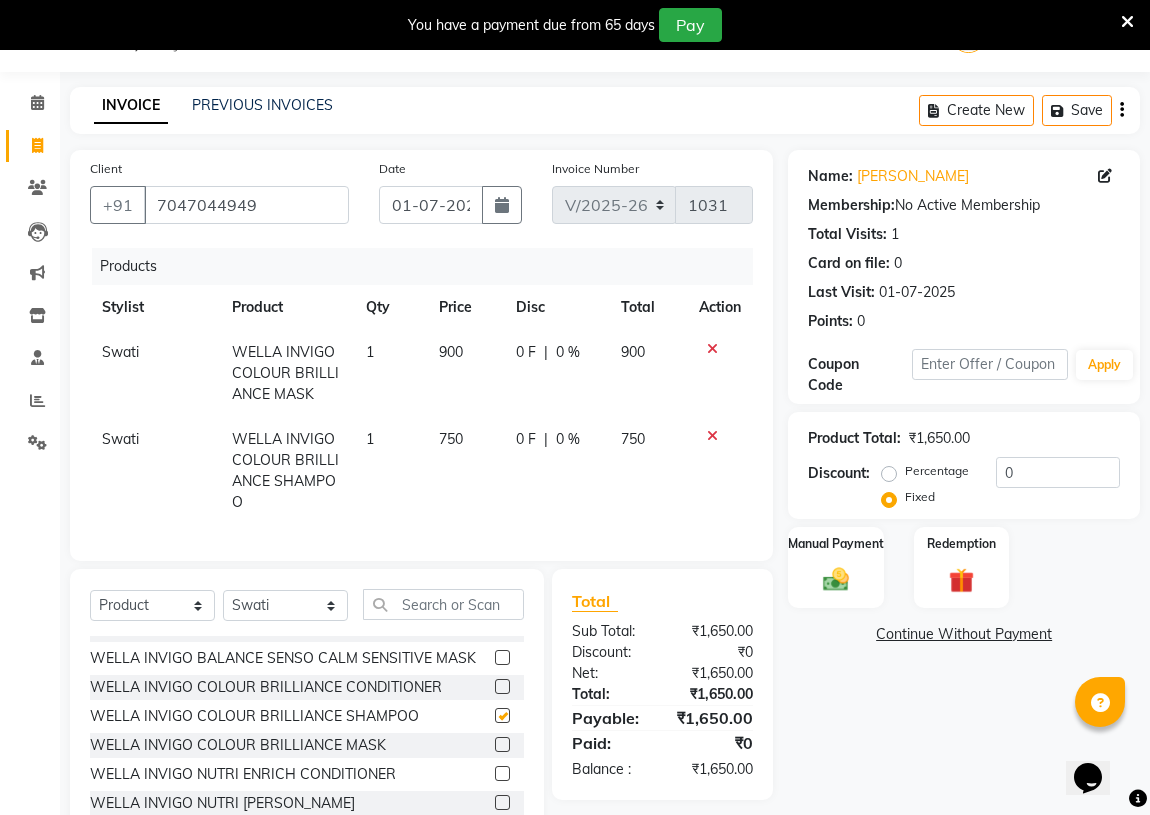 checkbox on "false" 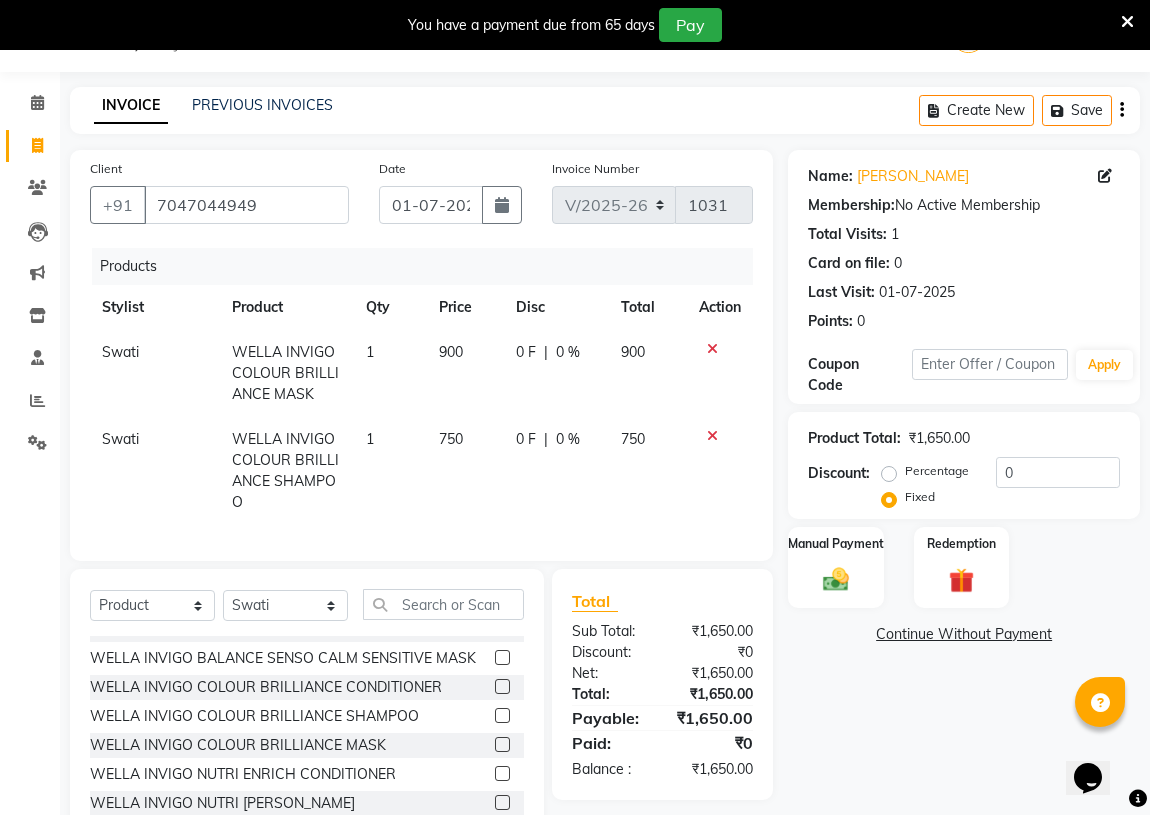 click 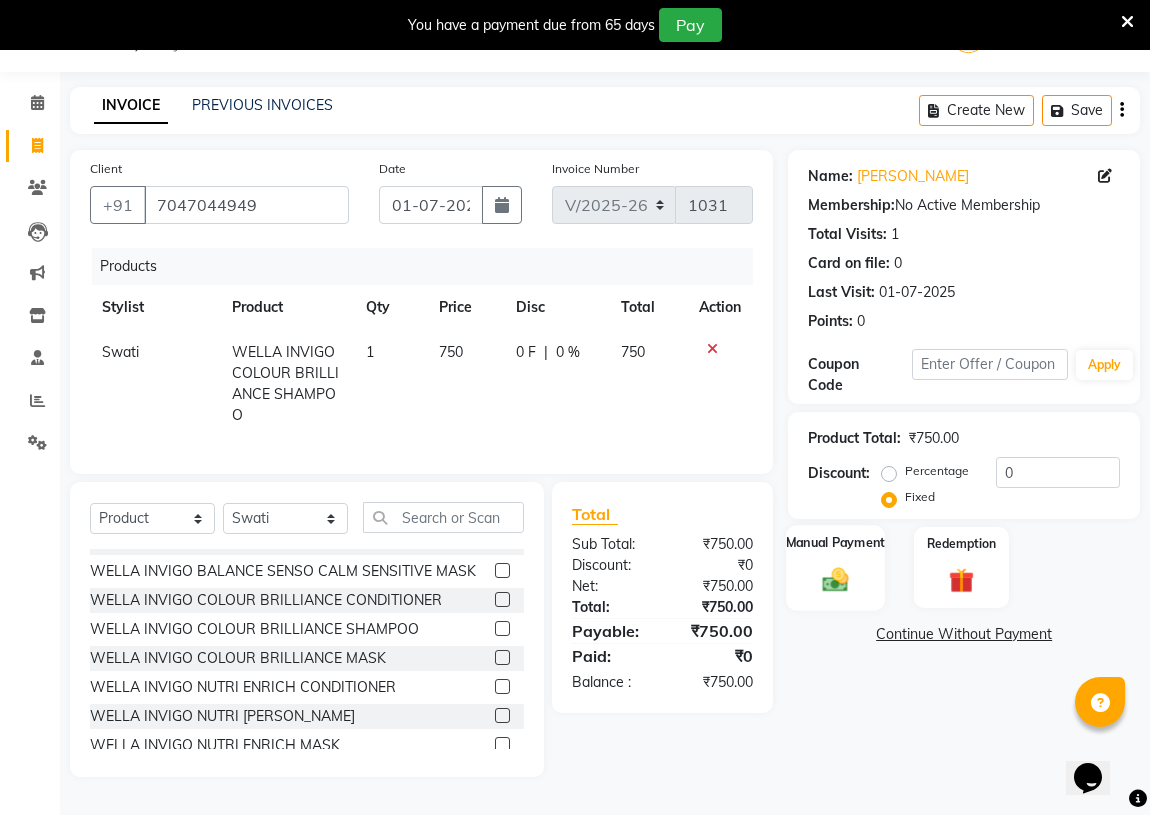click 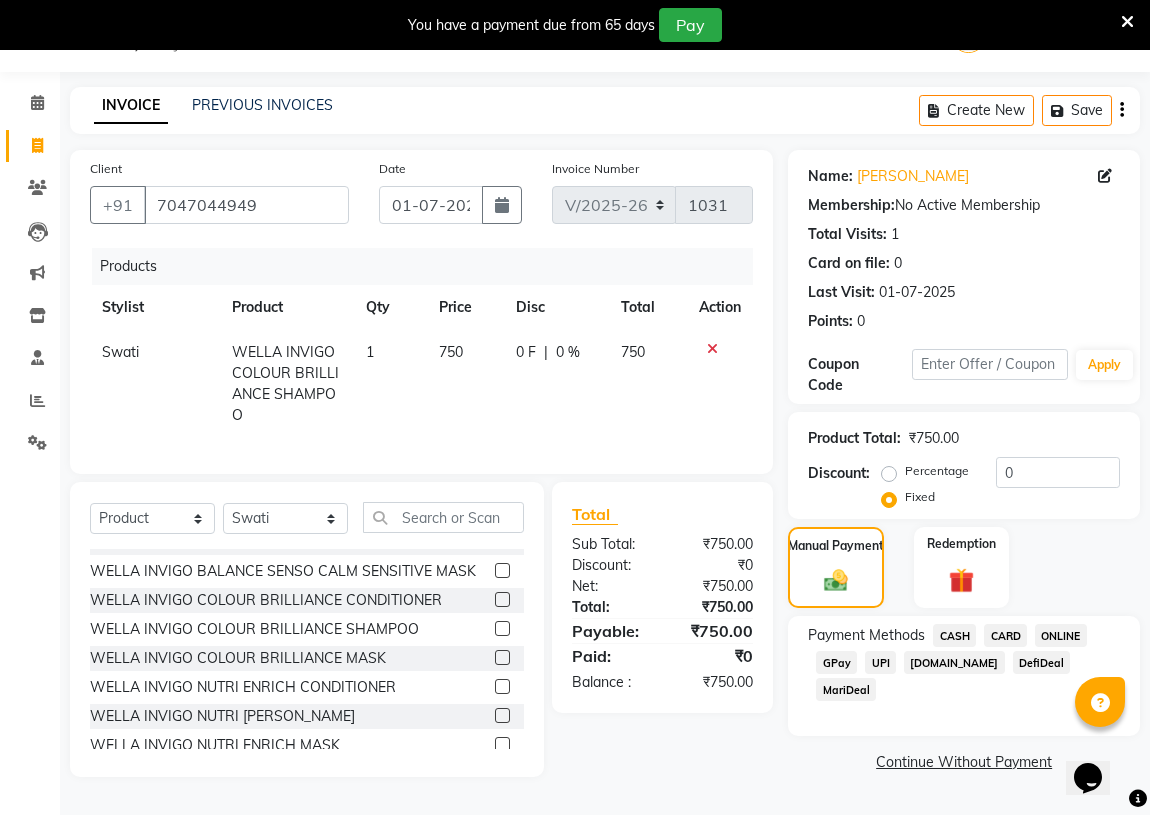 click on "ONLINE" 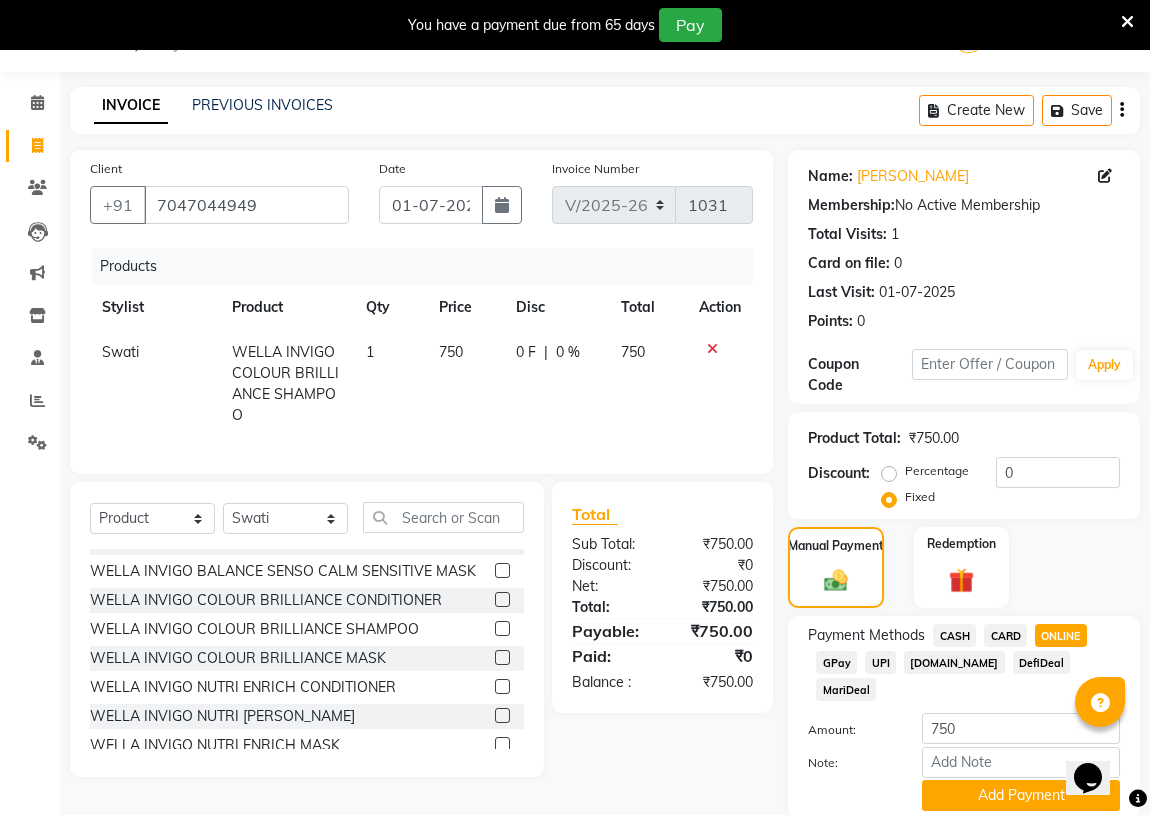 click on "CASH" 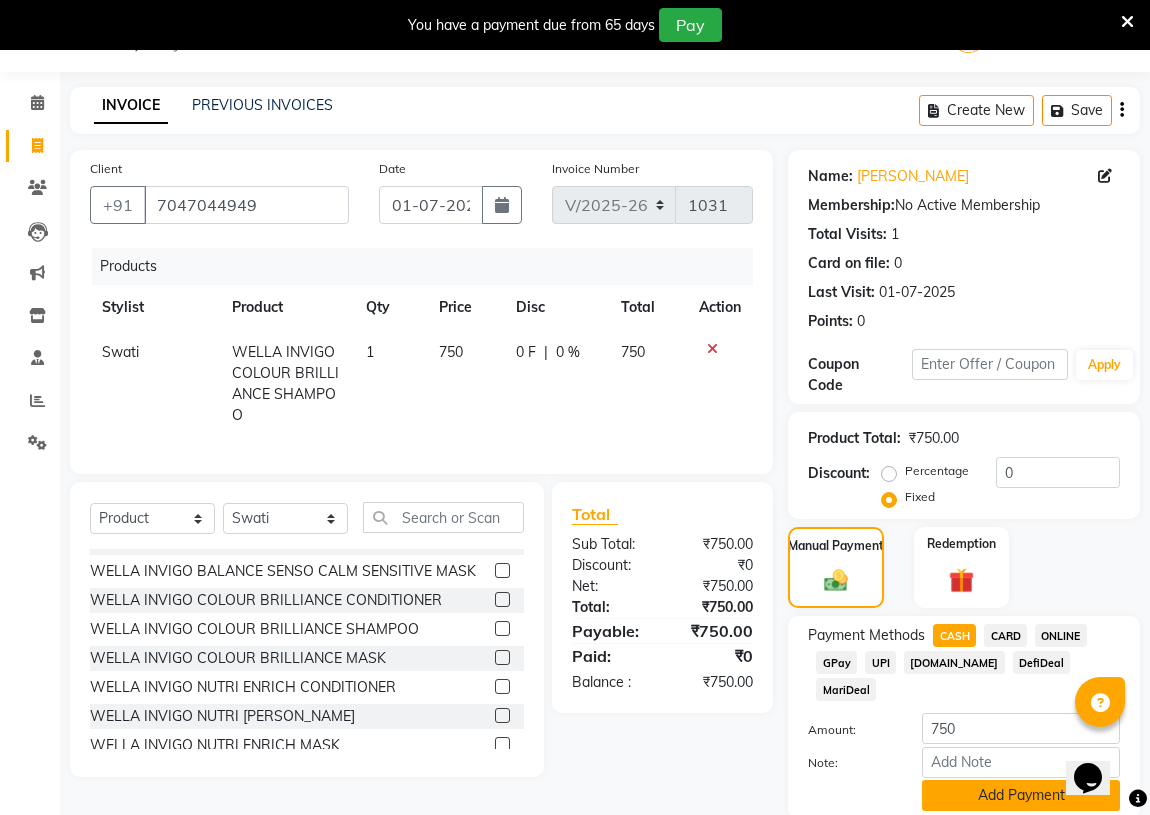click on "Add Payment" 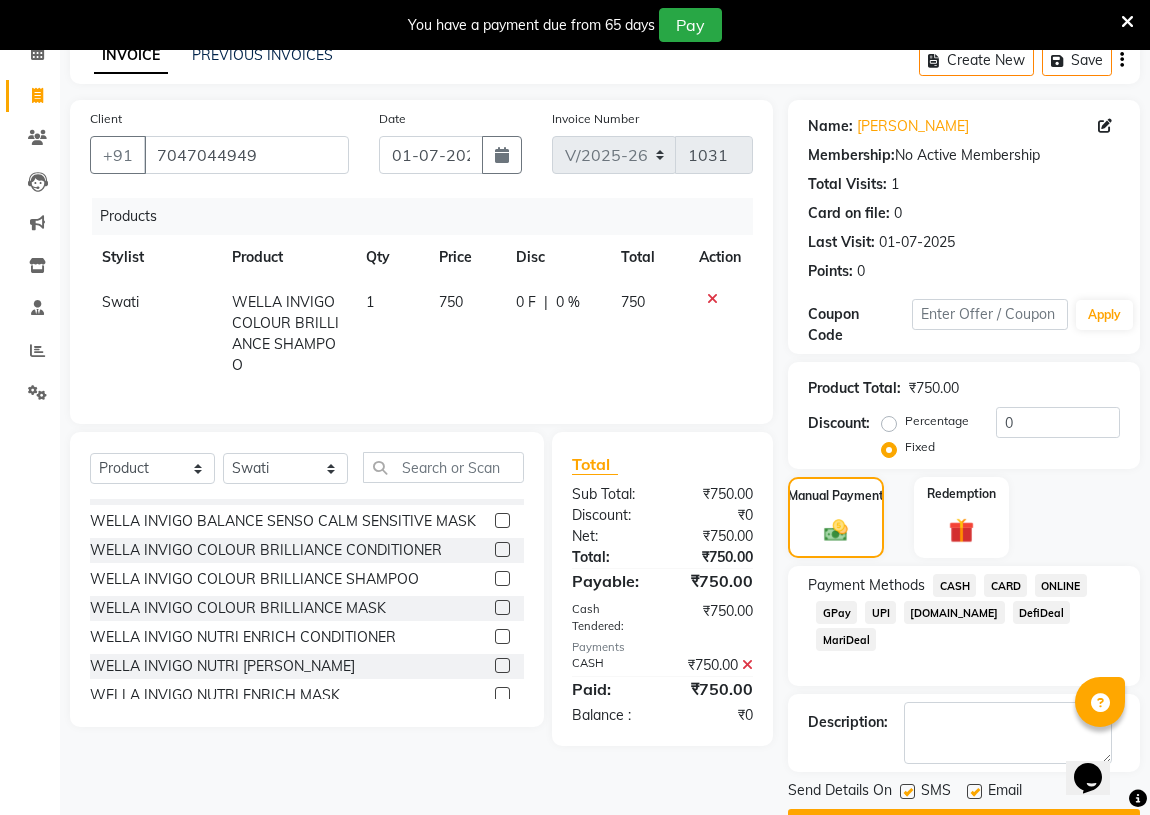 scroll, scrollTop: 153, scrollLeft: 0, axis: vertical 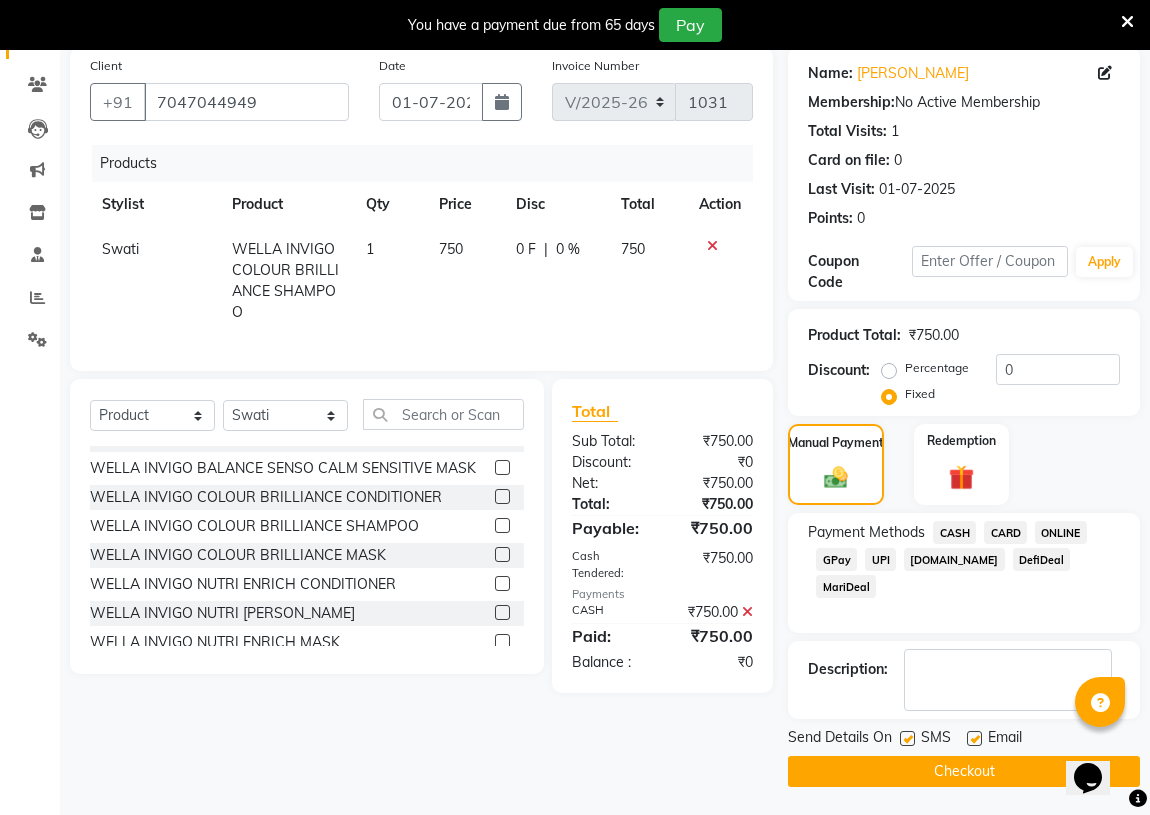 click on "Checkout" 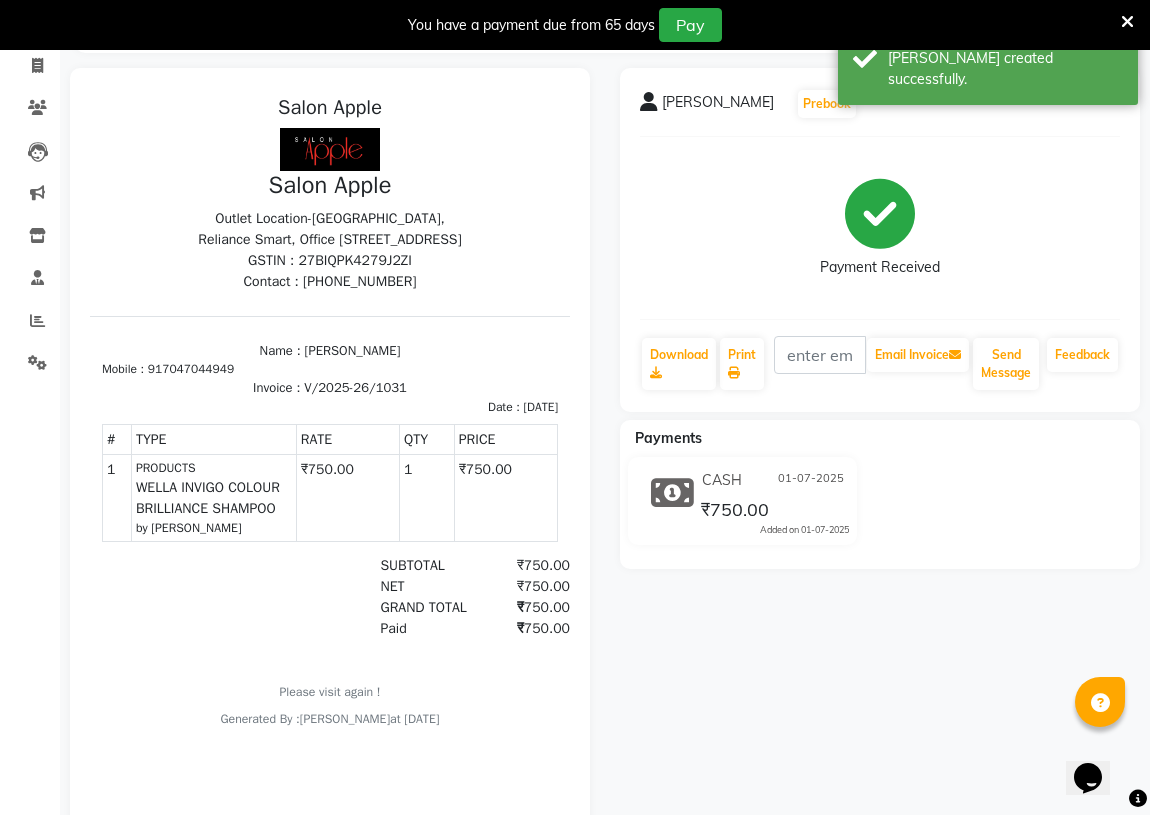 scroll, scrollTop: 0, scrollLeft: 0, axis: both 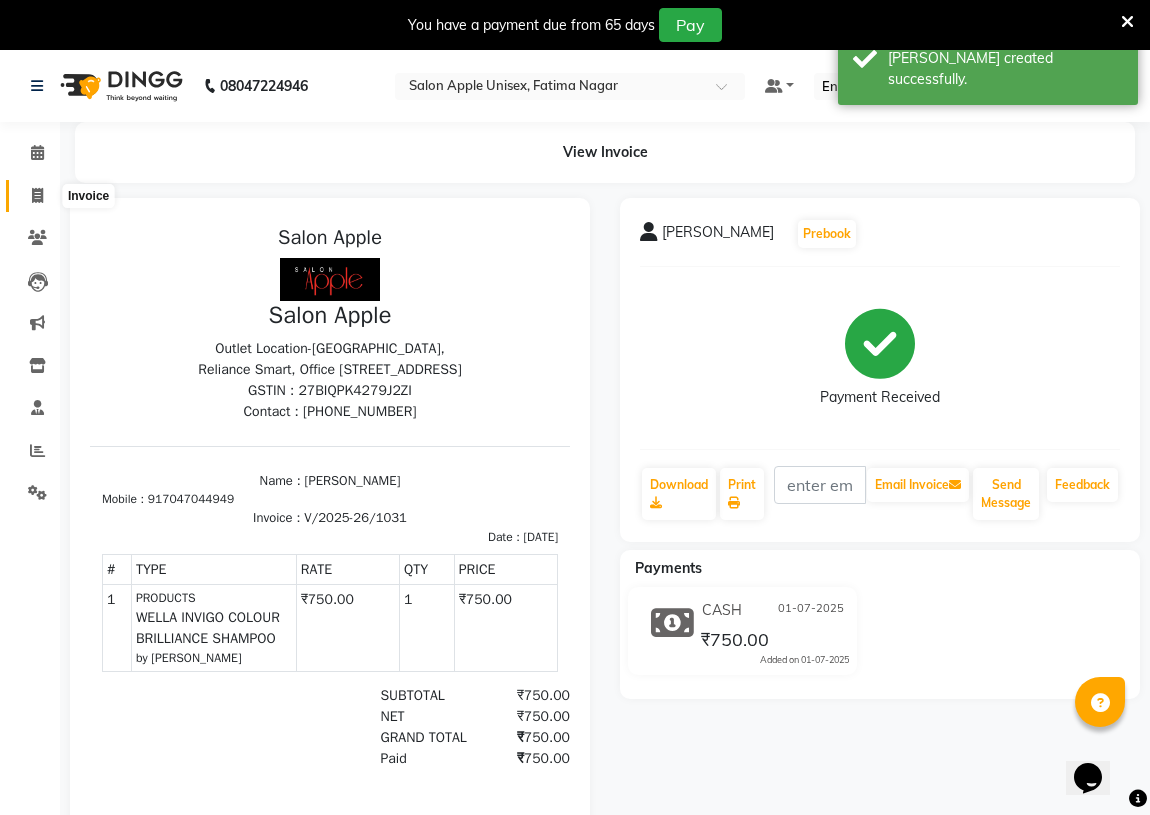 click 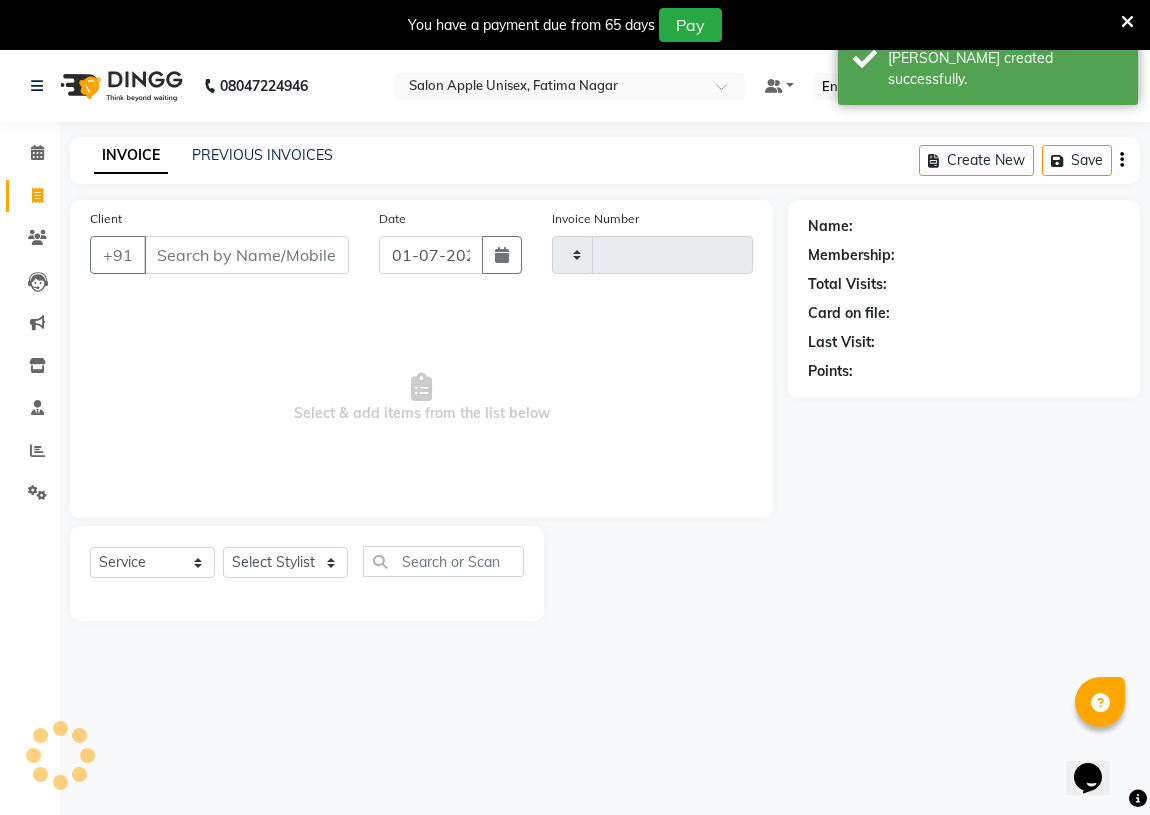 scroll, scrollTop: 50, scrollLeft: 0, axis: vertical 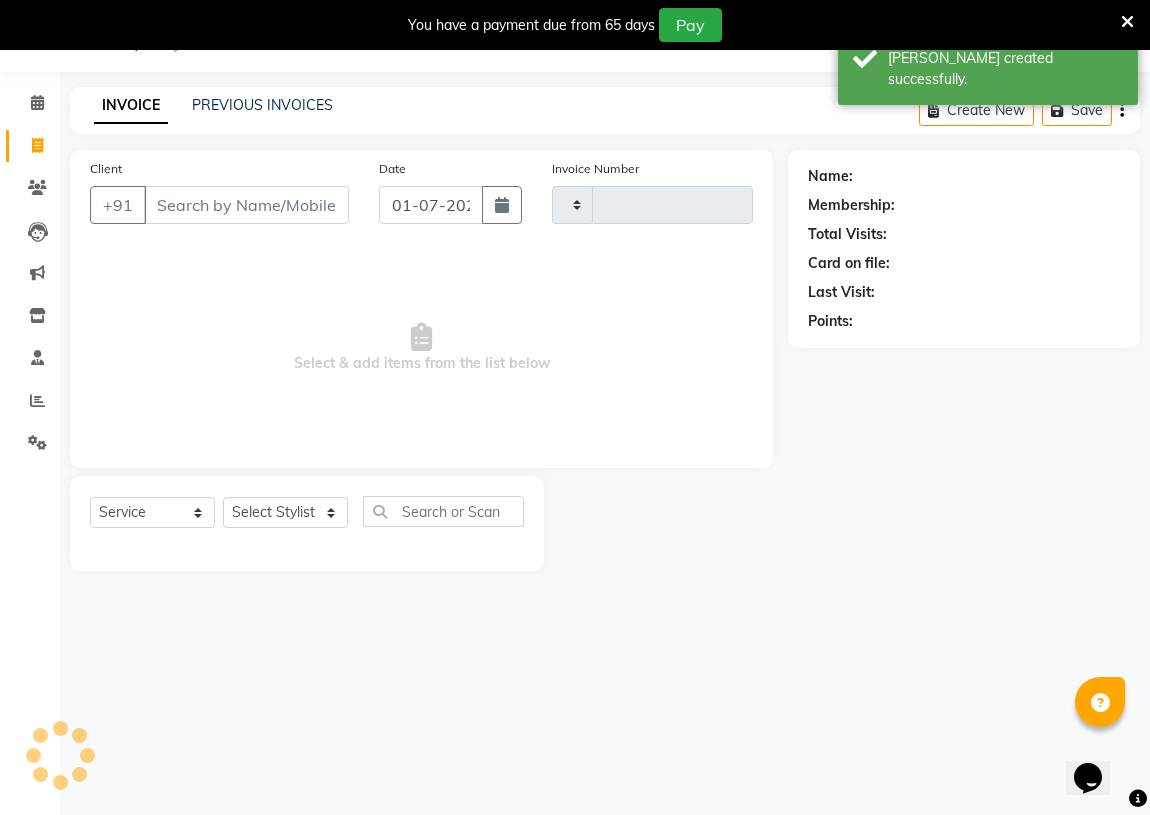 click on "Client" at bounding box center (246, 205) 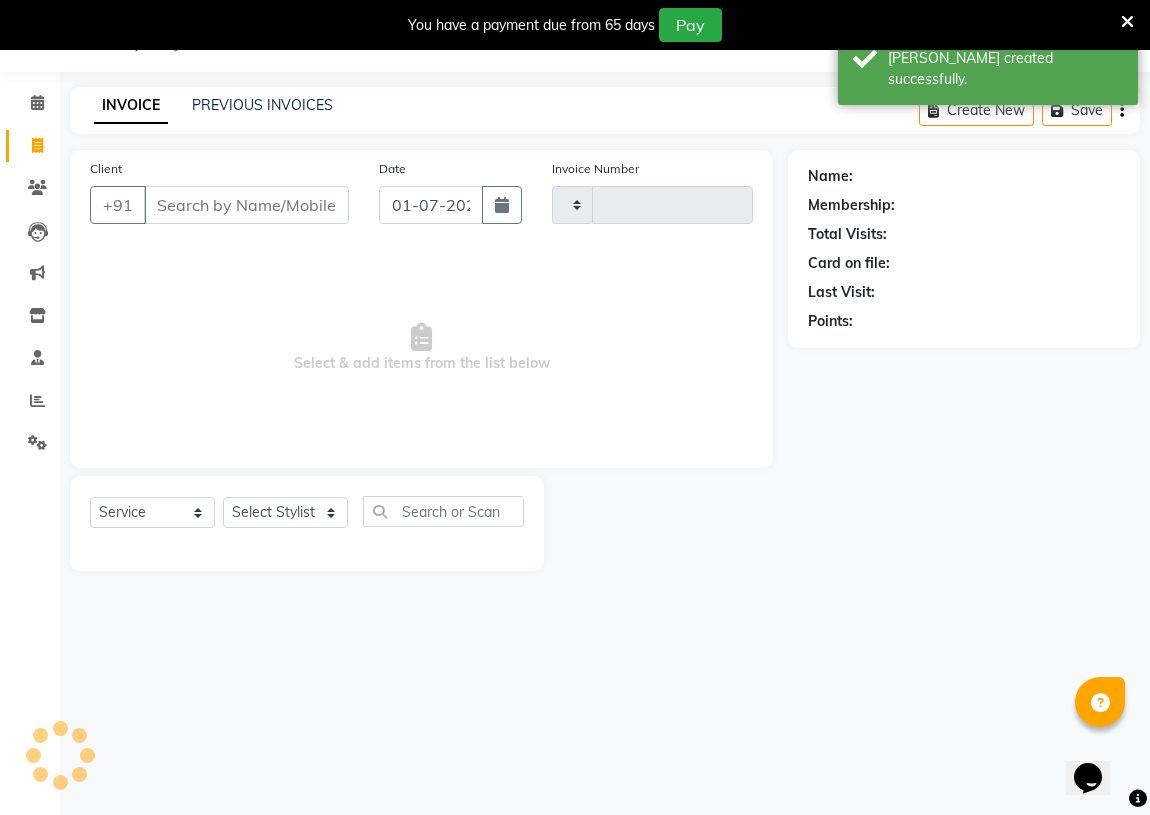 type on "1032" 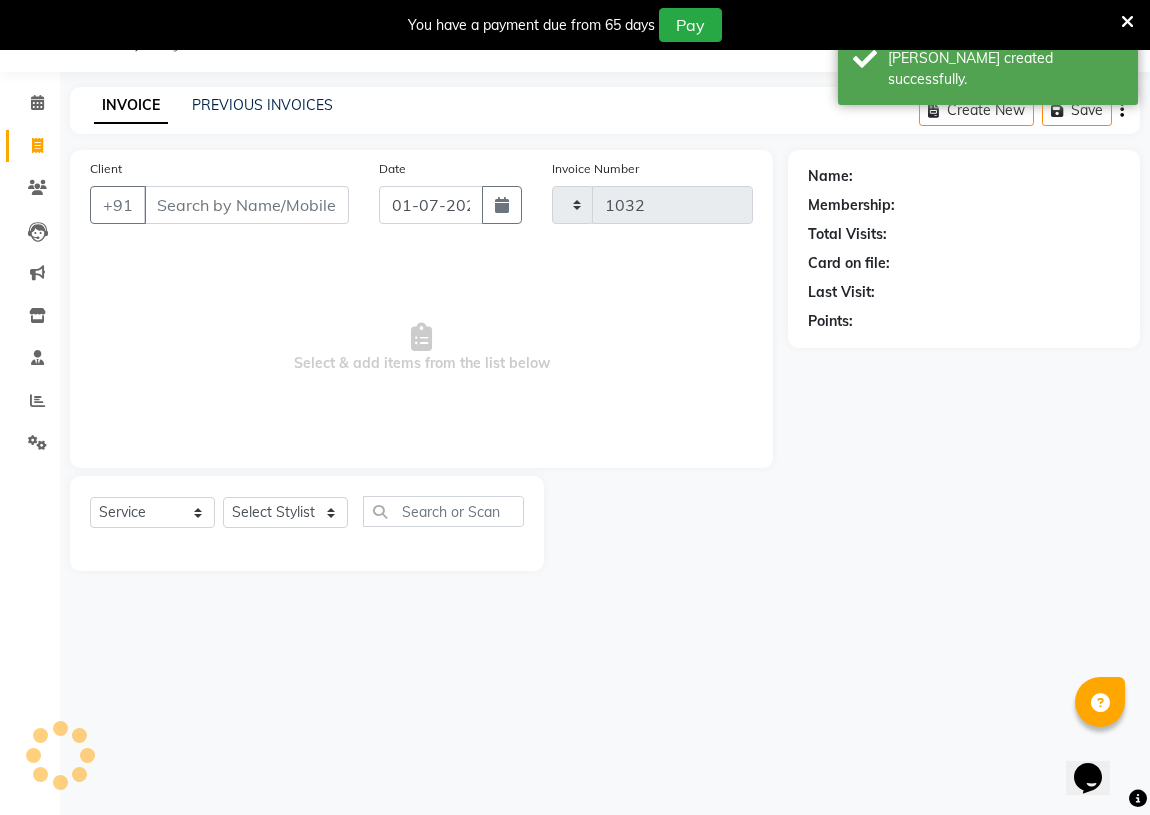 select on "118" 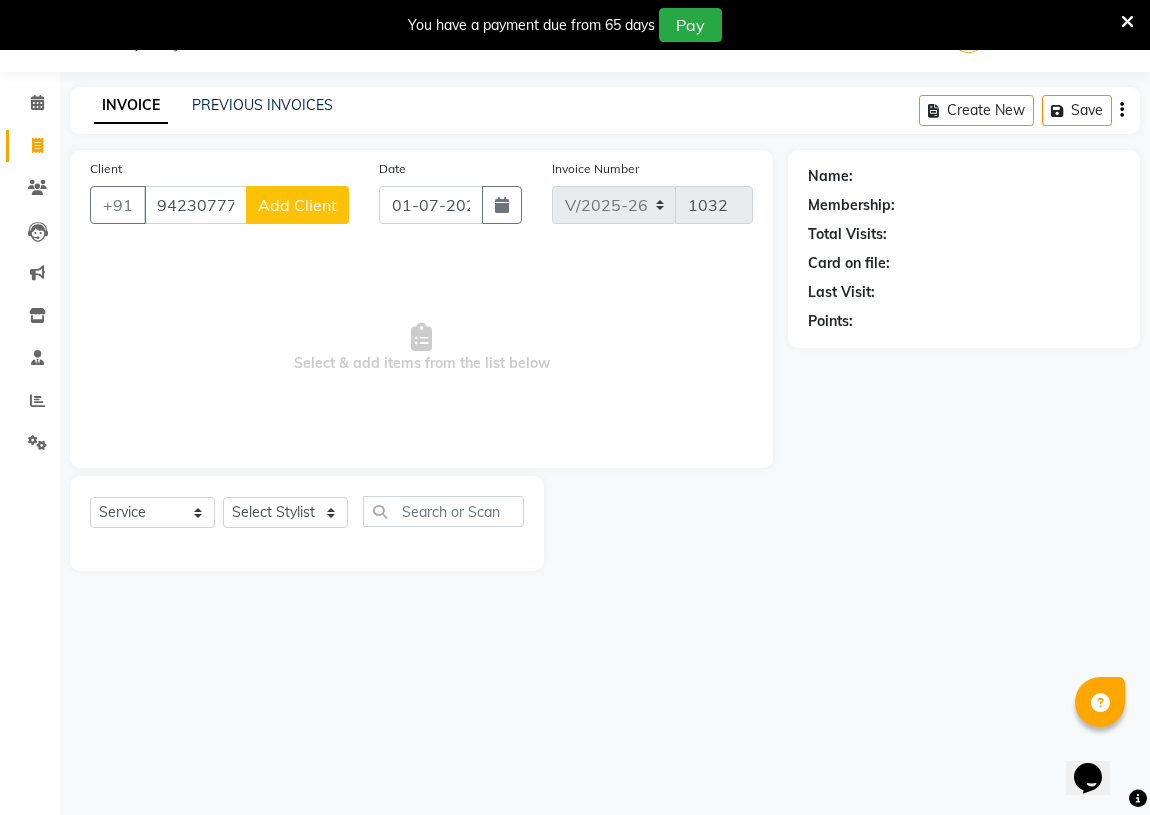 type on "94230777" 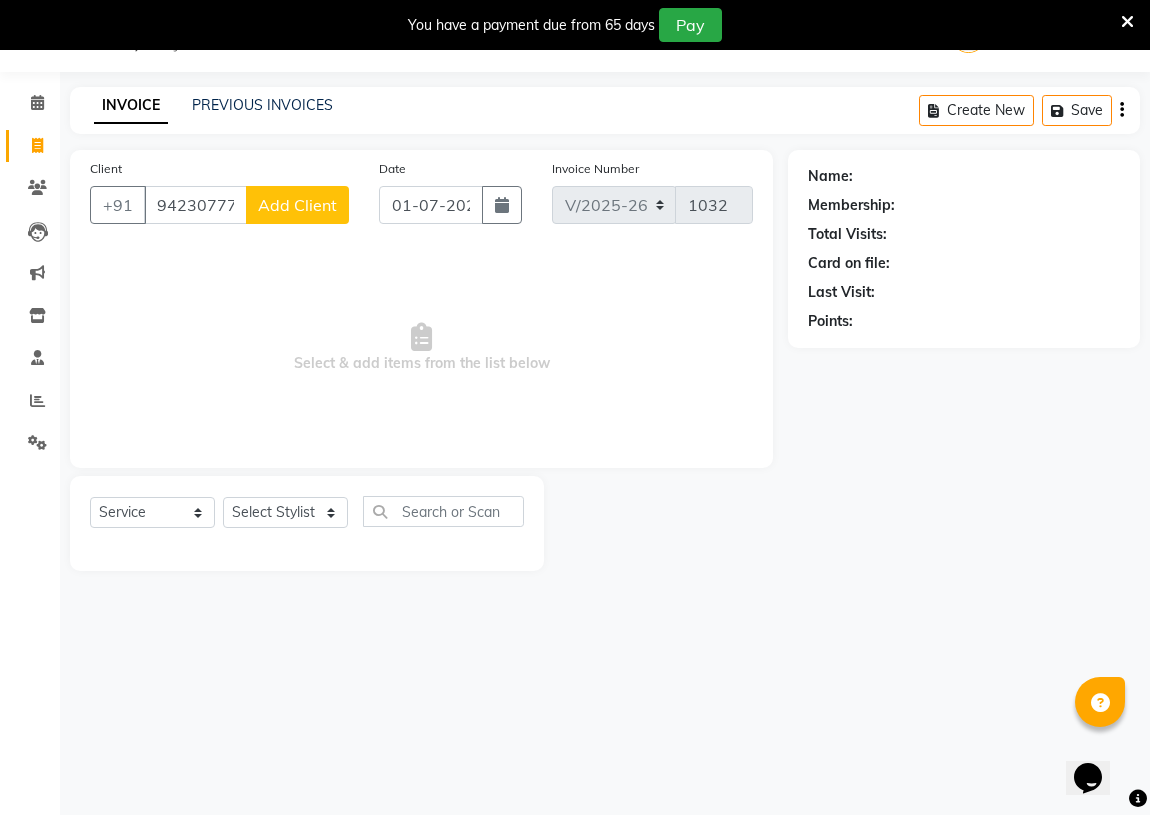 click on "Add Client" 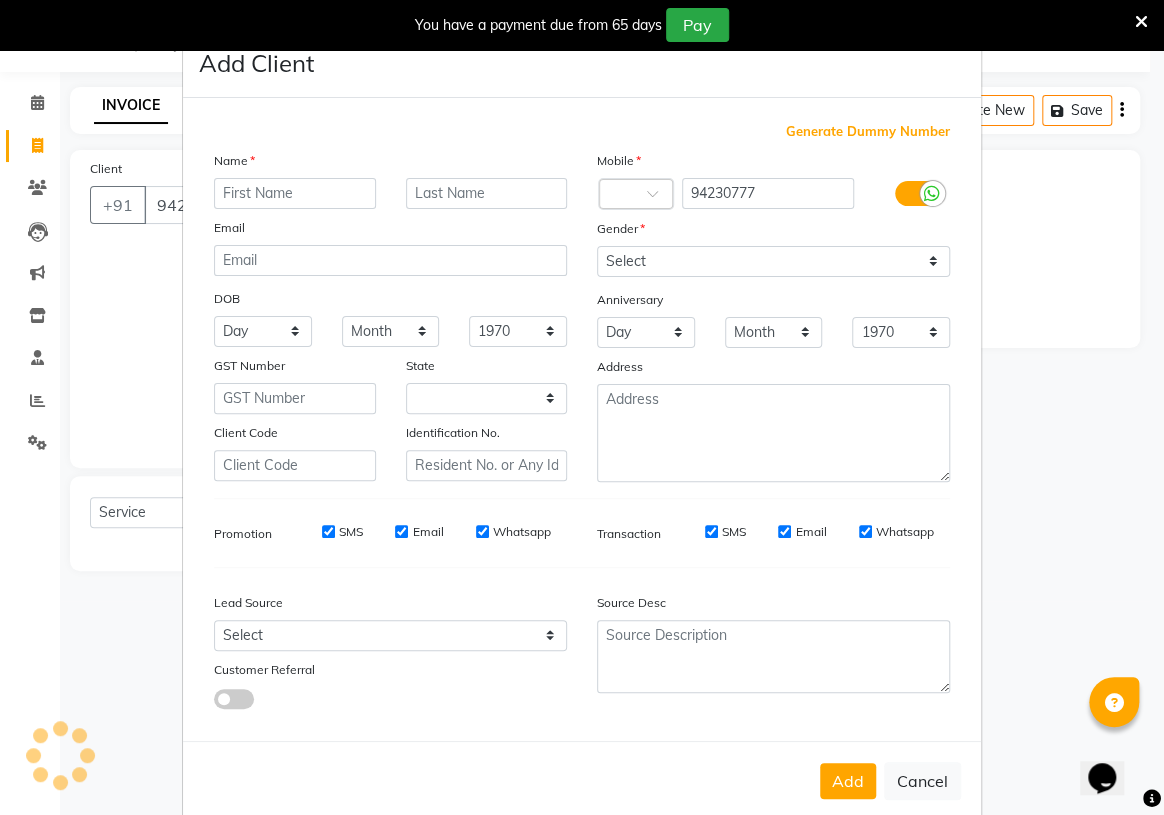 select on "22" 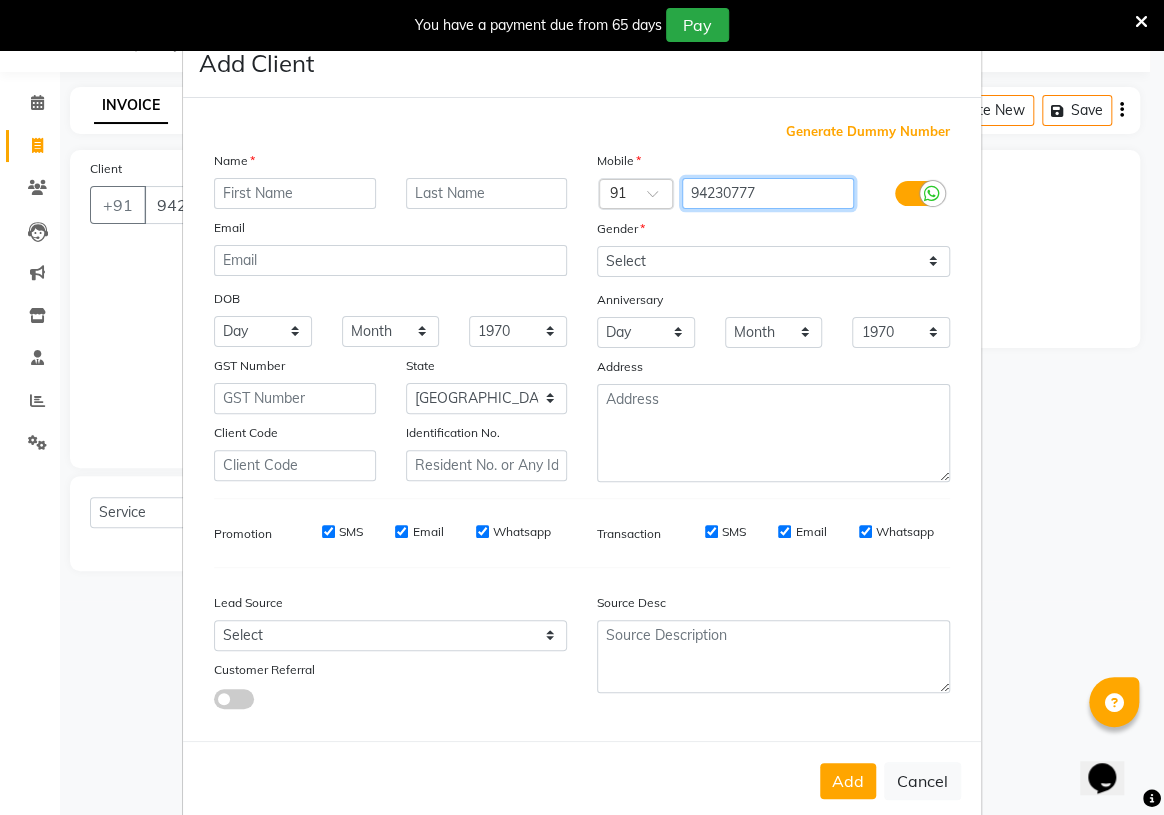 click on "94230777" at bounding box center [768, 193] 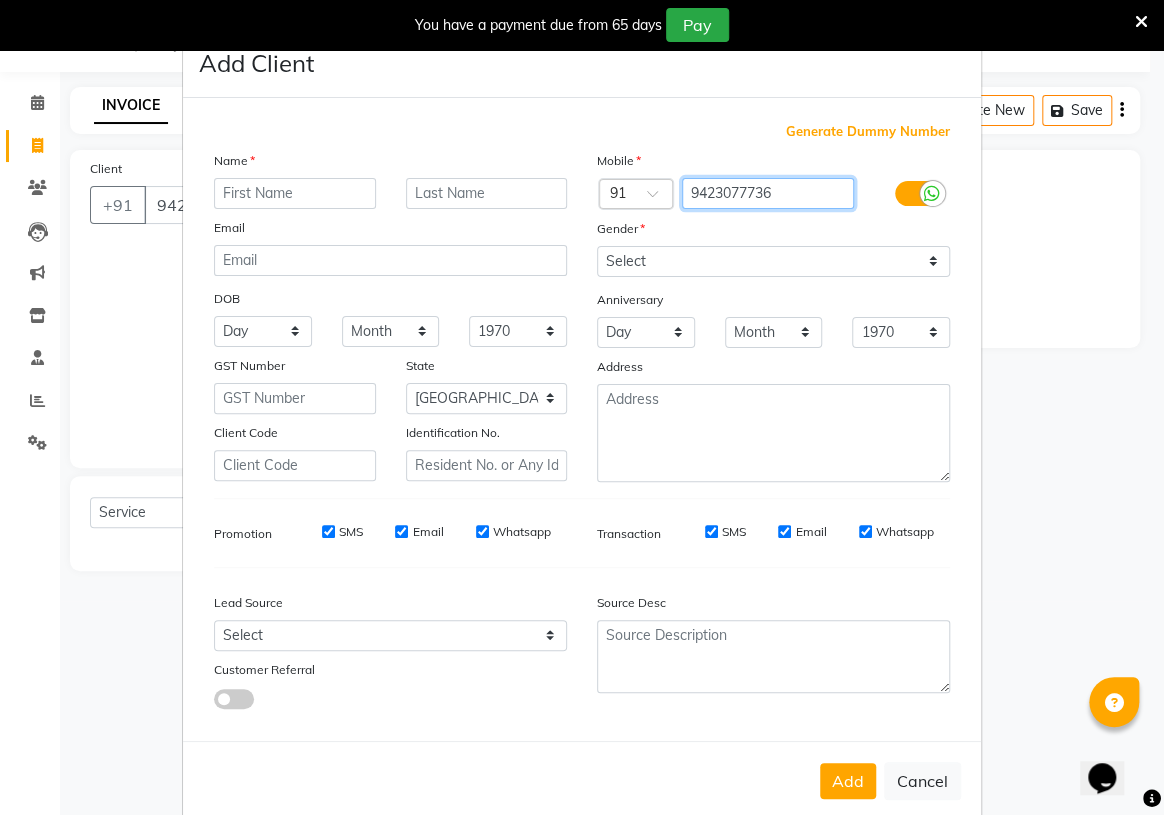 type on "9423077736" 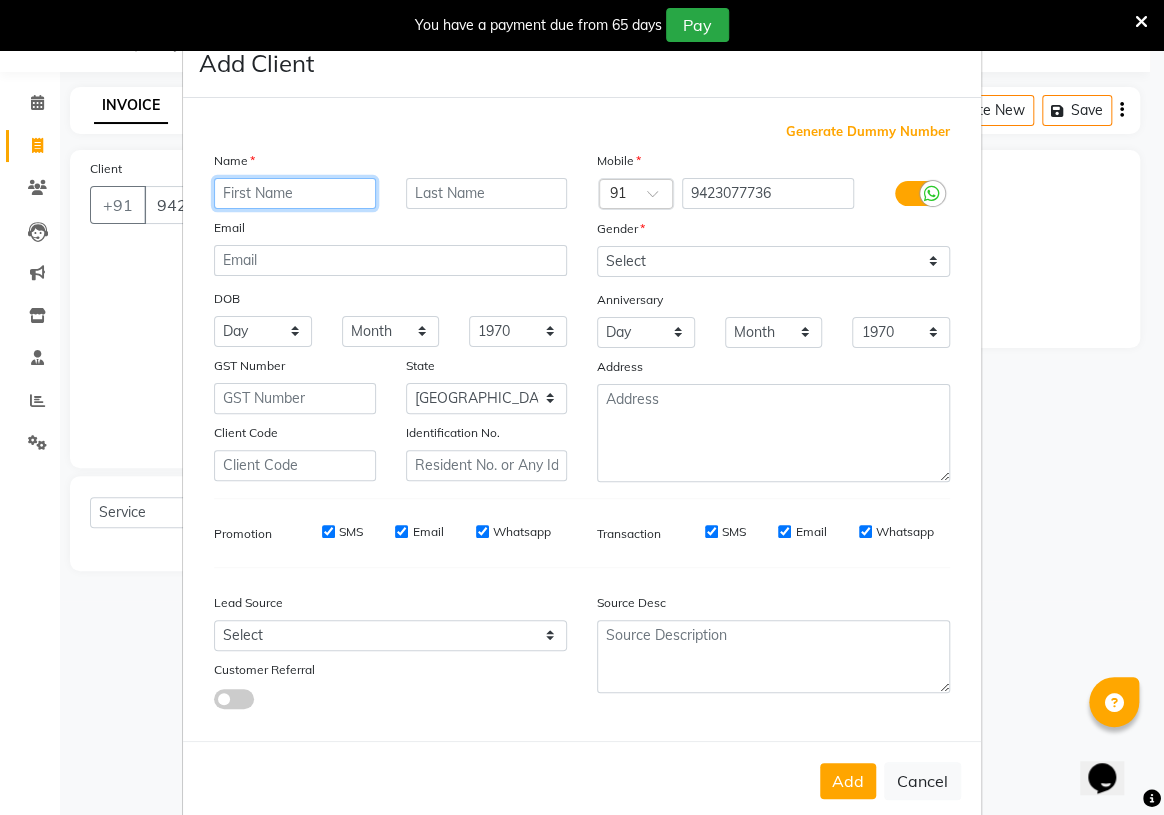 click at bounding box center (295, 193) 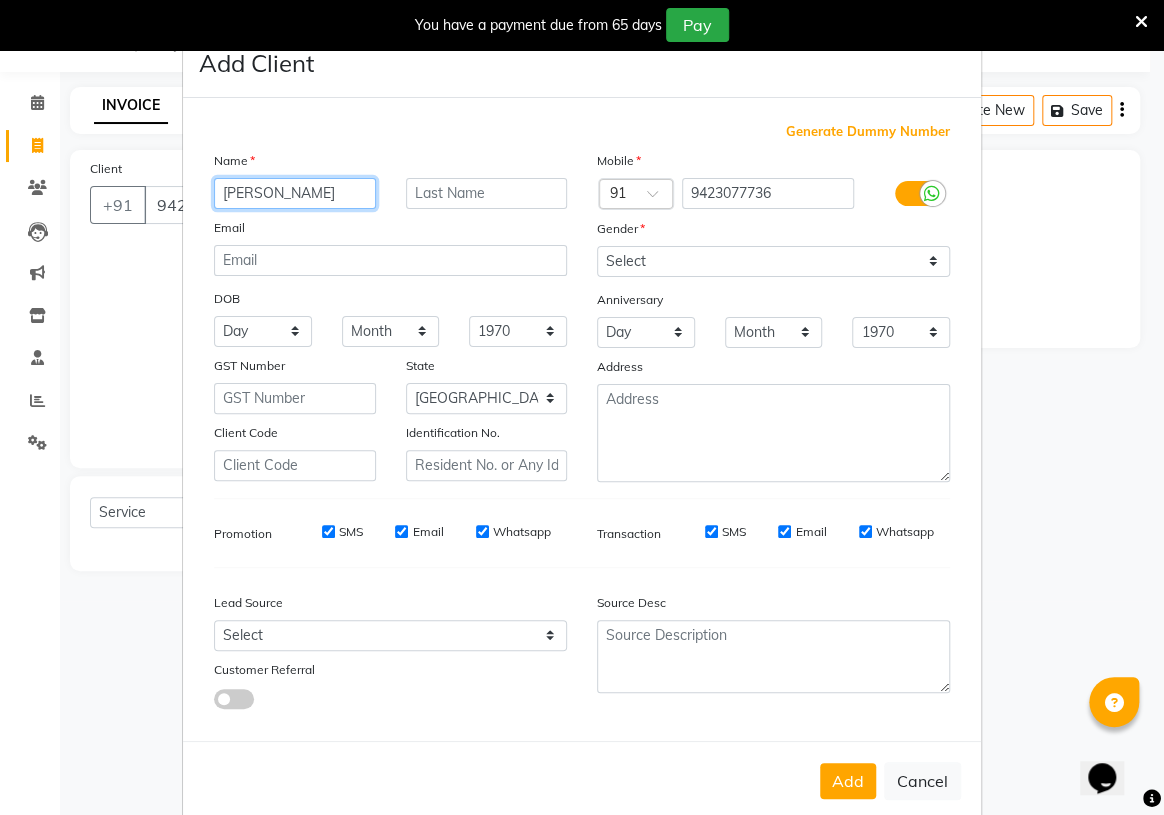 type on "[PERSON_NAME]" 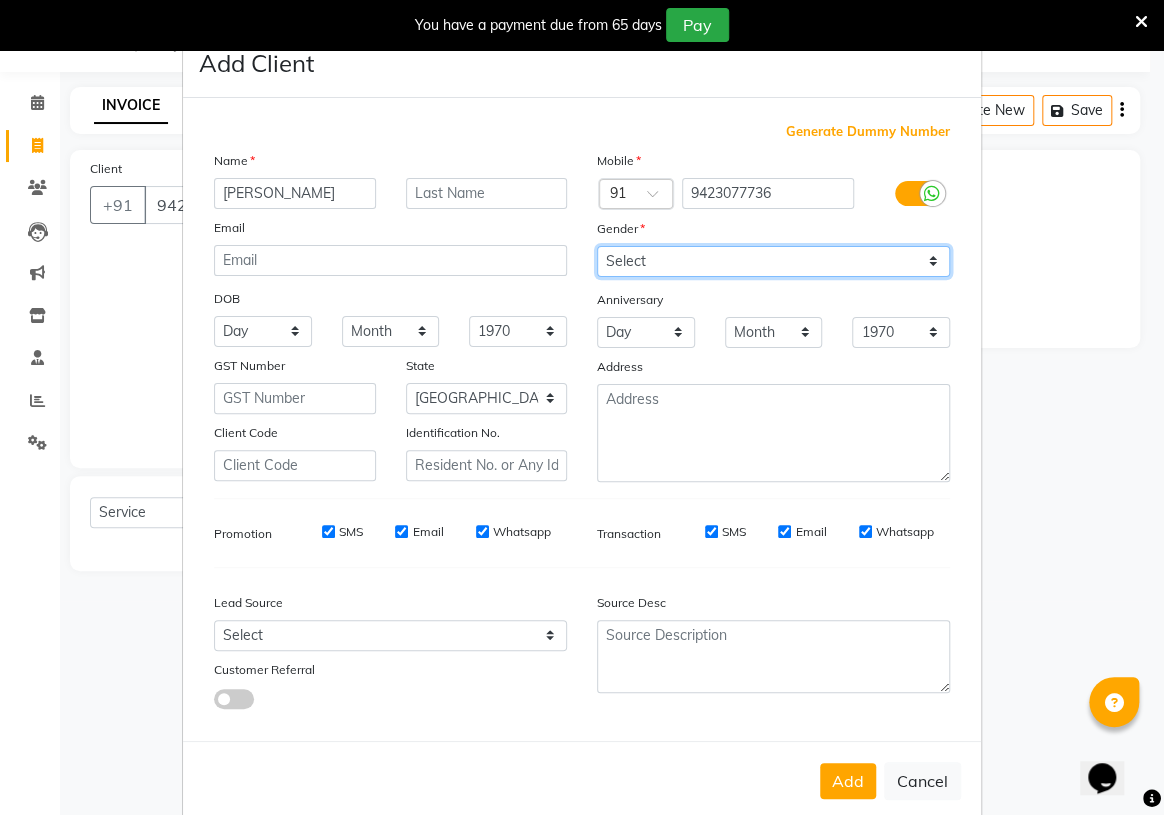 click on "Select [DEMOGRAPHIC_DATA] [DEMOGRAPHIC_DATA] Other Prefer Not To Say" at bounding box center [773, 261] 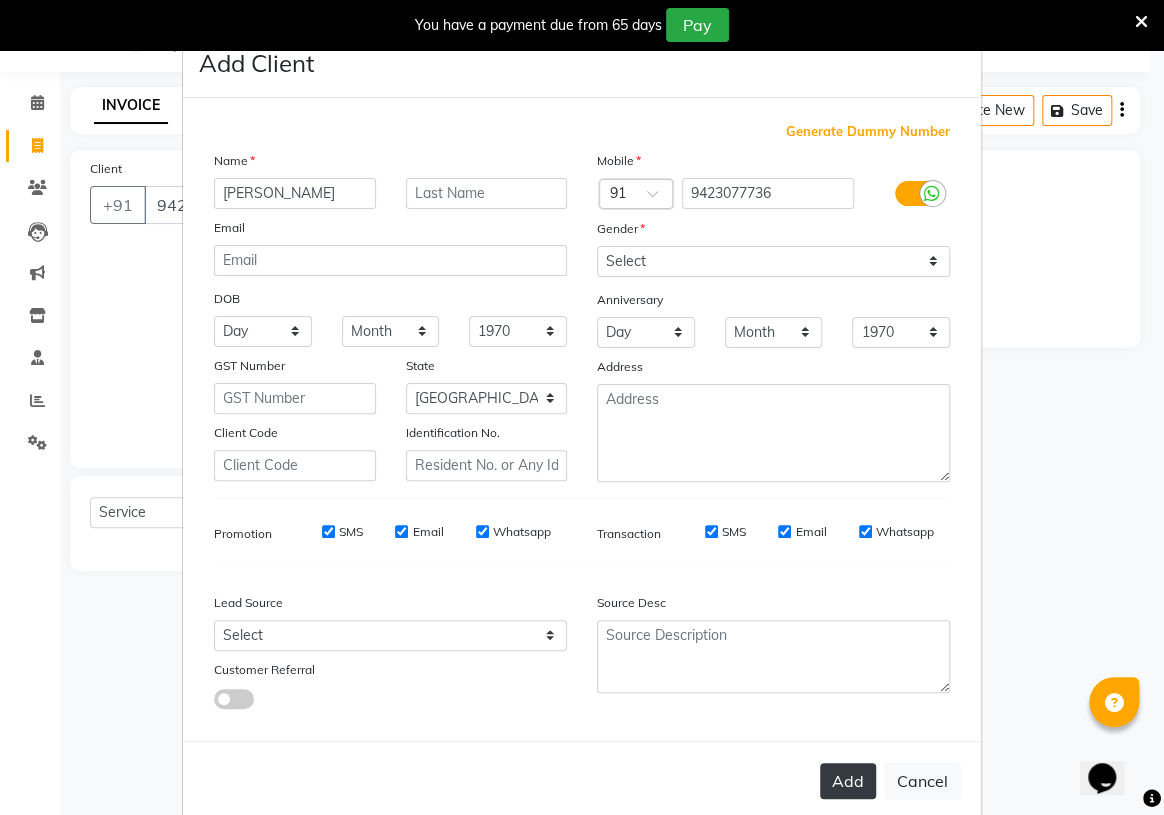click on "Add" at bounding box center [848, 781] 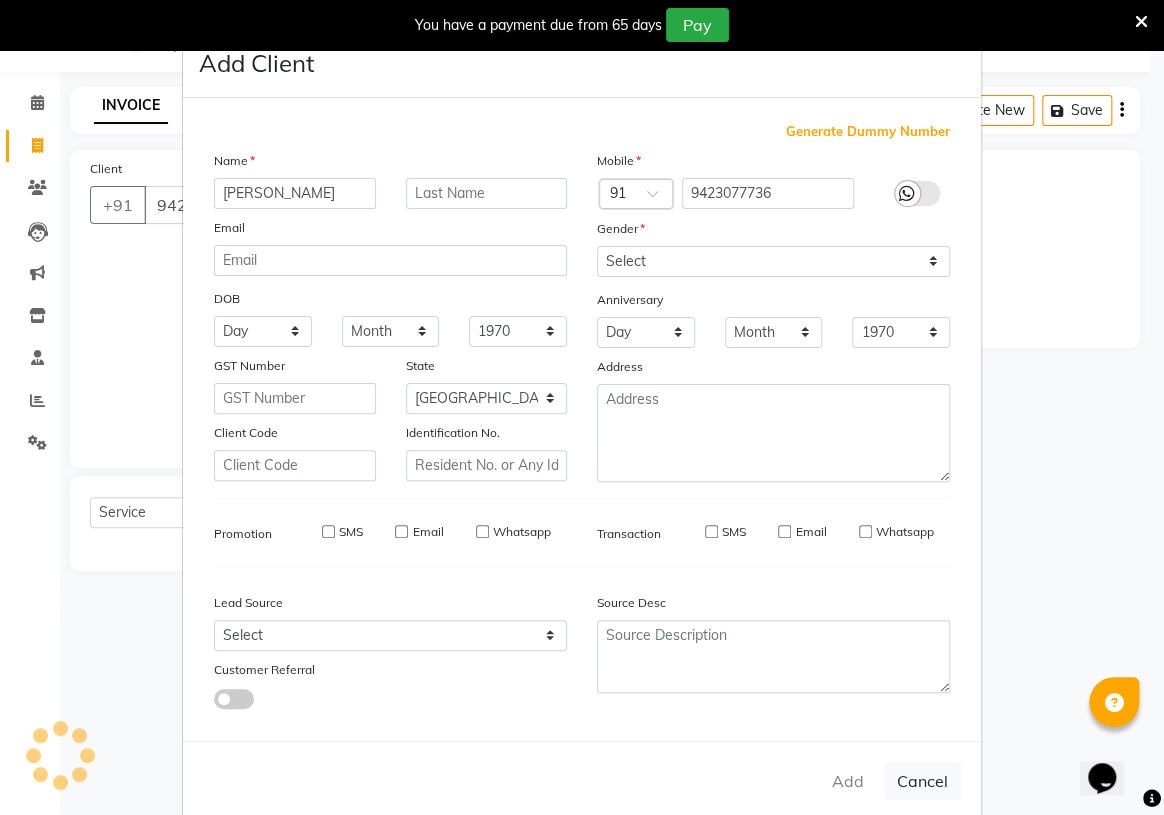 type on "9423077736" 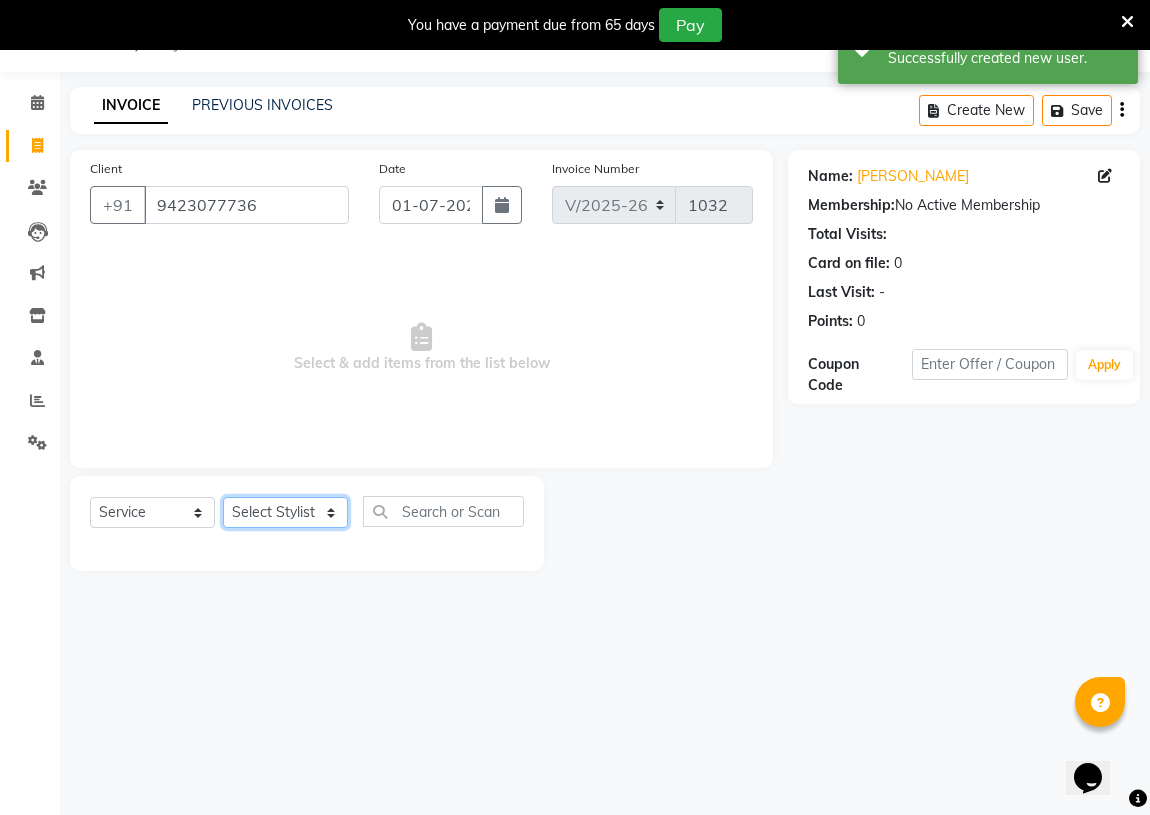 click on "Select Stylist [PERSON_NAME]  [PERSON_NAME] [PERSON_NAME] [PERSON_NAME]  Training Department [GEOGRAPHIC_DATA]" 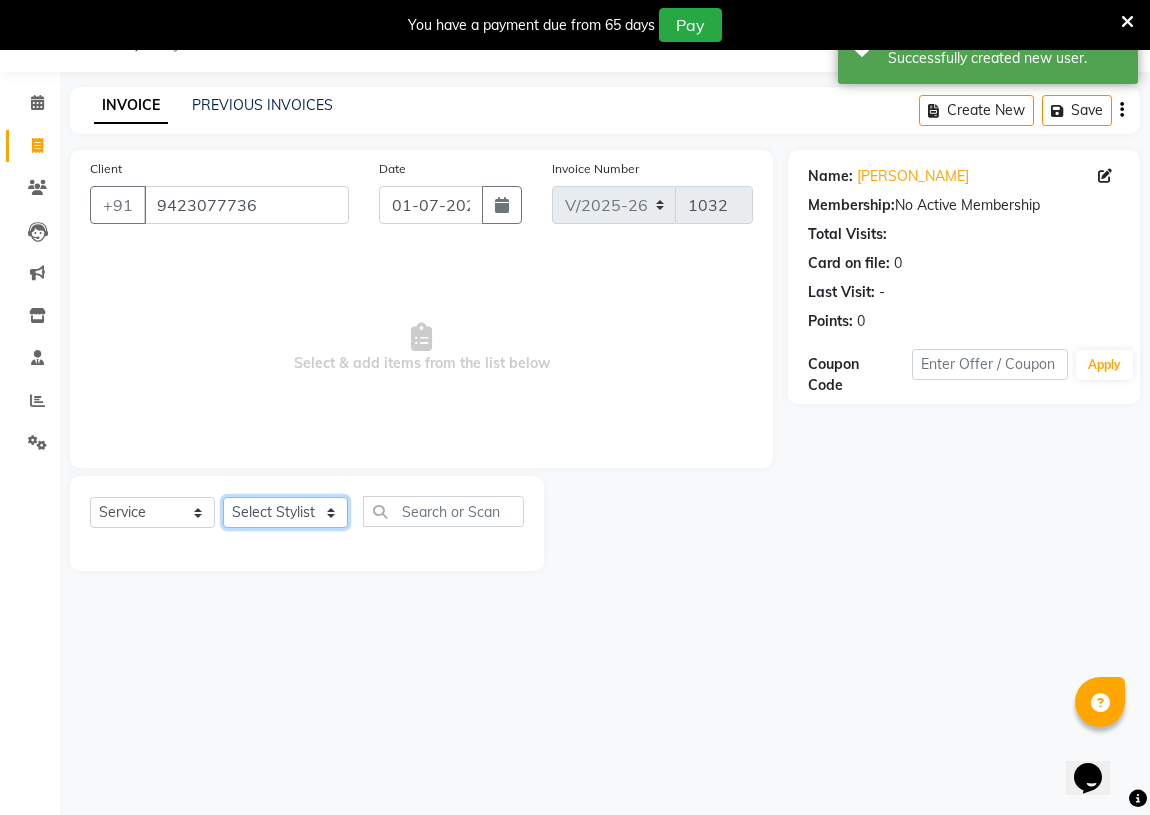 select on "83916" 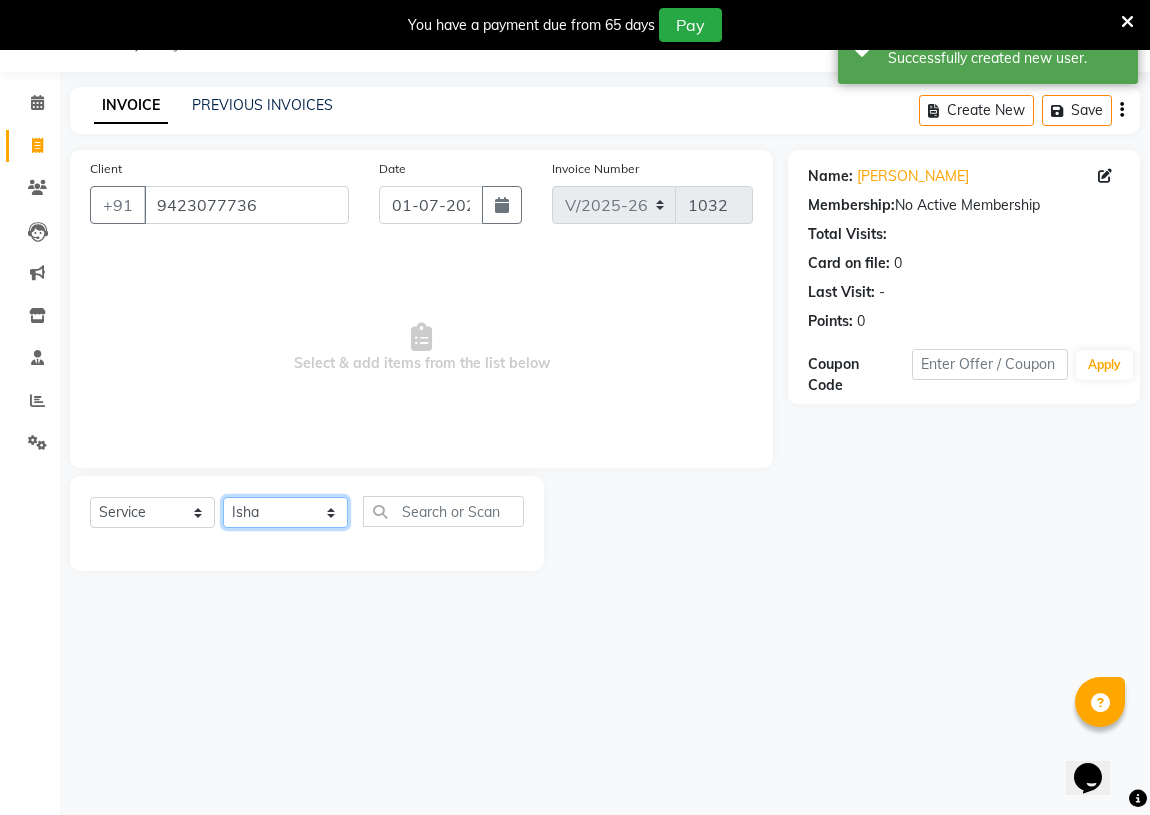 click on "Select Stylist [PERSON_NAME]  [PERSON_NAME] [PERSON_NAME] [PERSON_NAME]  Training Department [GEOGRAPHIC_DATA]" 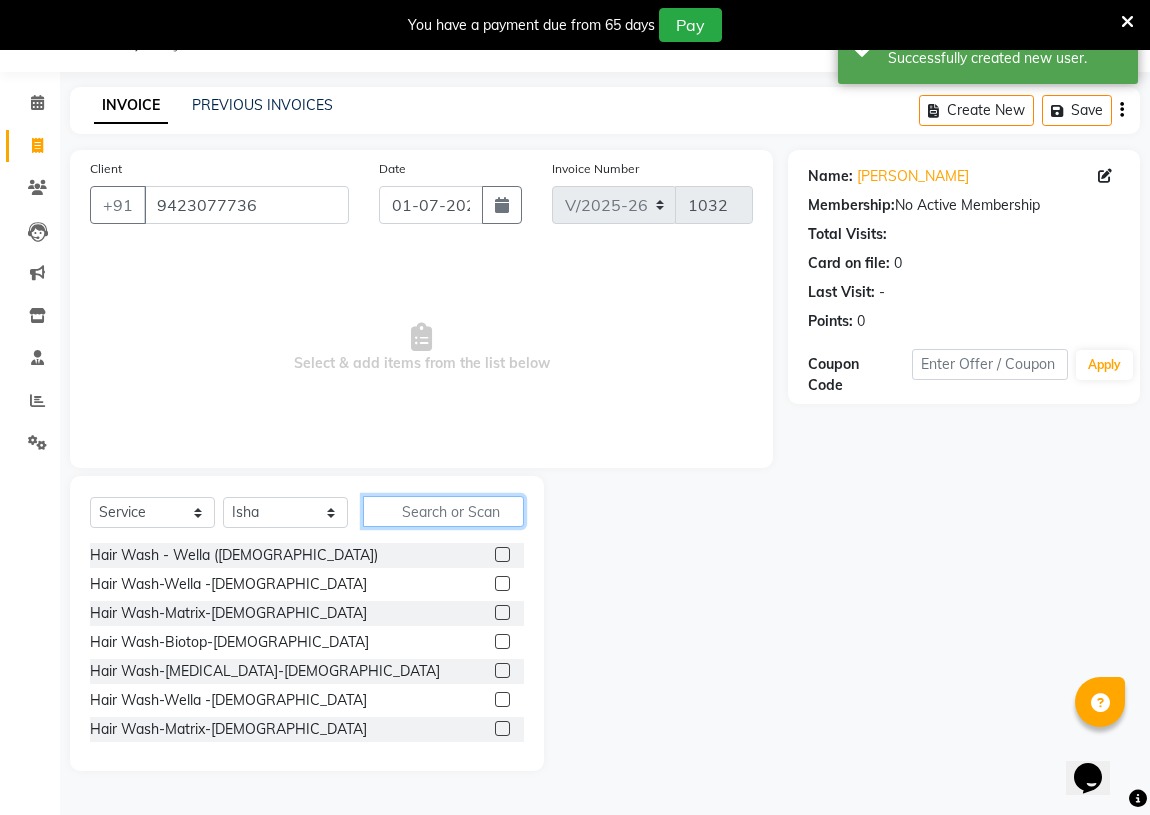 click 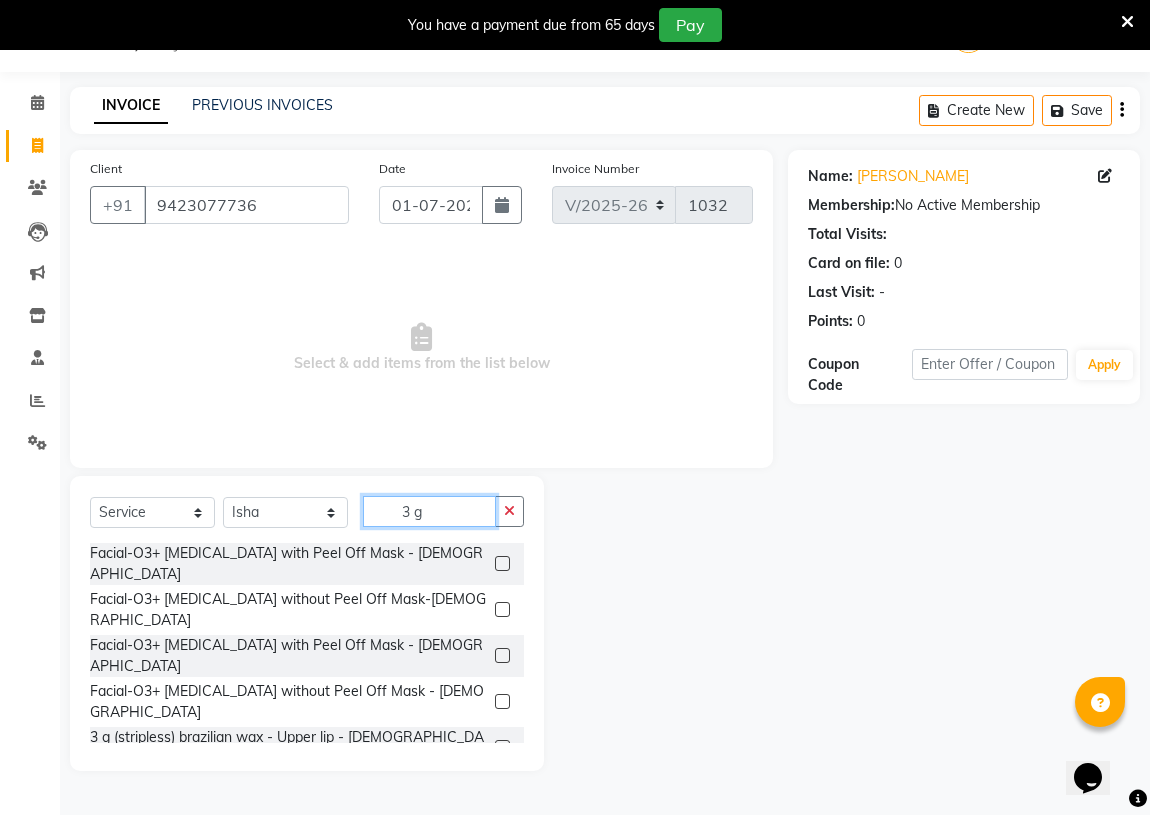 type on "3 g" 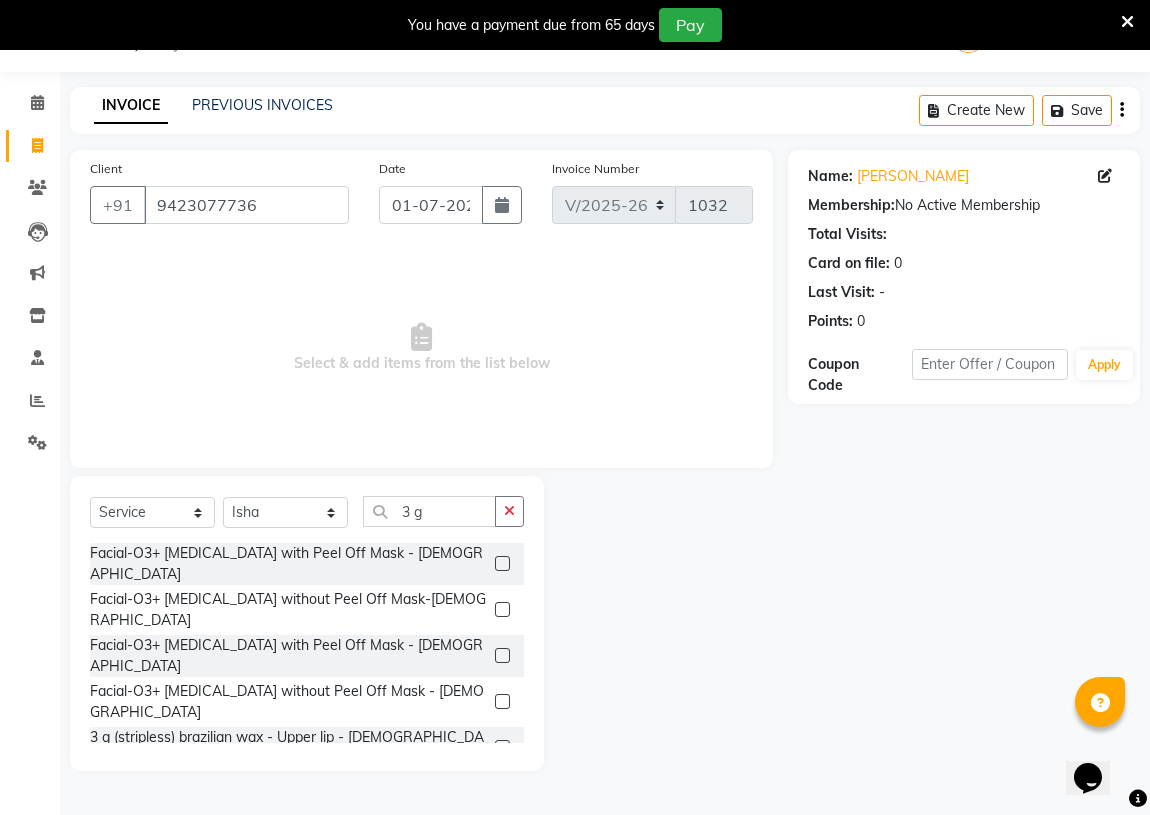 click 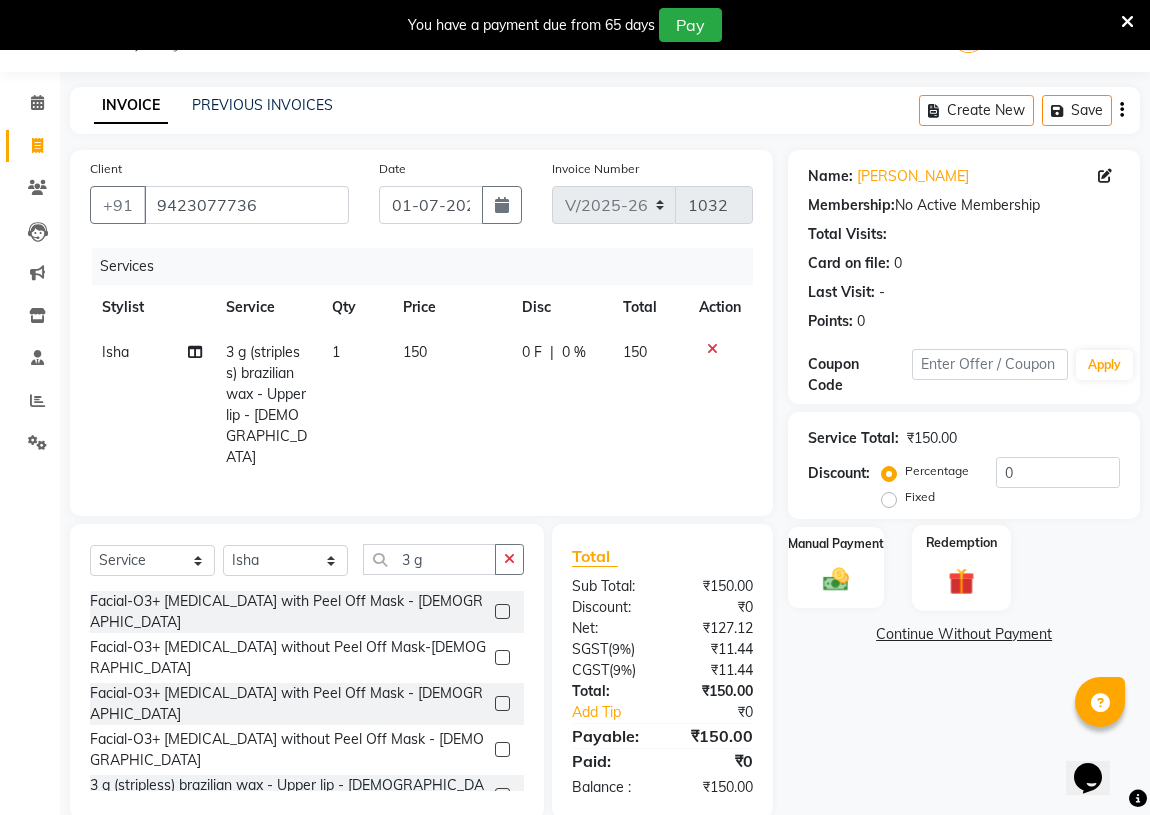 checkbox on "false" 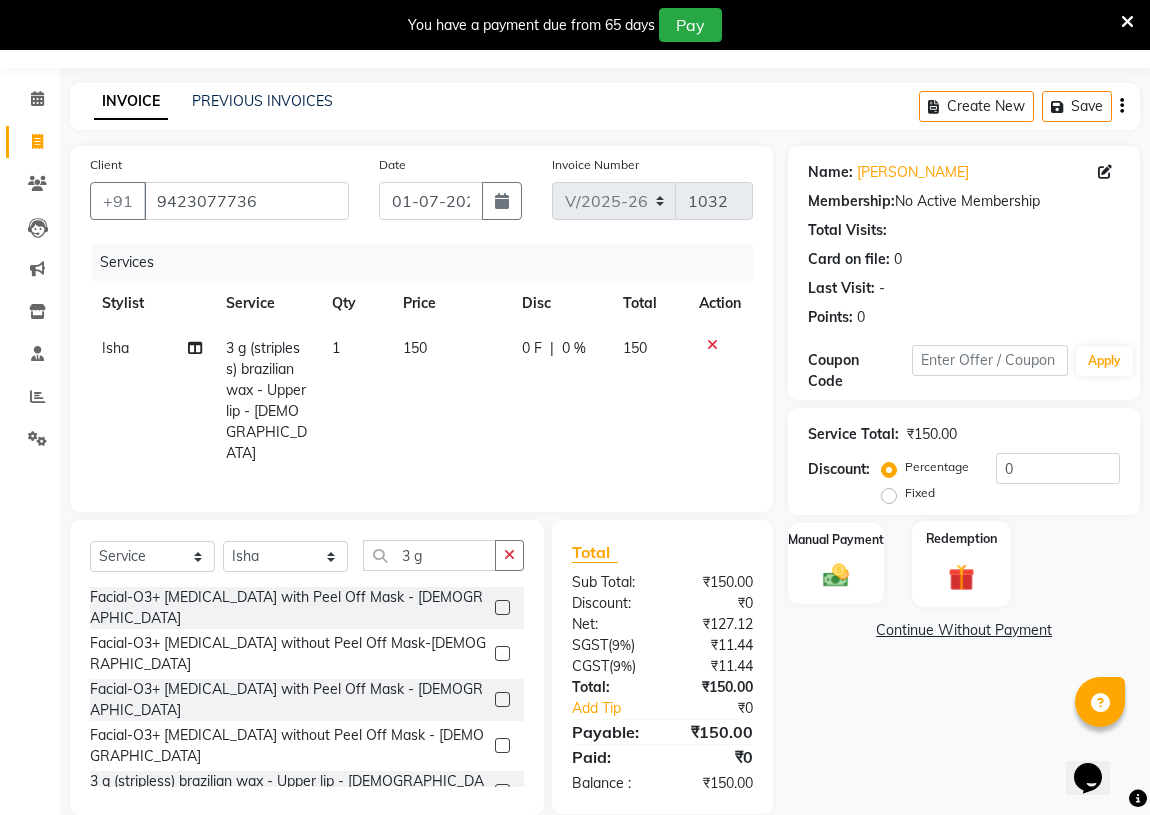 scroll, scrollTop: 55, scrollLeft: 0, axis: vertical 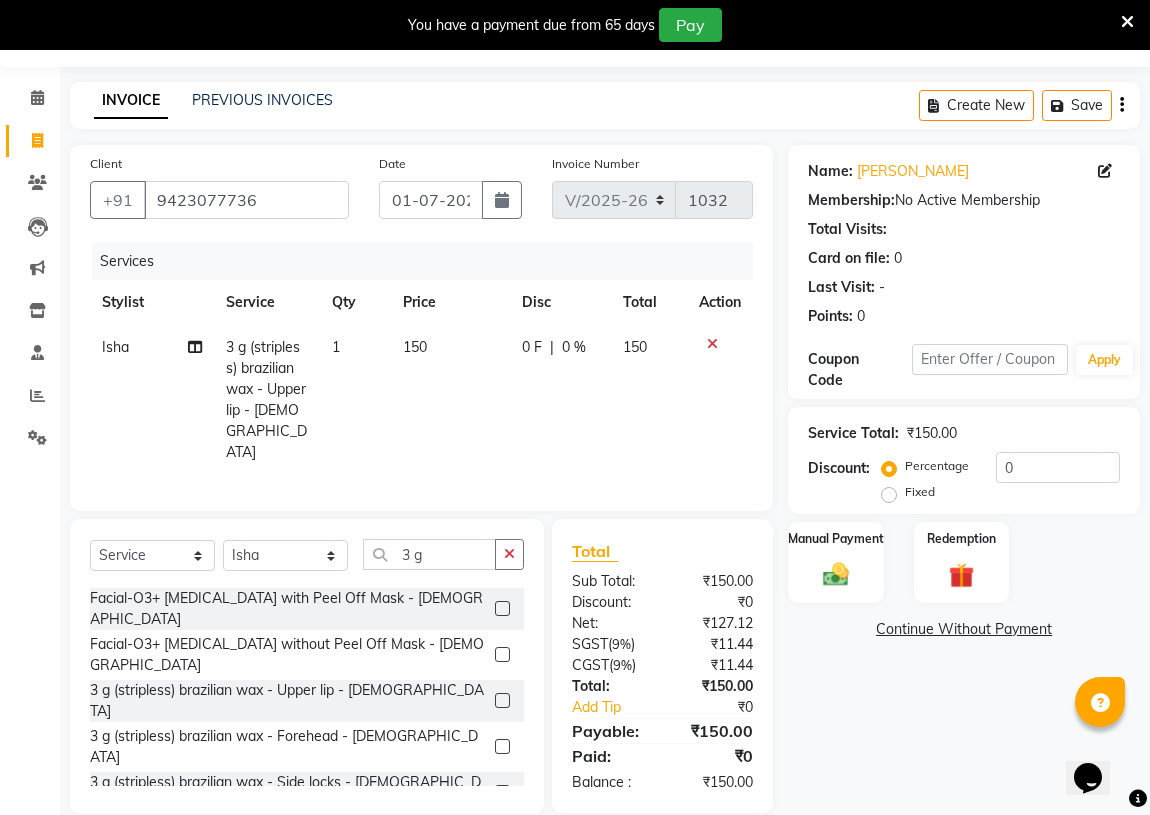 click 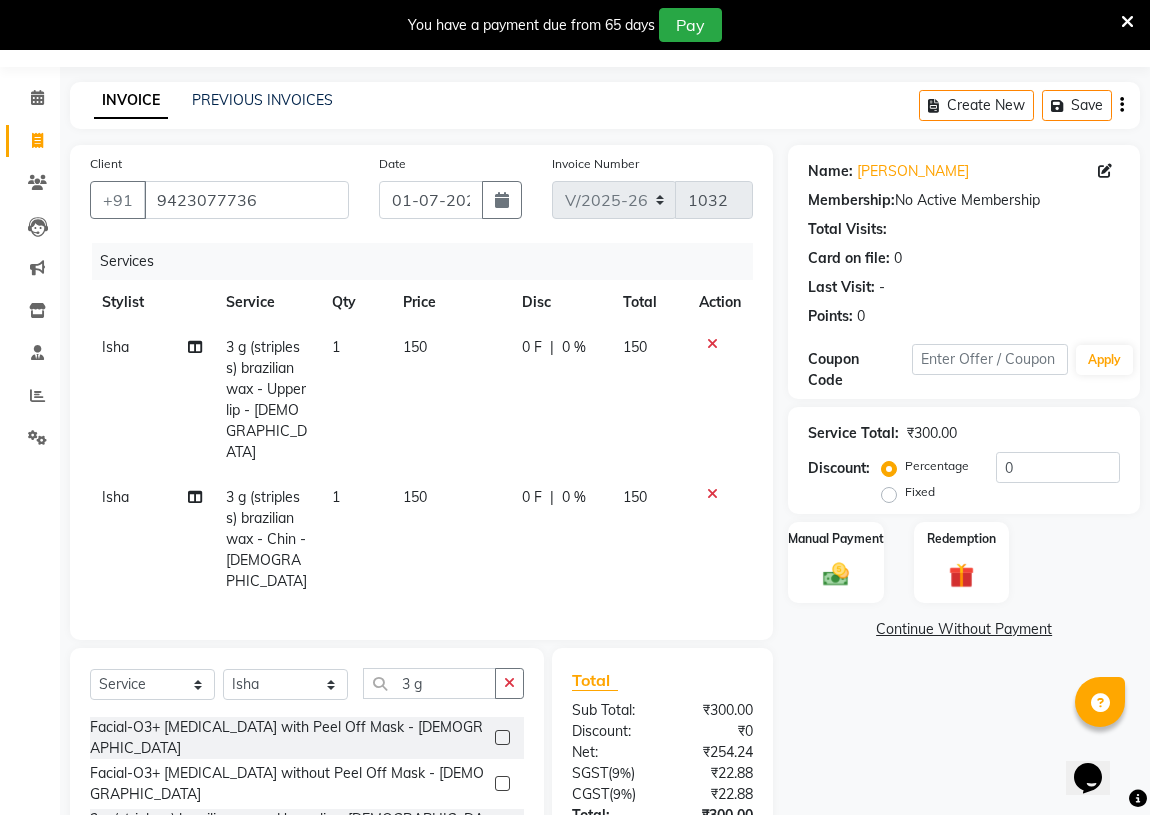 checkbox on "false" 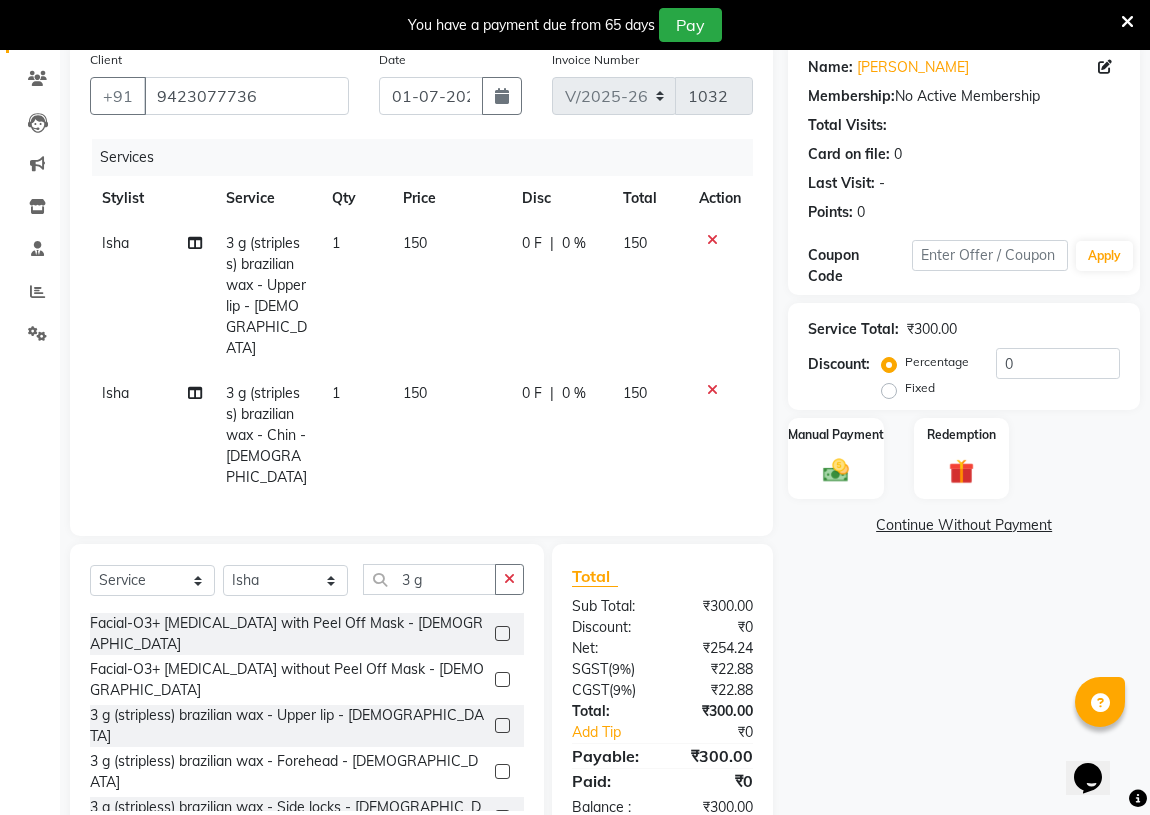 scroll, scrollTop: 163, scrollLeft: 0, axis: vertical 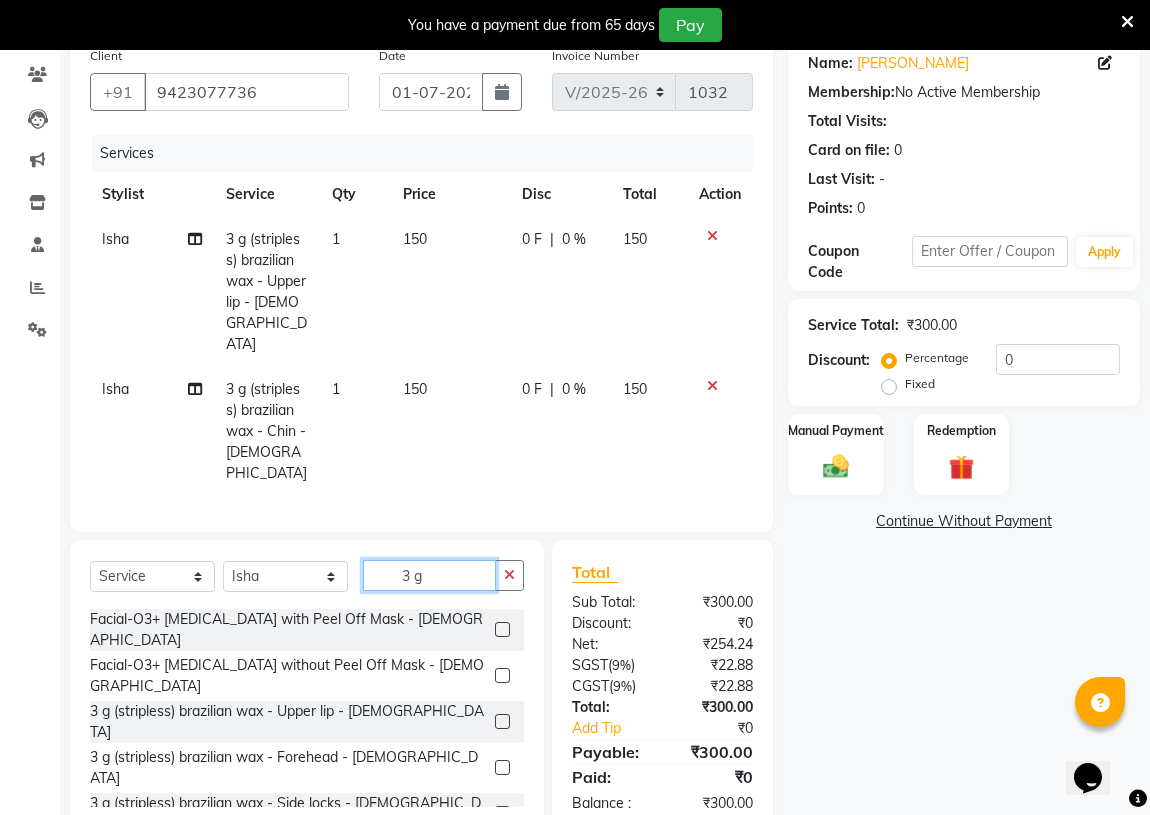 click on "3 g" 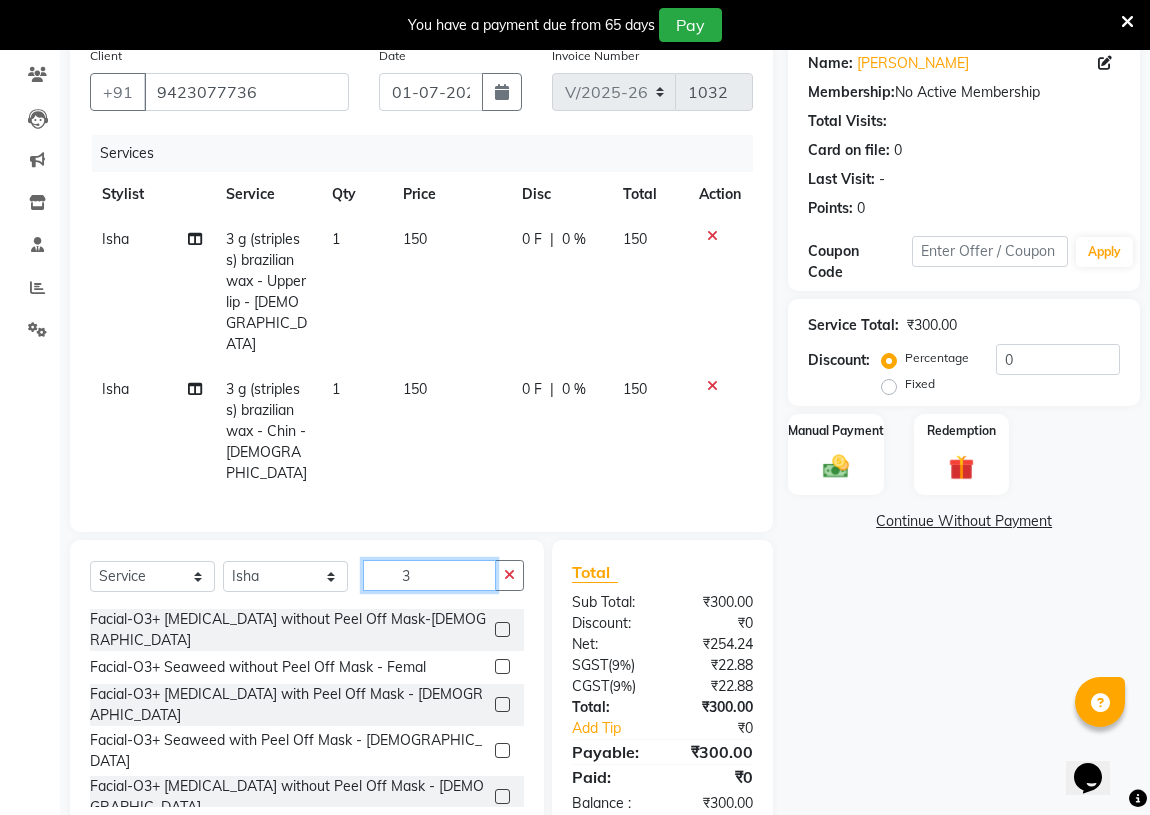 scroll, scrollTop: 178, scrollLeft: 0, axis: vertical 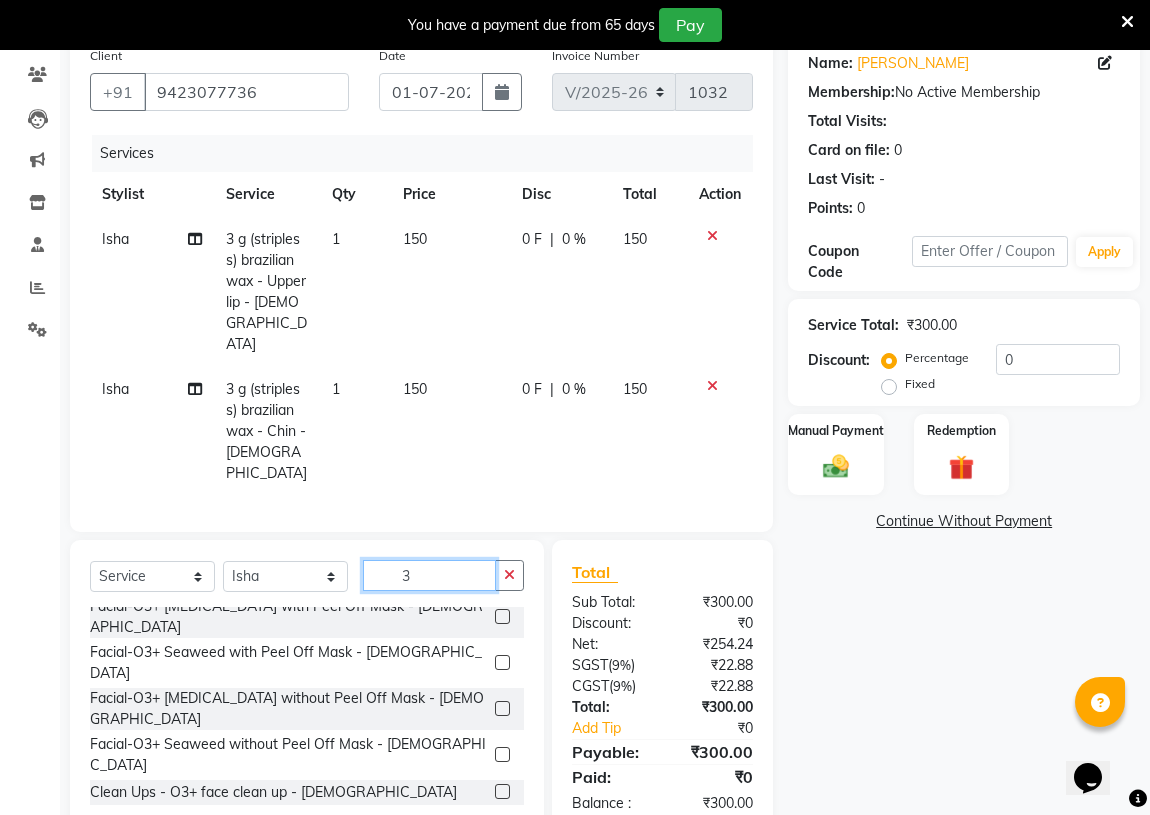 type on "3" 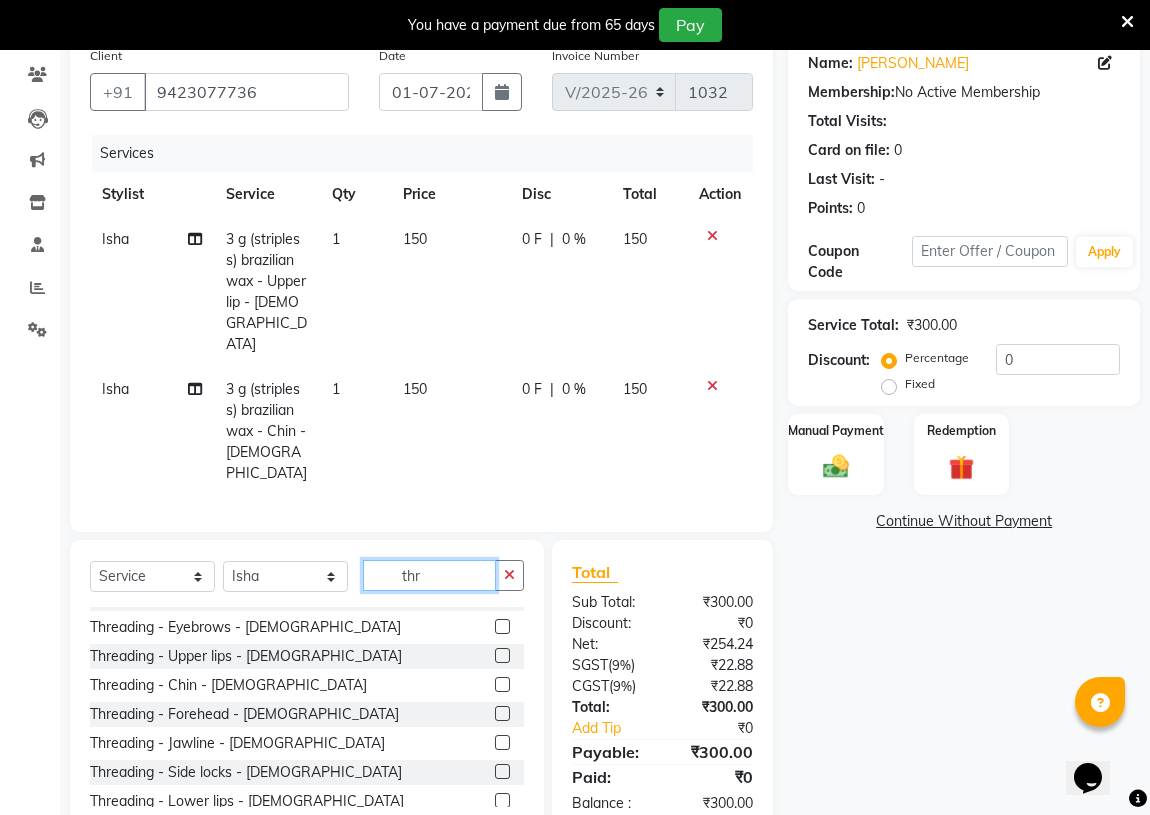 scroll, scrollTop: 0, scrollLeft: 0, axis: both 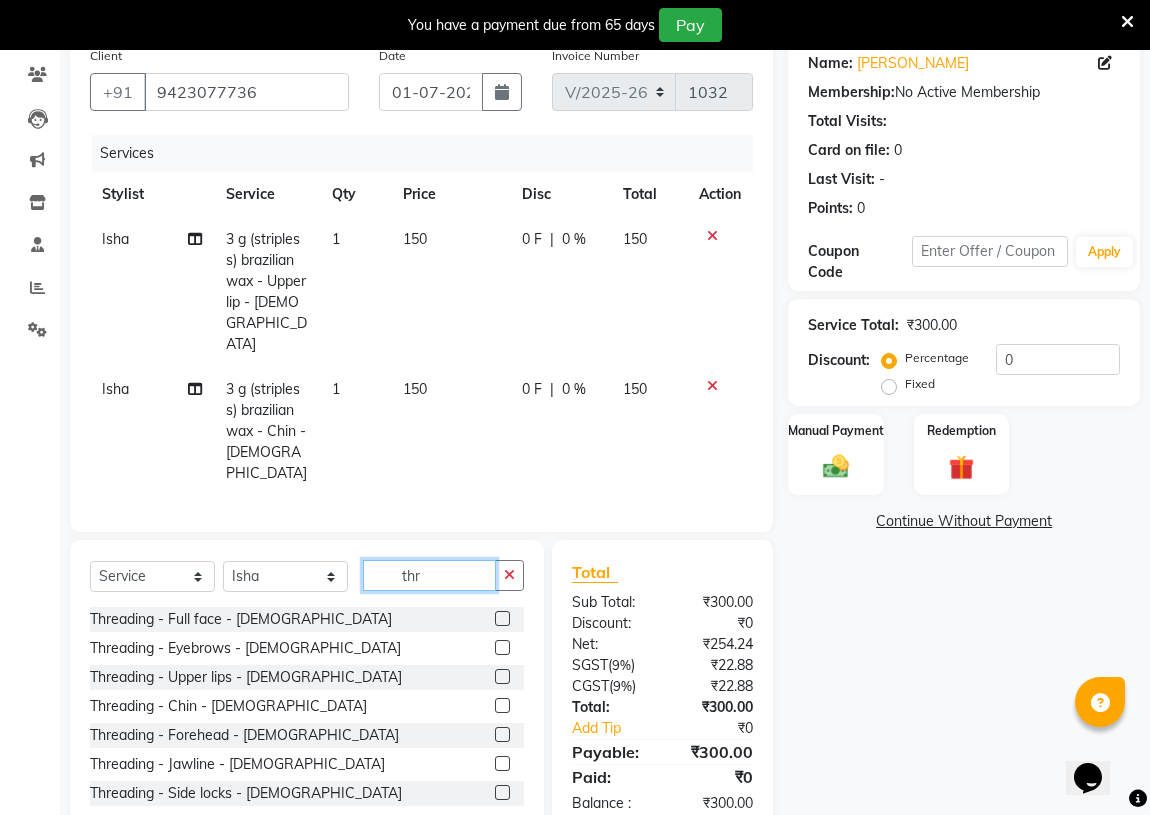 type on "thr" 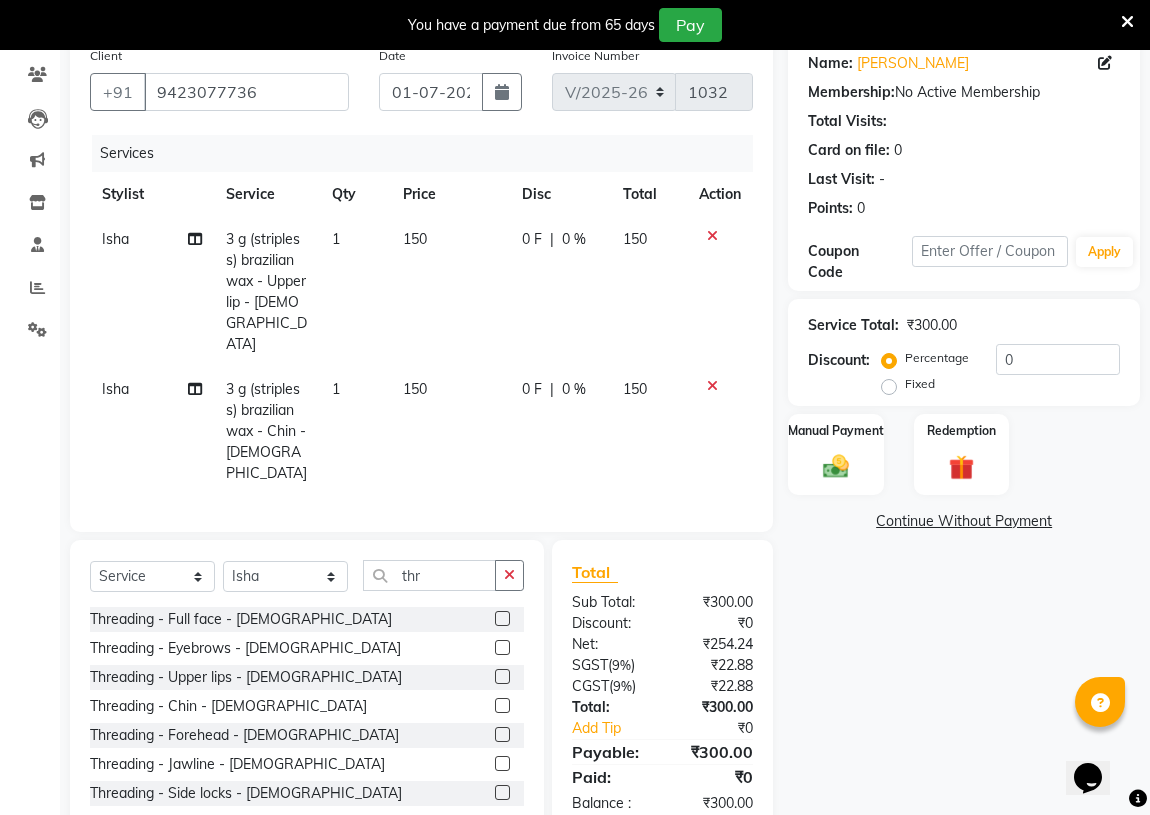 click 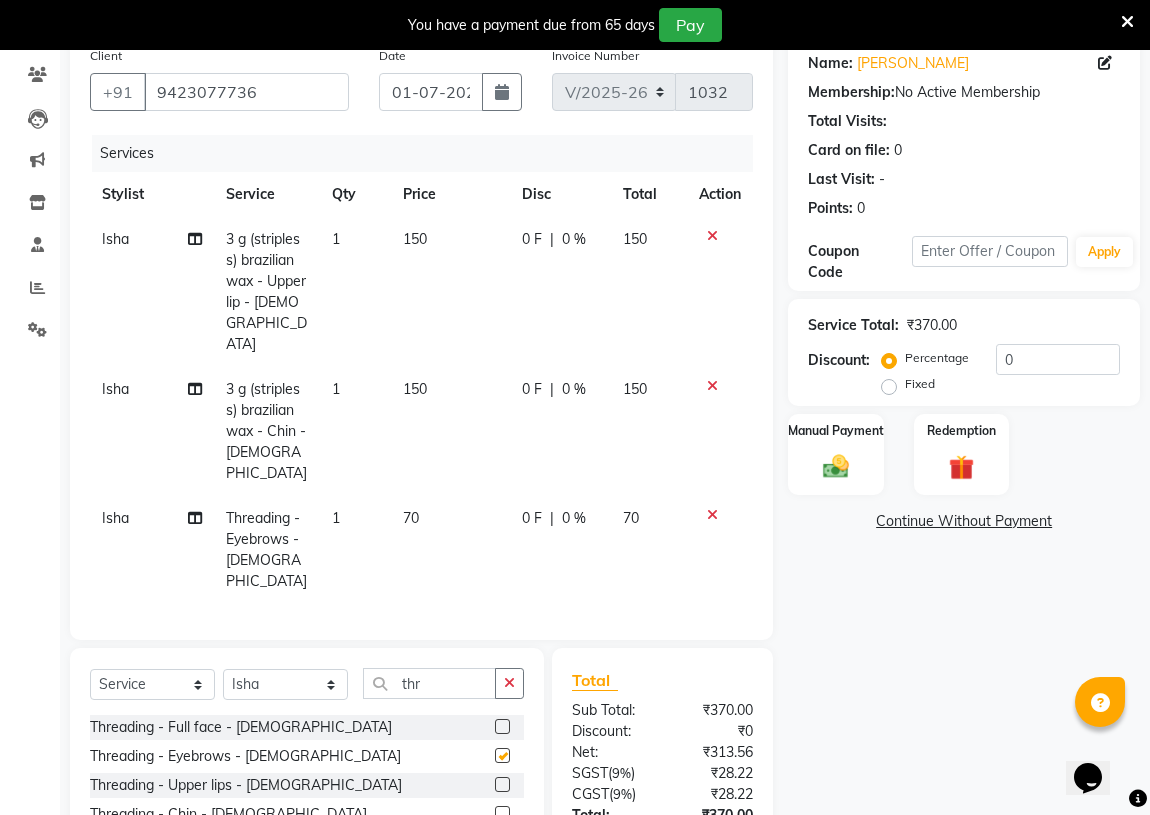 checkbox on "false" 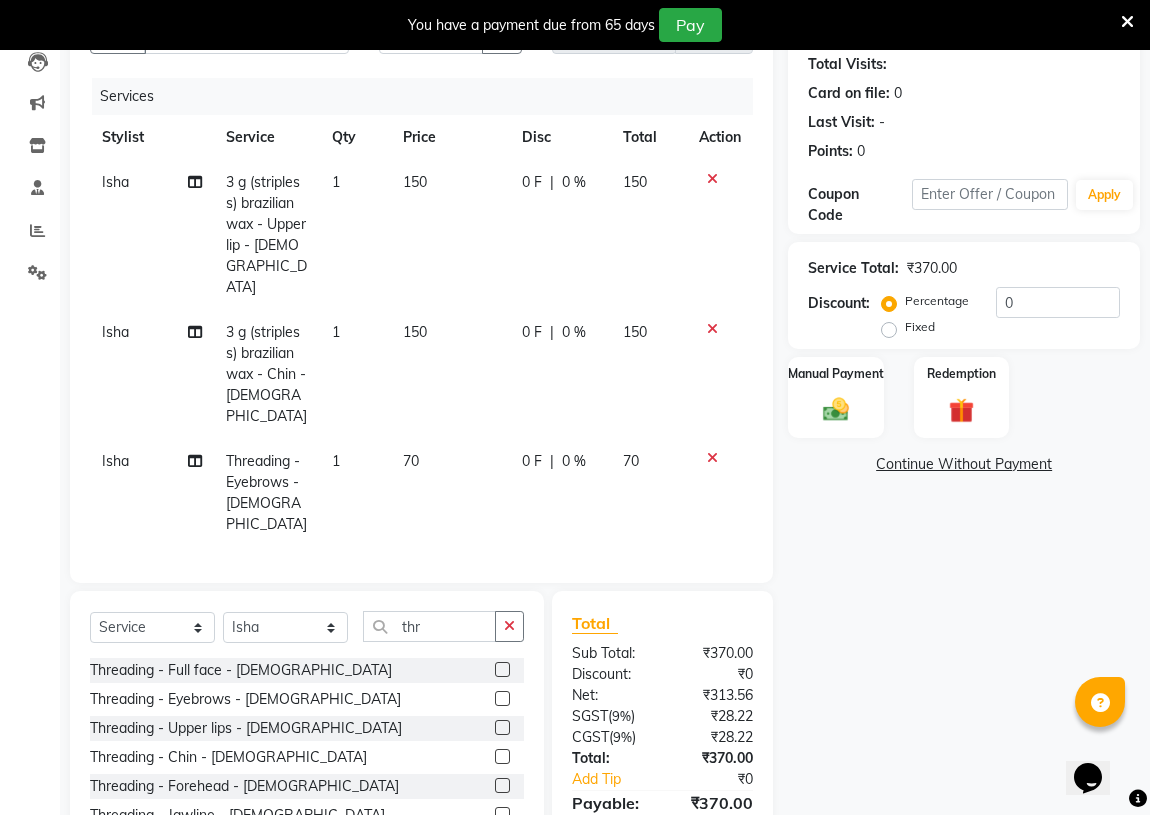 scroll, scrollTop: 250, scrollLeft: 0, axis: vertical 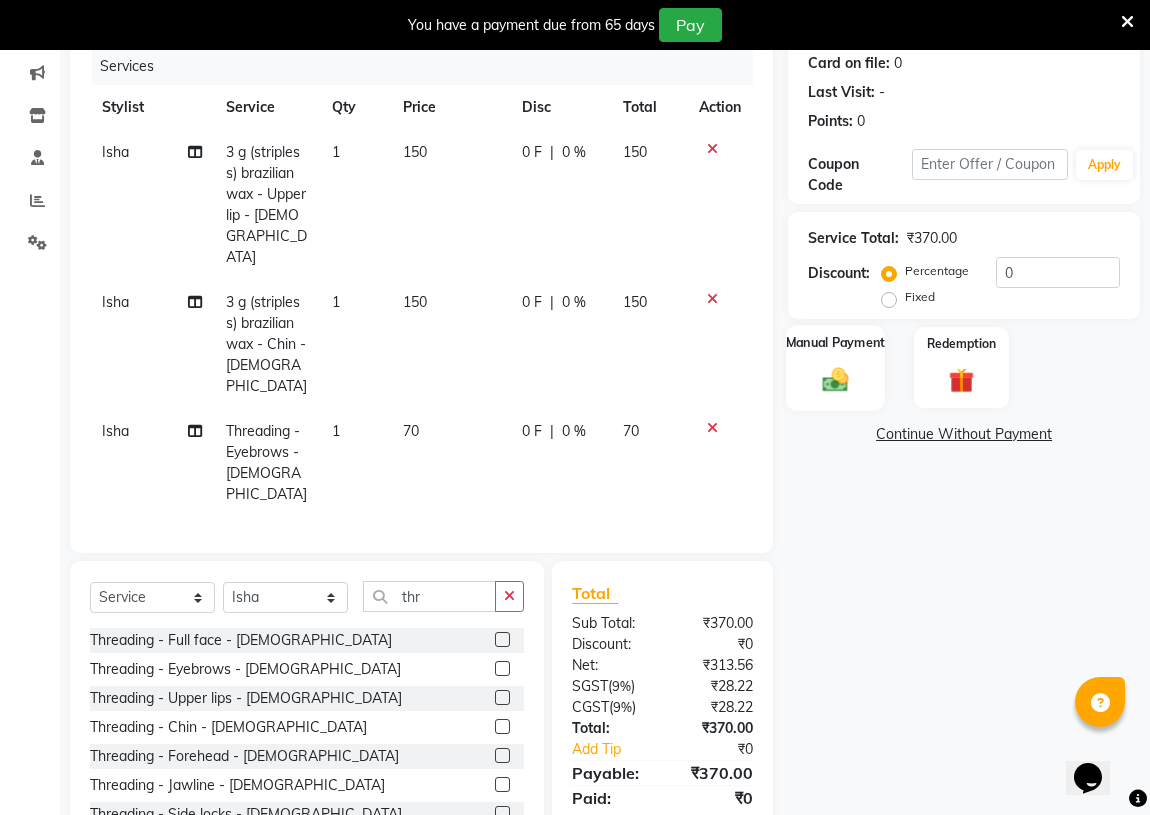 click on "Manual Payment" 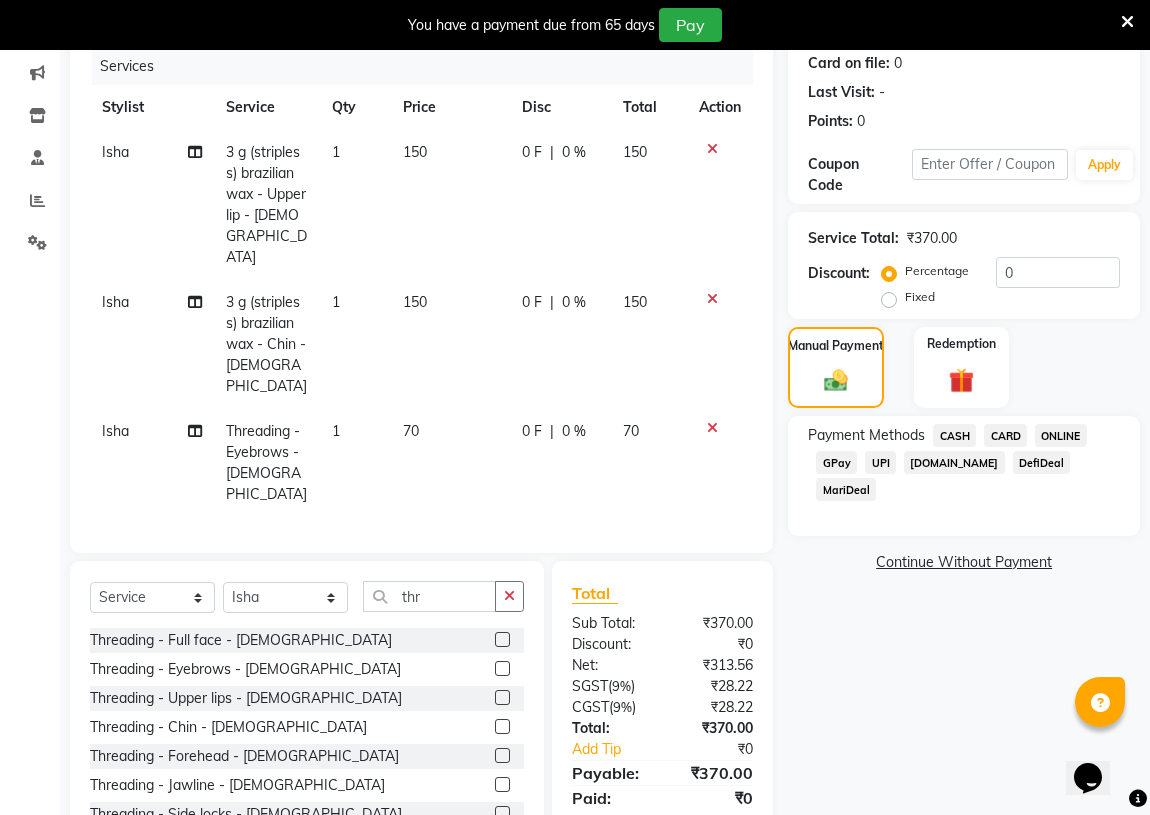 click on "CASH" 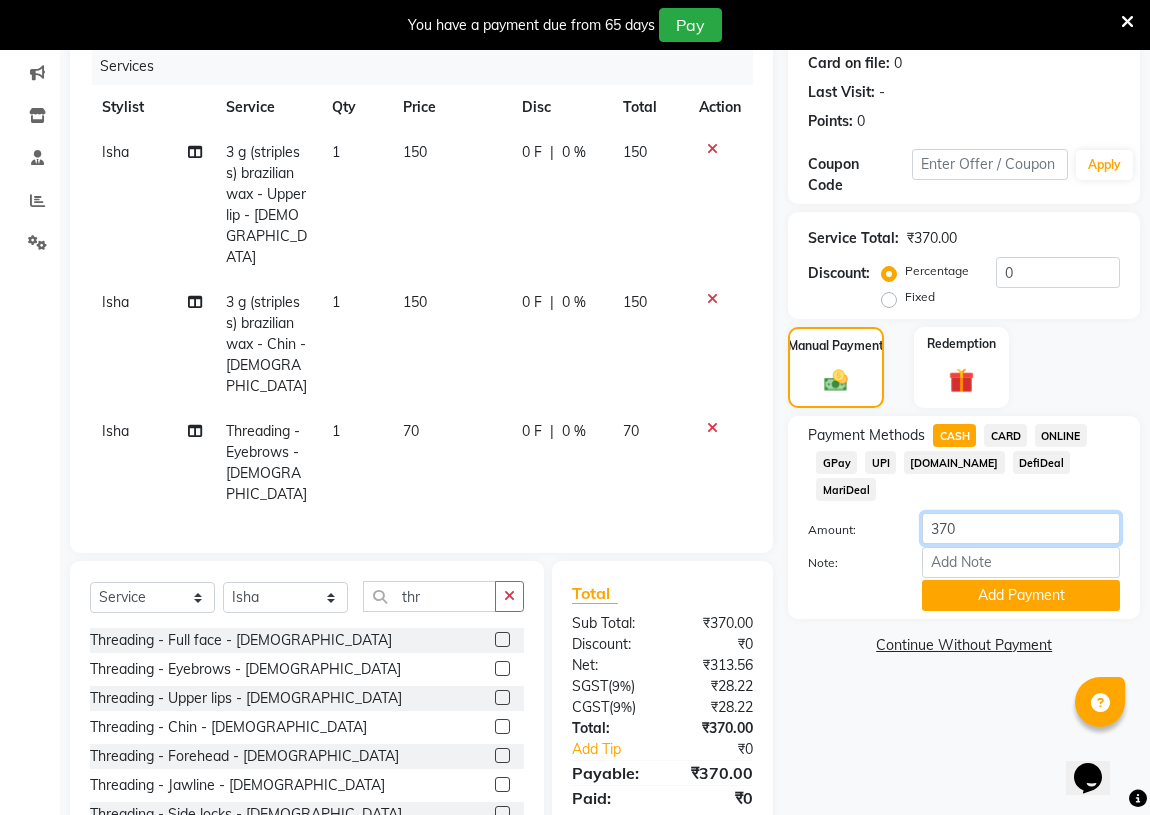 click on "370" 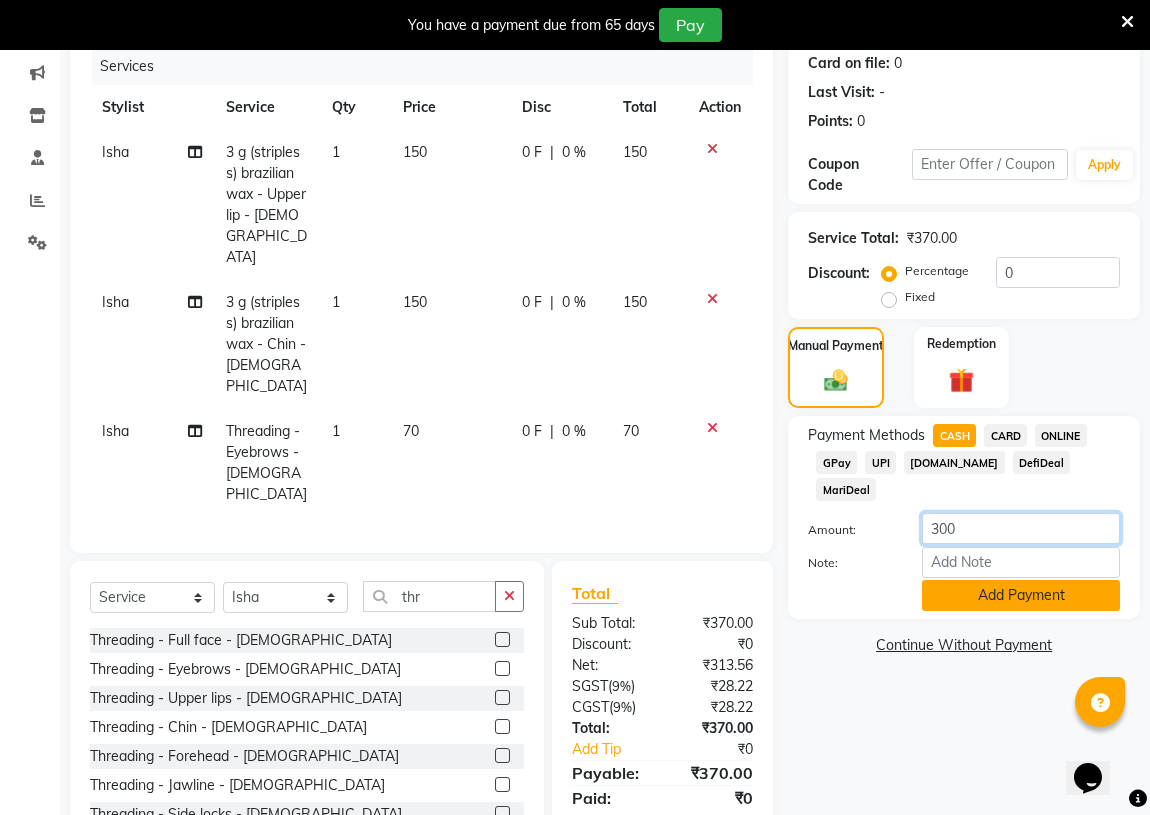 type on "300" 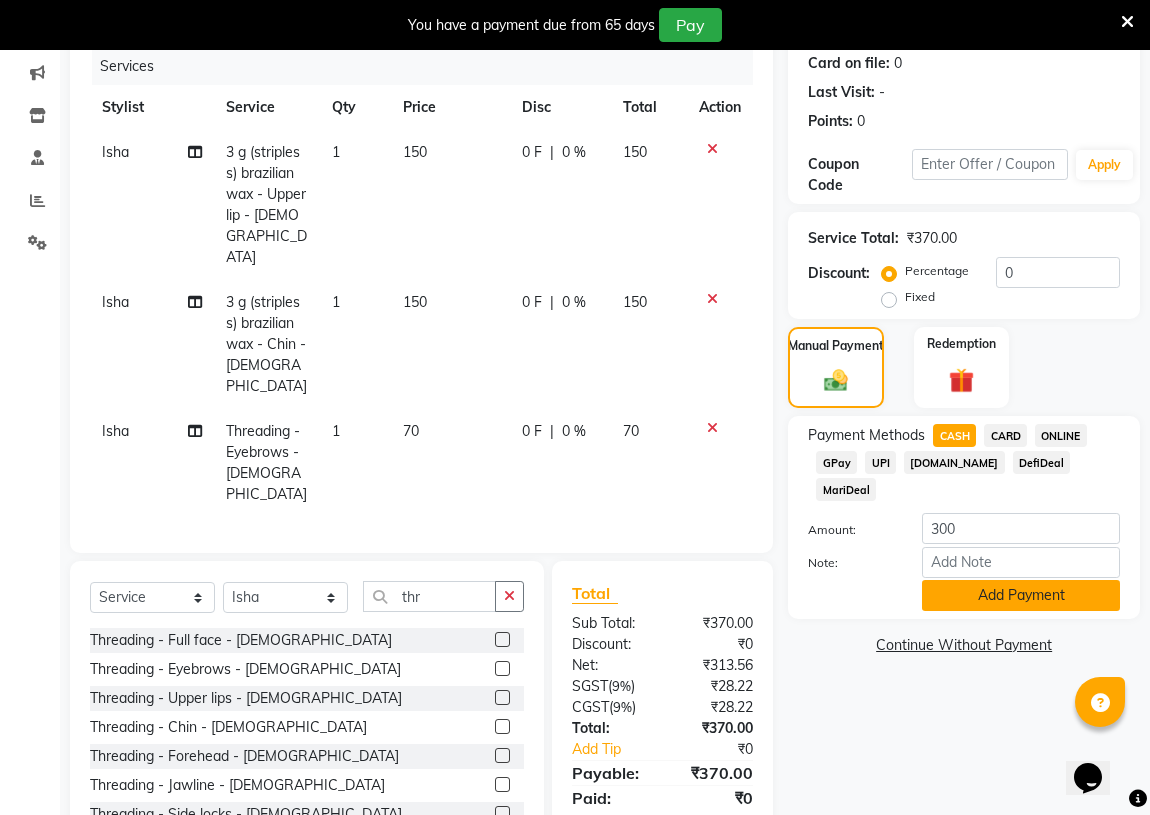 click on "Add Payment" 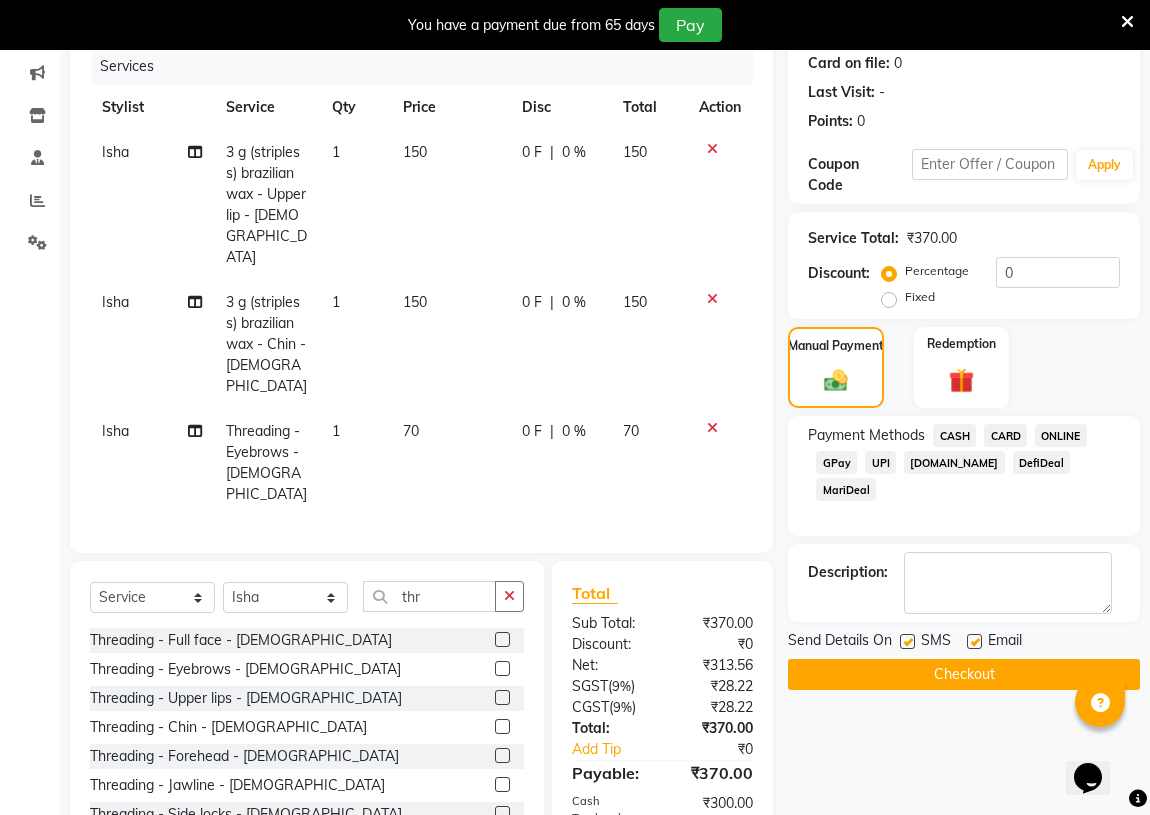 click on "ONLINE" 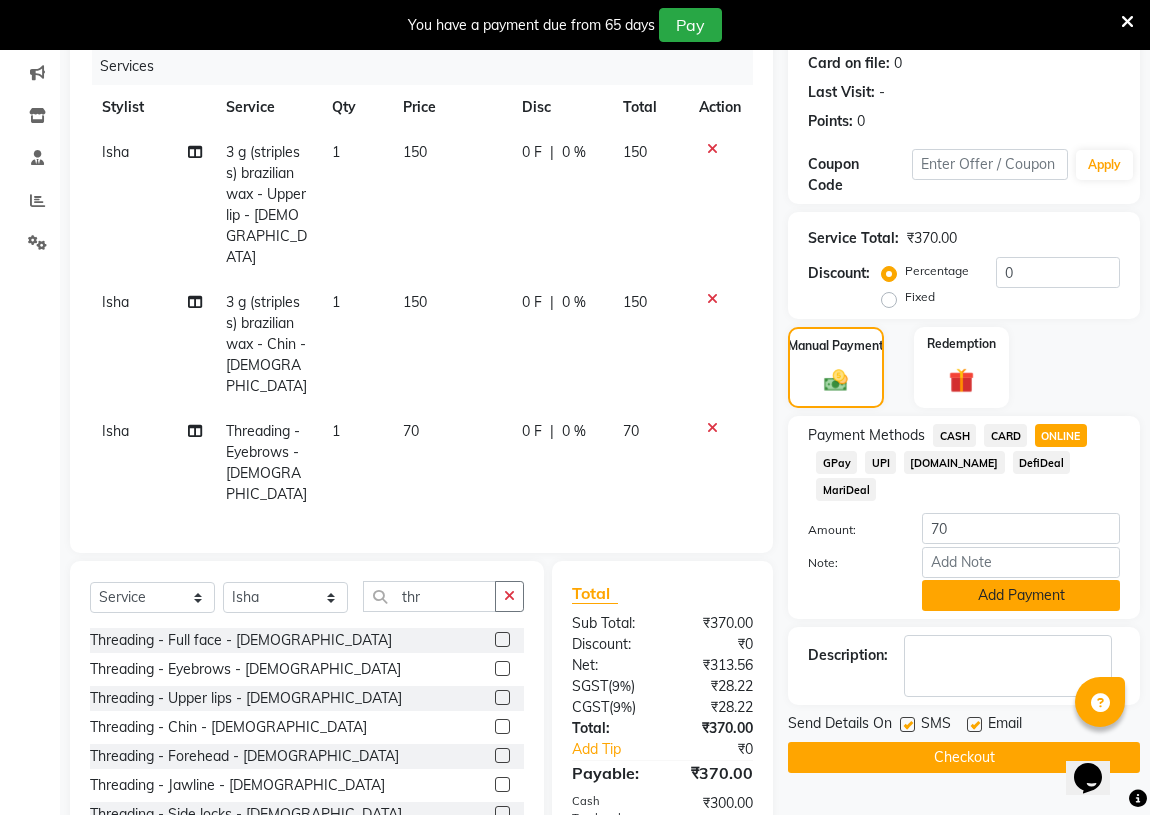 click on "Add Payment" 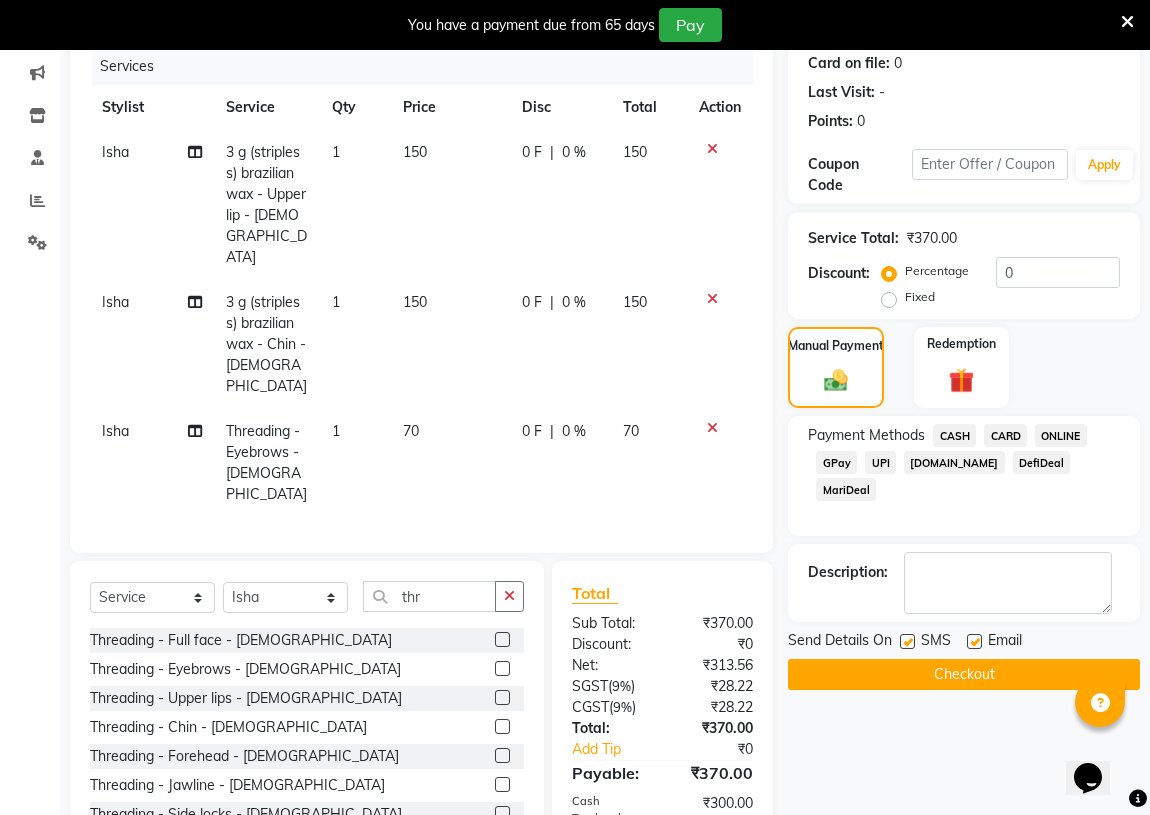 click on "Checkout" 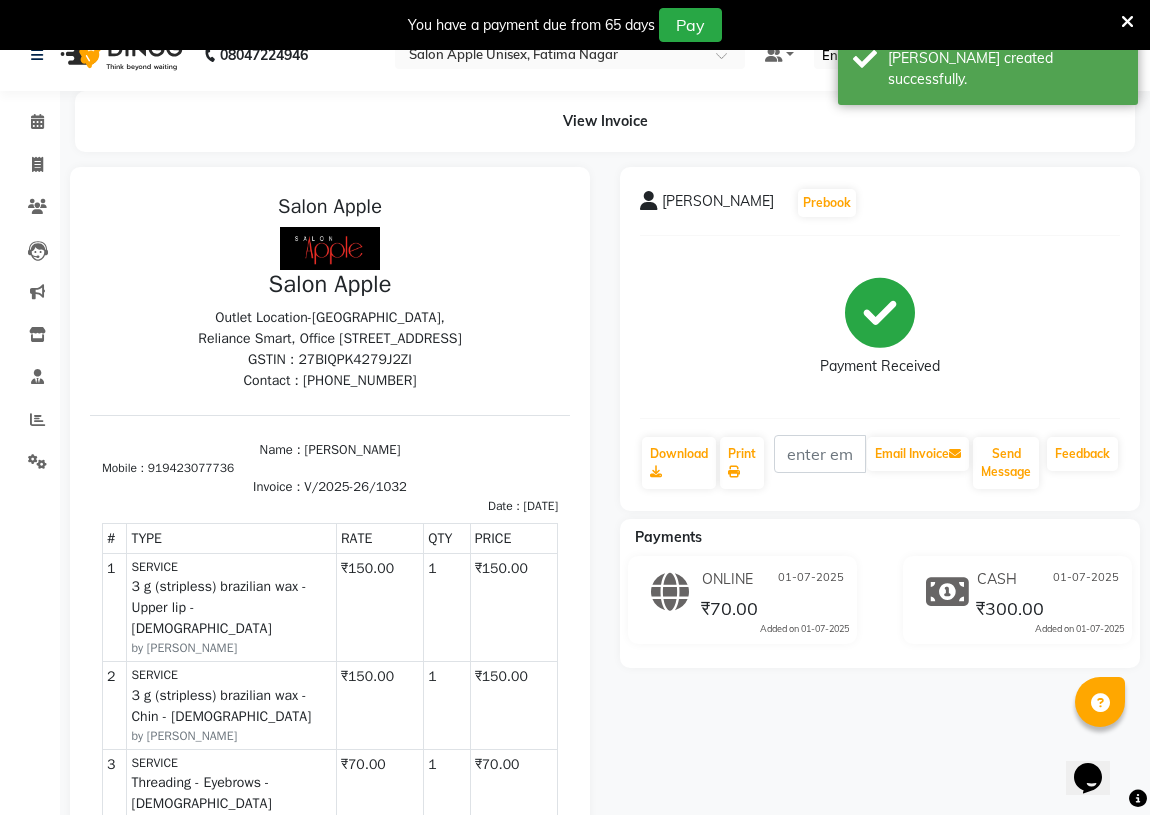 scroll, scrollTop: 0, scrollLeft: 0, axis: both 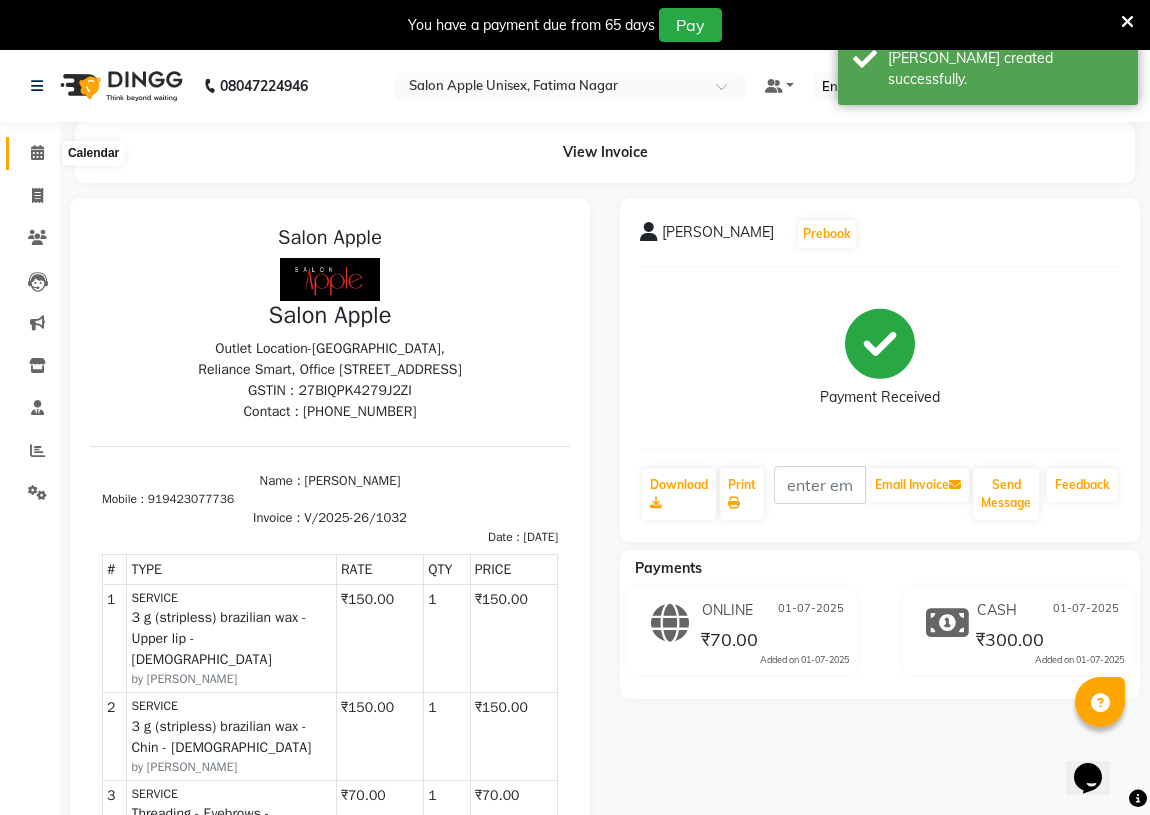 click 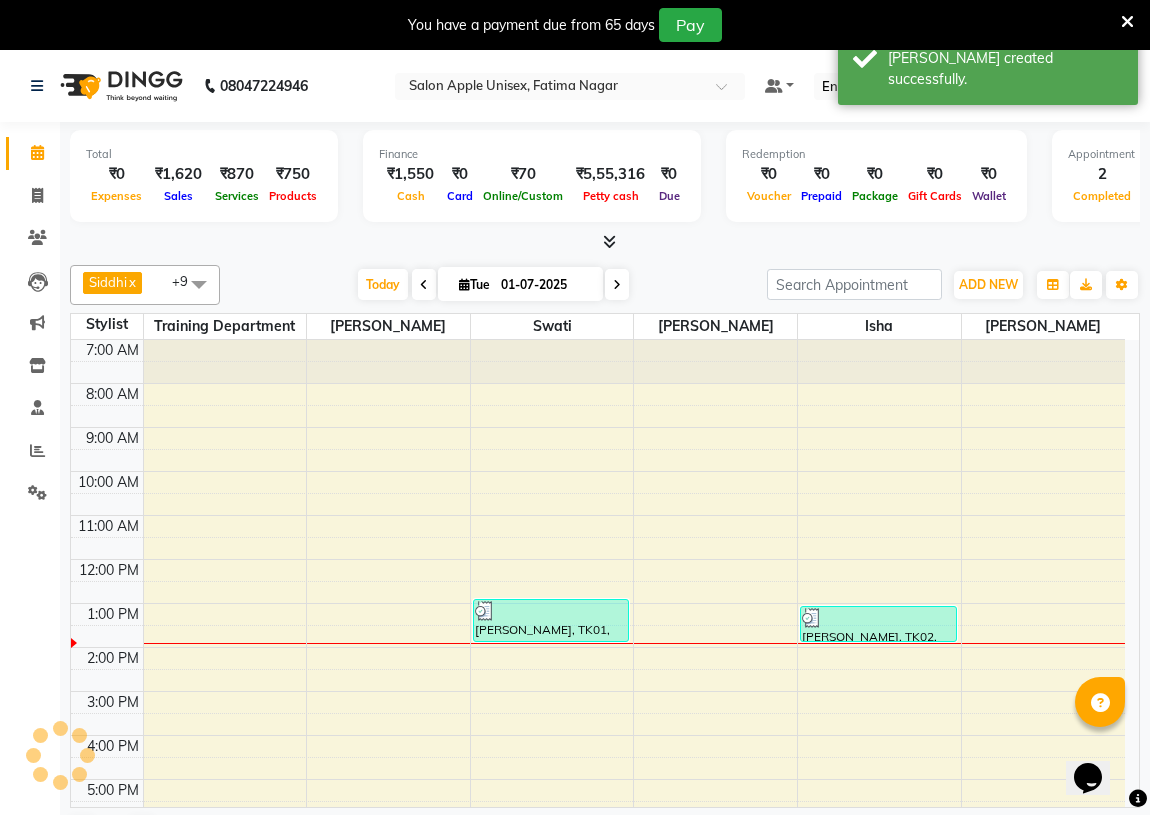 scroll, scrollTop: 0, scrollLeft: 0, axis: both 